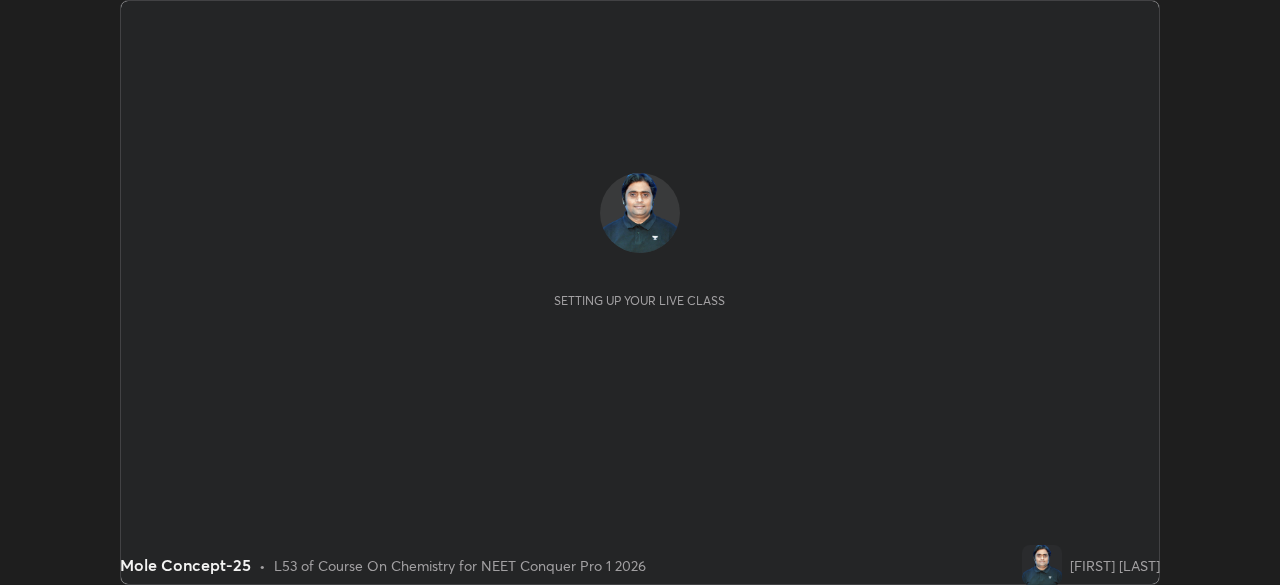 scroll, scrollTop: 0, scrollLeft: 0, axis: both 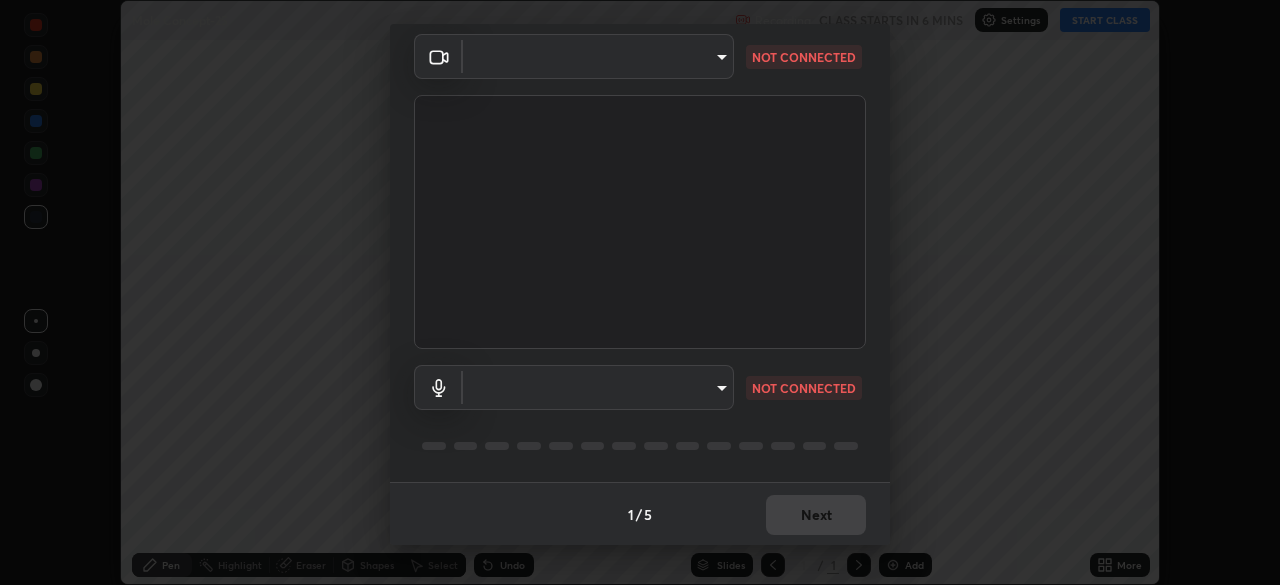 type on "e5f32b9a37d83756d2696e8423a1893a7de7eefef83412cf73fe4da3c4688103" 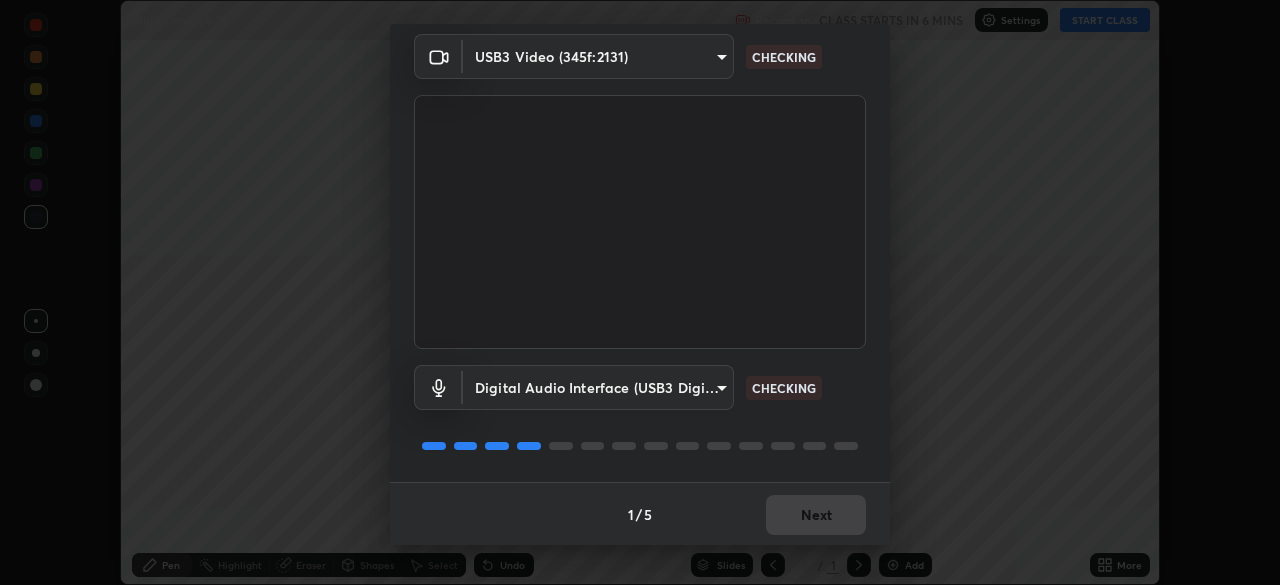click on "Erase all Mole Concept-25 Recording CLASS STARTS IN 6 MINS Settings START CLASS Setting up your live class Mole Concept-25 • L53 of Course On Chemistry for NEET Conquer Pro 1 2026 [FIRST] [LAST] Pen Highlight Eraser Shapes Select Undo Slides 1 / 1 Add More No doubts shared Encourage your learners to ask a doubt for better clarity Report an issue Reason for reporting Buffering Chat not working Audio - Video sync issue Educator video quality low ​ Attach an image Report Media settings USB3 Video (345f:2131) [HASH] CHECKING Digital Audio Interface (USB3 Digital Audio) [HASH] CHECKING 1 / 5 Next" at bounding box center (640, 292) 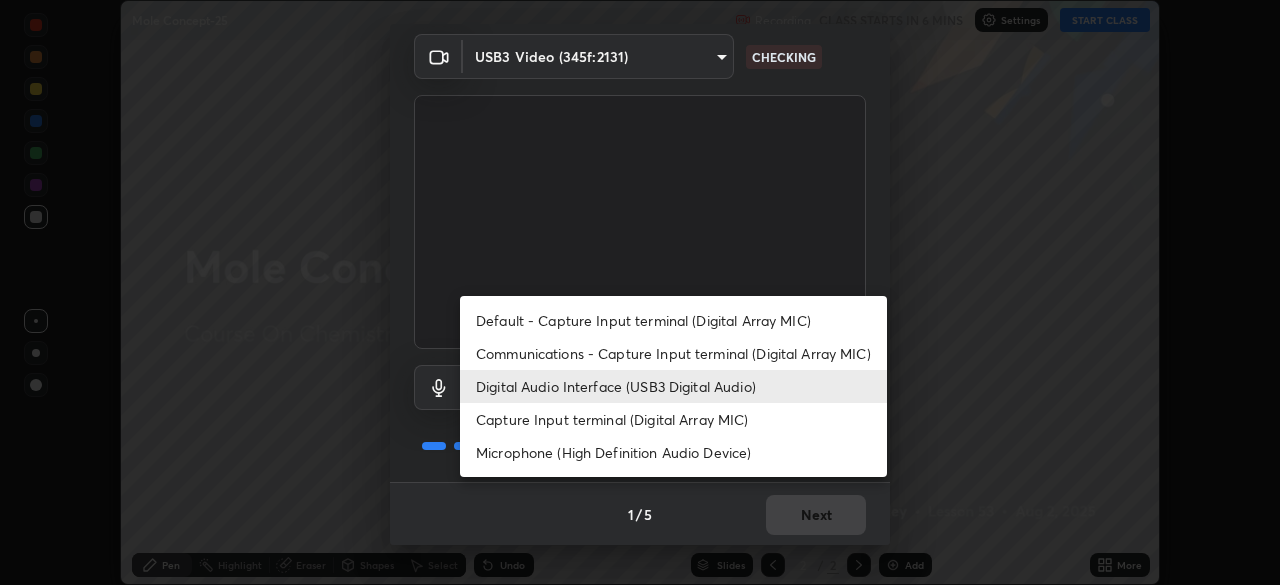 click on "Capture Input terminal (Digital Array MIC)" at bounding box center (673, 419) 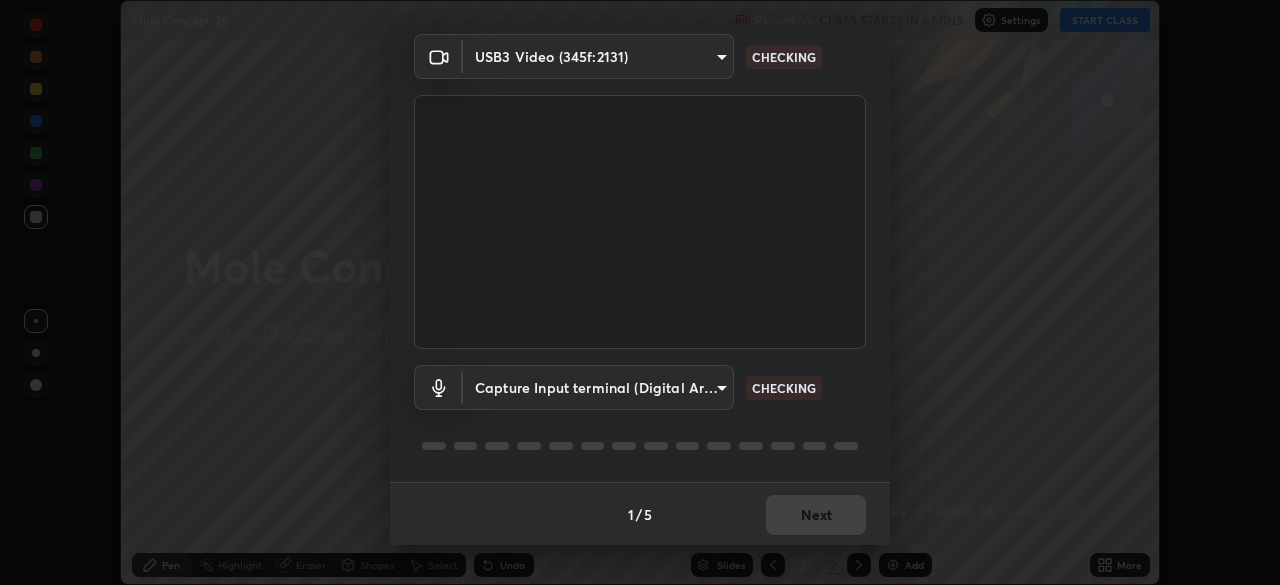 click on "Erase all Mole Concept-25 Recording CLASS STARTS IN 6 MINS Settings START CLASS Setting up your live class Mole Concept-25 • L53 of Course On Chemistry for NEET Conquer Pro 1 2026 [FIRST] [LAST] Pen Highlight Eraser Shapes Select Undo Slides 2 / 2 Add More No doubts shared Encourage your learners to ask a doubt for better clarity Report an issue Reason for reporting Buffering Chat not working Audio - Video sync issue Educator video quality low ​ Attach an image Report Media settings USB3 Video (345f:2131) [HASH] CHECKING Capture Input terminal (Digital Array MIC) [HASH] CHECKING 1 / 5 Next" at bounding box center [640, 292] 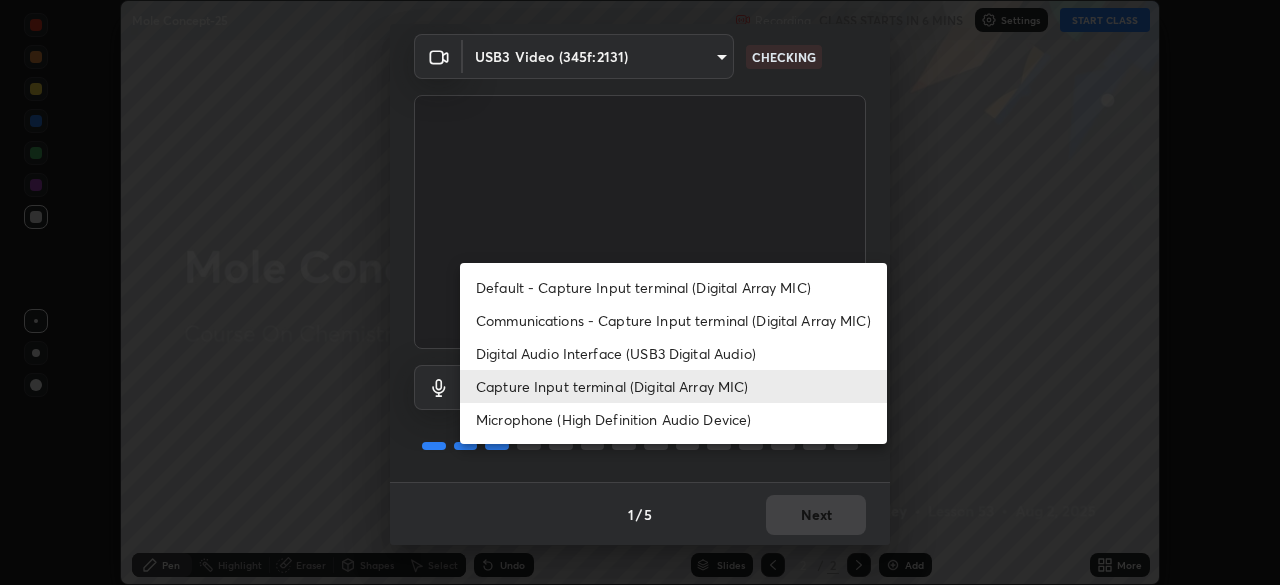 click on "Digital Audio Interface (USB3 Digital Audio)" at bounding box center (673, 353) 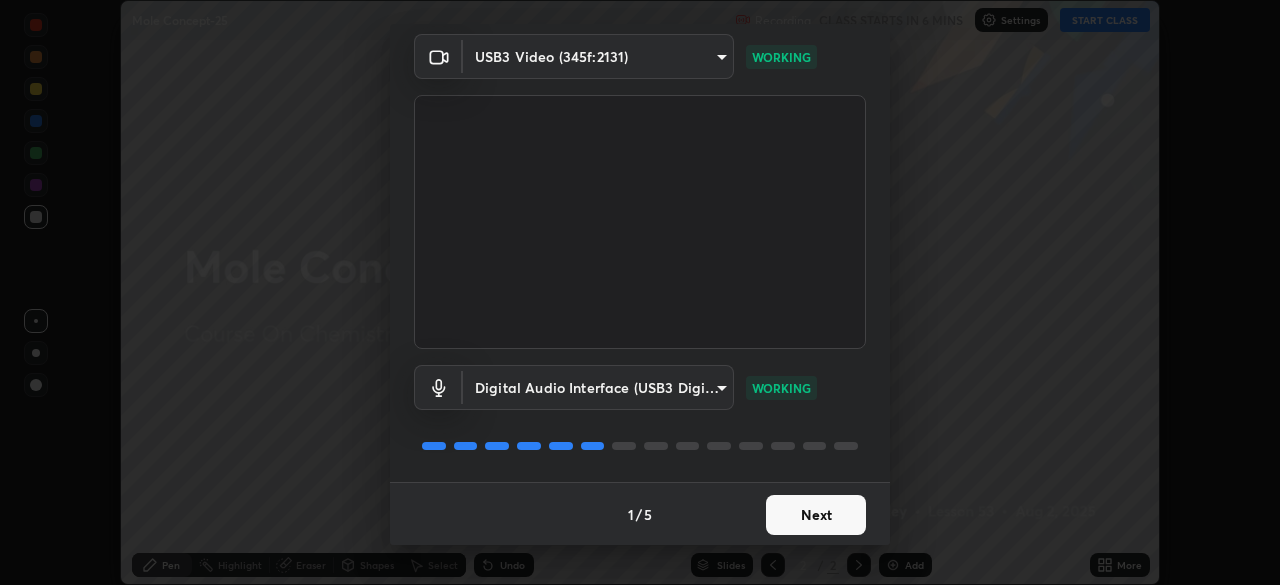 click on "Next" at bounding box center (816, 515) 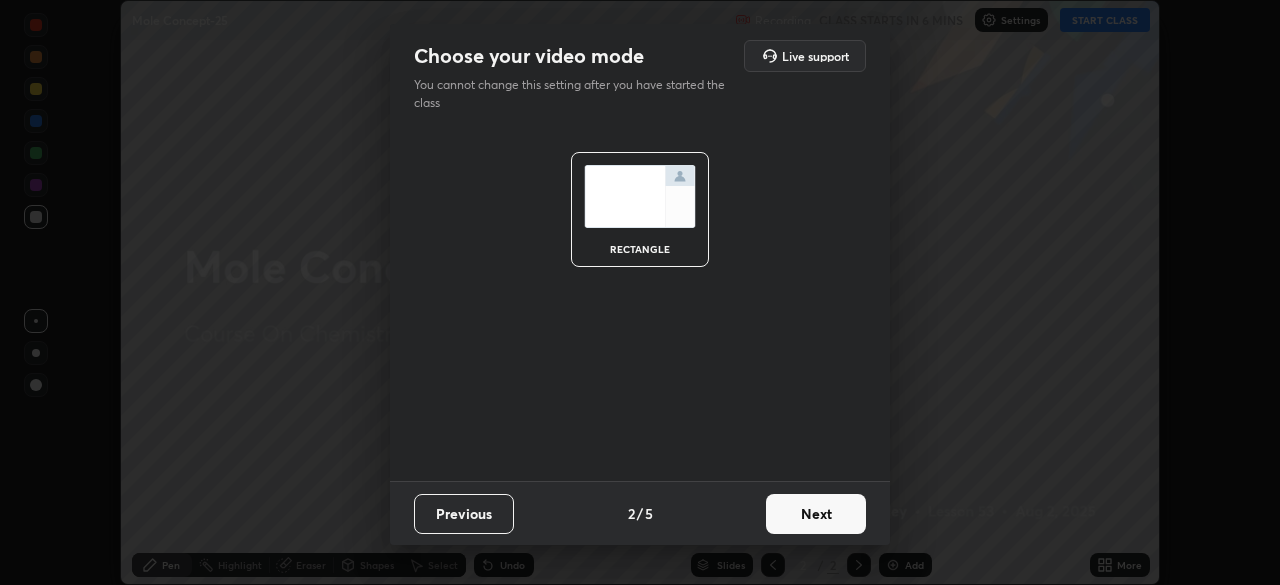 scroll, scrollTop: 0, scrollLeft: 0, axis: both 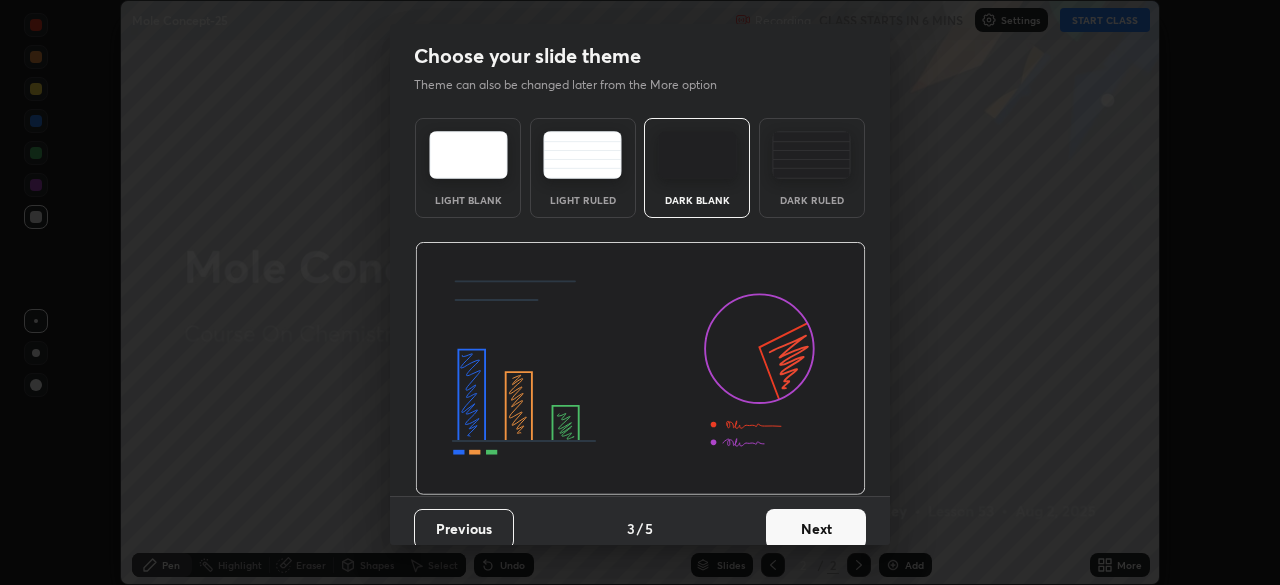 click on "Next" at bounding box center (816, 529) 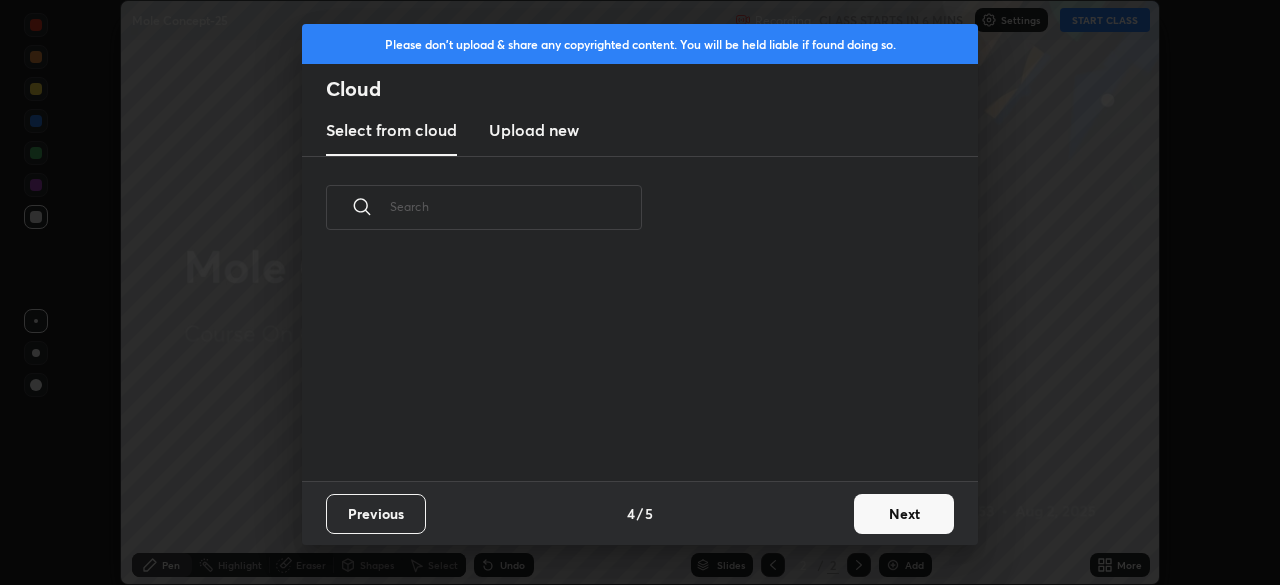 click on "Next" at bounding box center (904, 514) 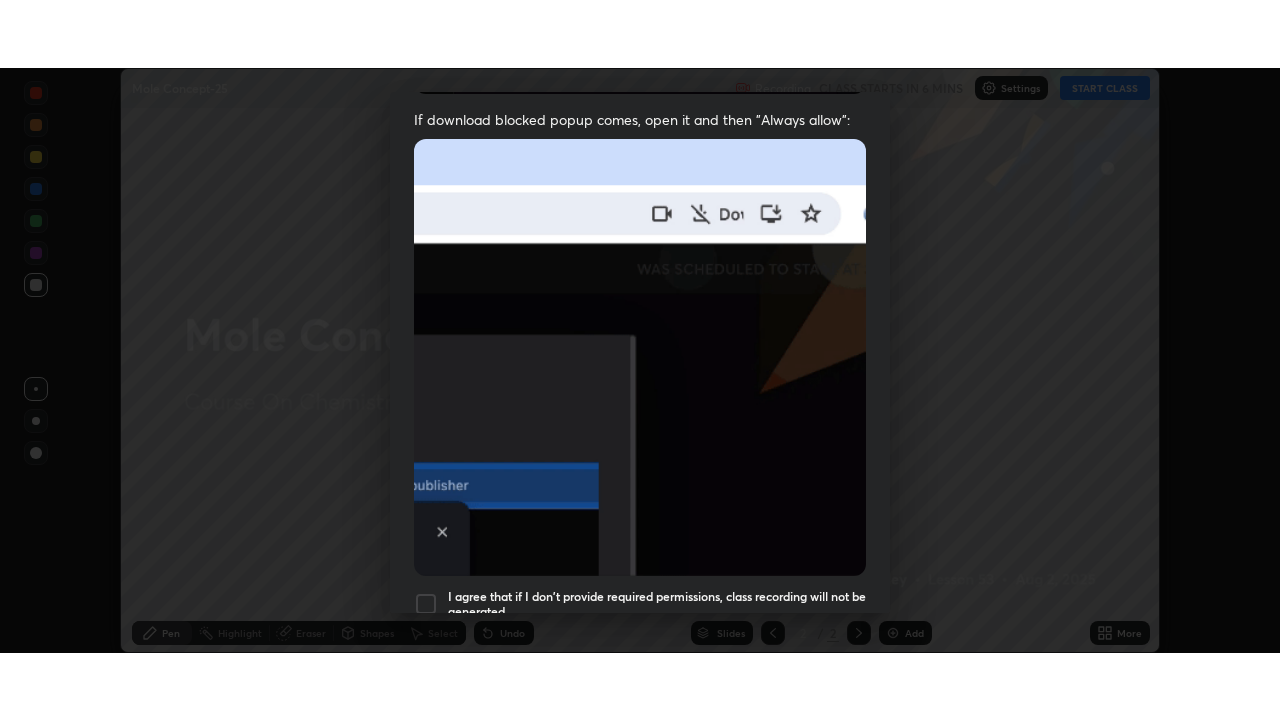 scroll, scrollTop: 478, scrollLeft: 0, axis: vertical 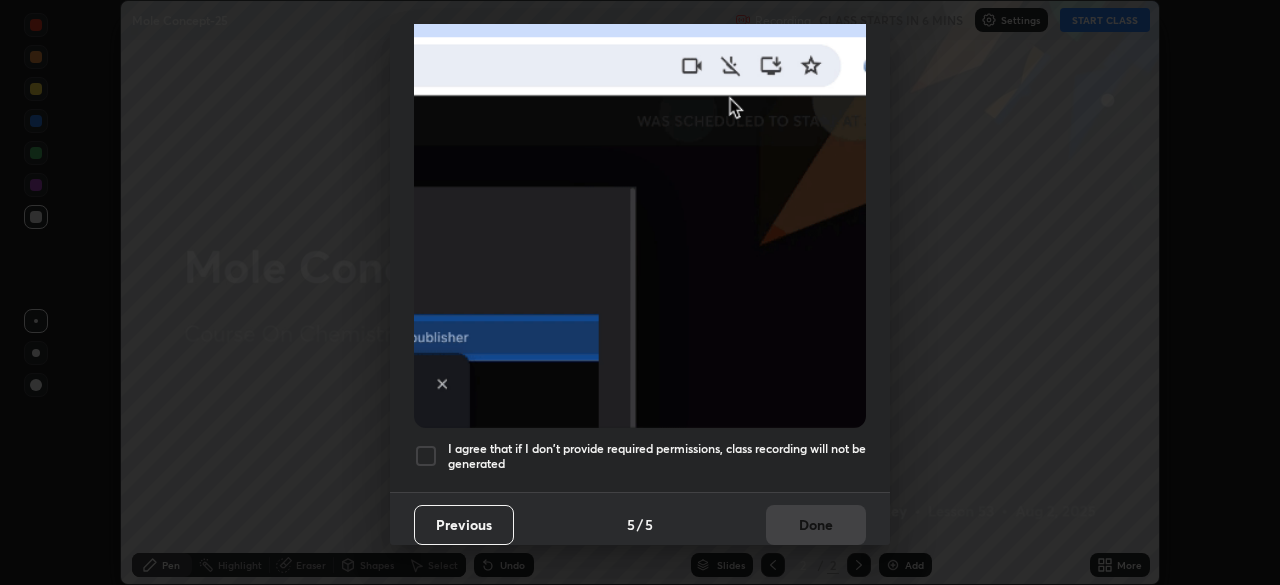 click on "I agree that if I don't provide required permissions, class recording will not be generated" at bounding box center [657, 456] 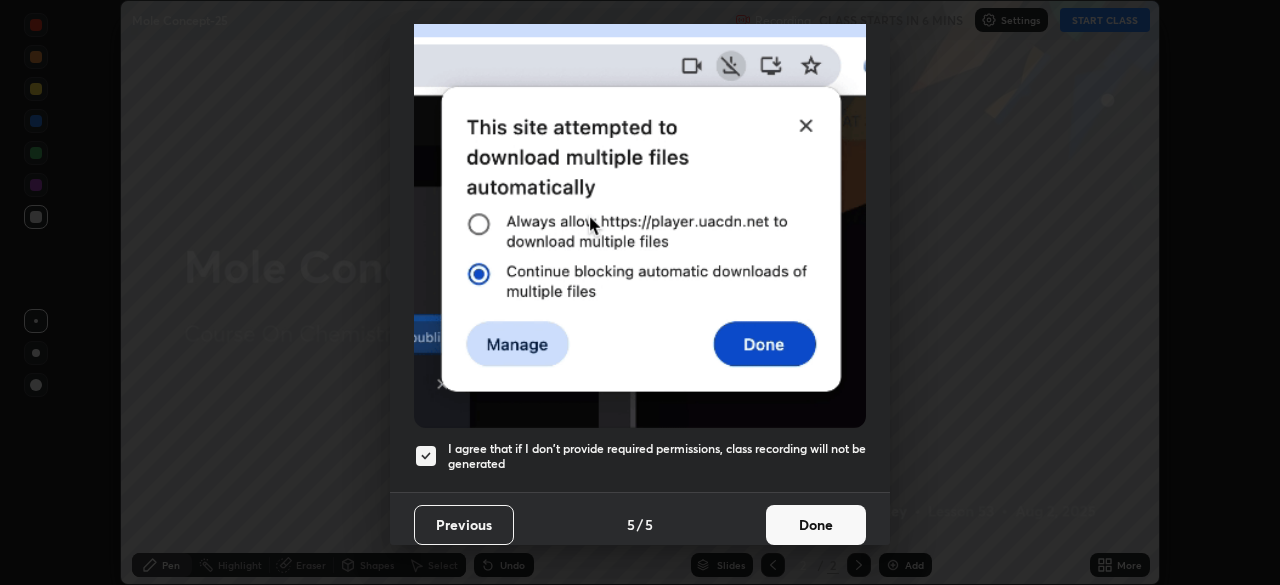 click on "Done" at bounding box center (816, 525) 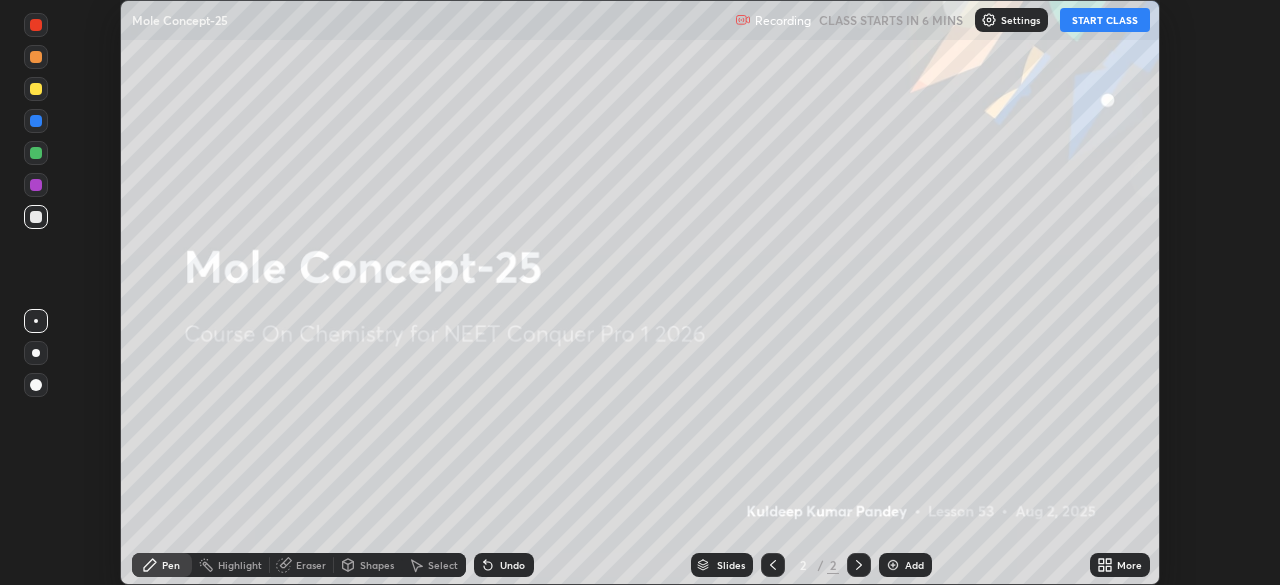 click on "START CLASS" at bounding box center (1105, 20) 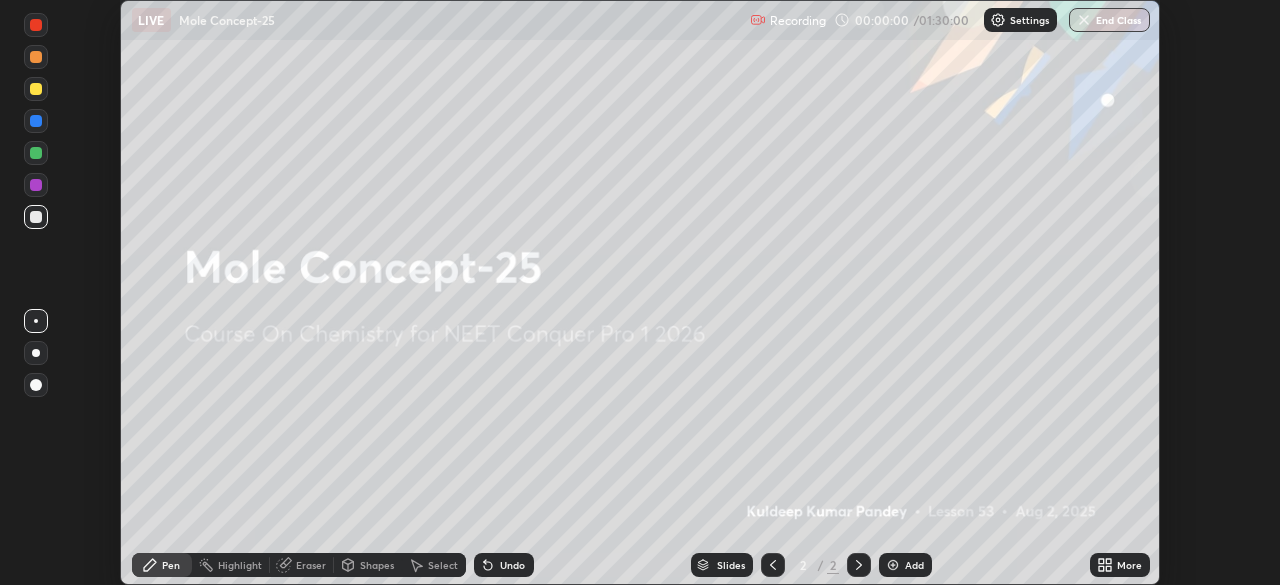click on "More" at bounding box center (1129, 565) 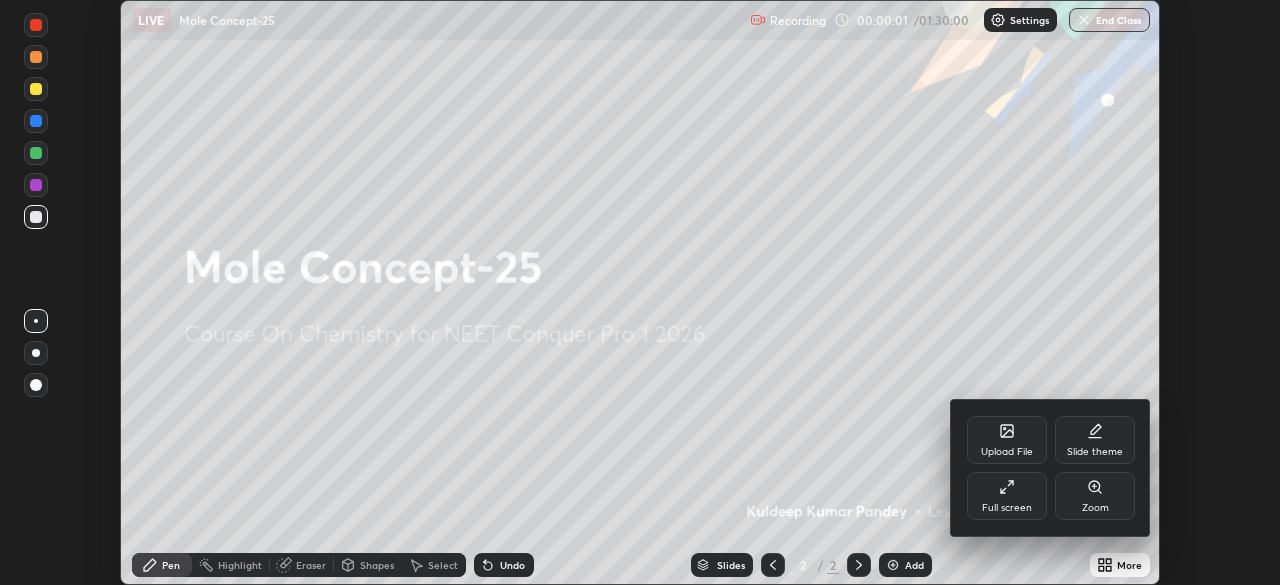 click on "Full screen" at bounding box center [1007, 508] 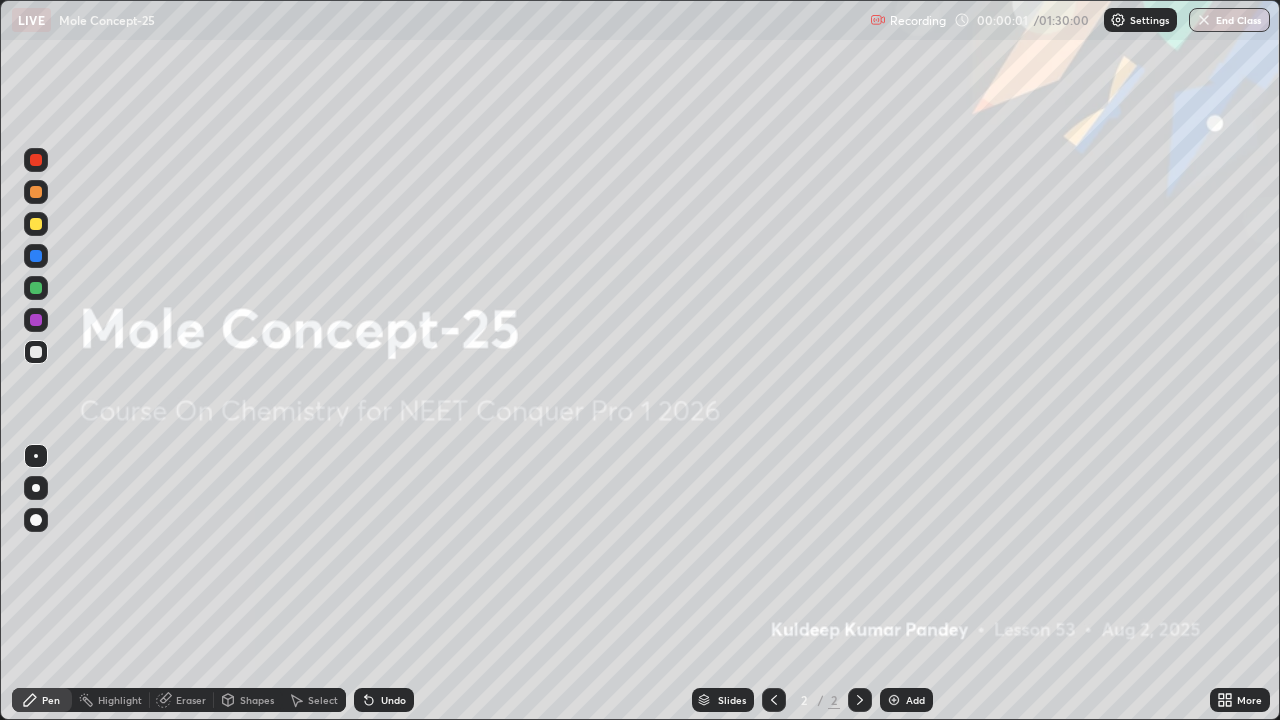 scroll, scrollTop: 99280, scrollLeft: 98720, axis: both 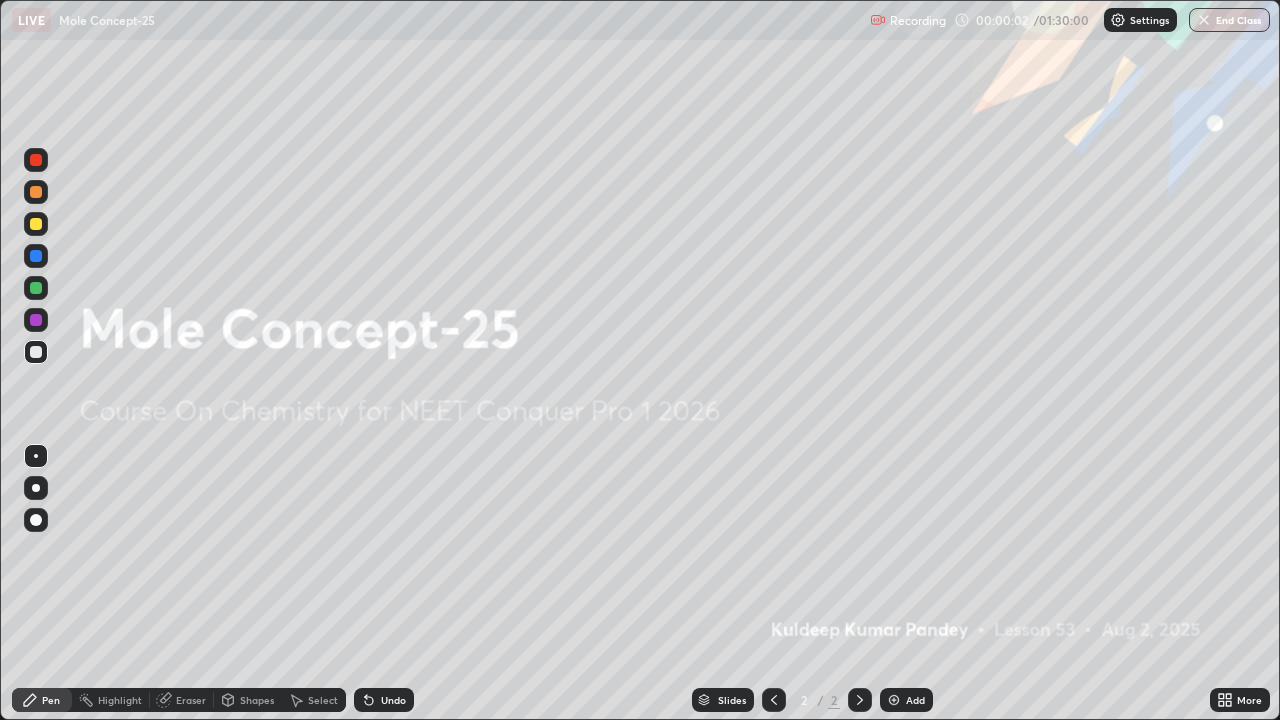 click at bounding box center (894, 700) 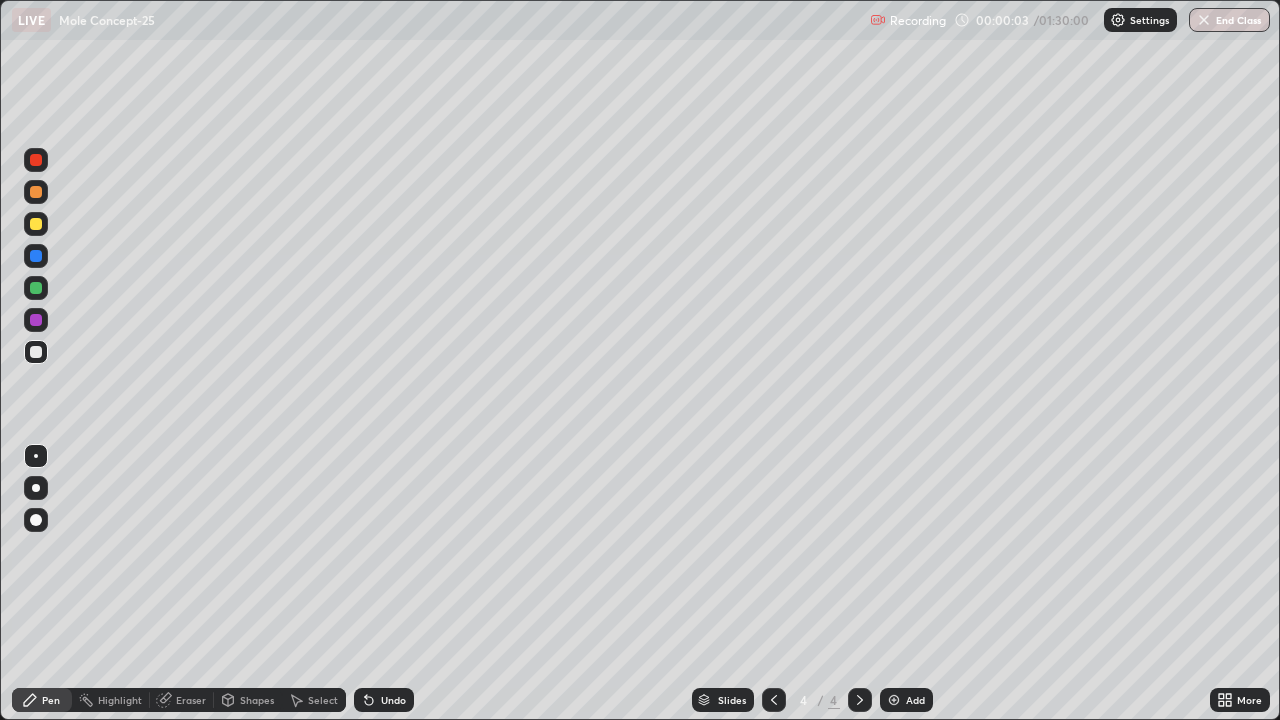 click at bounding box center (894, 700) 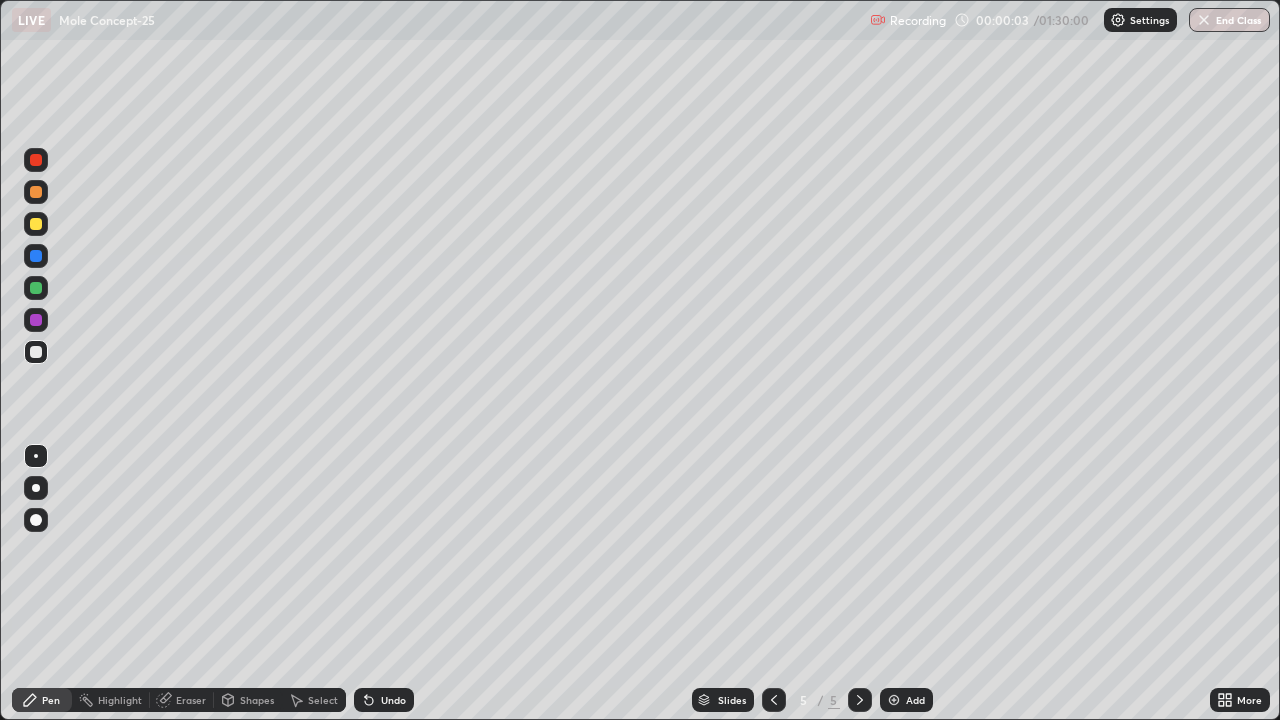click at bounding box center (894, 700) 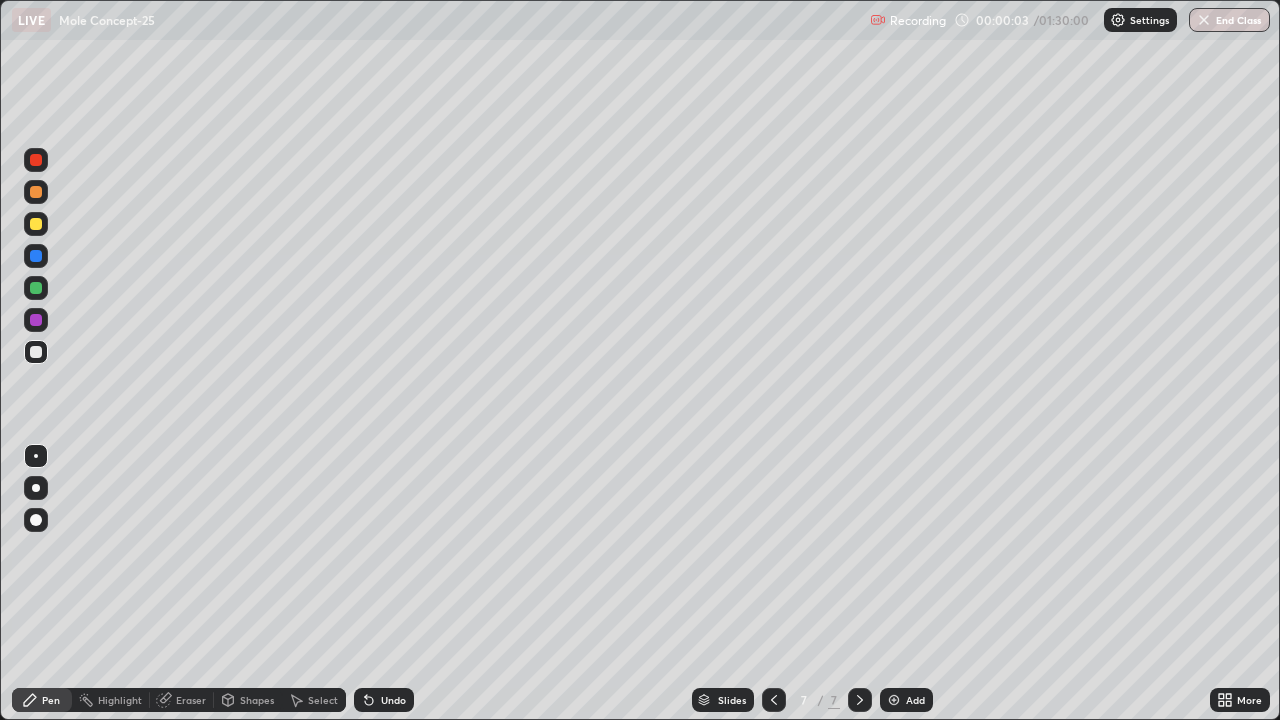 click at bounding box center (894, 700) 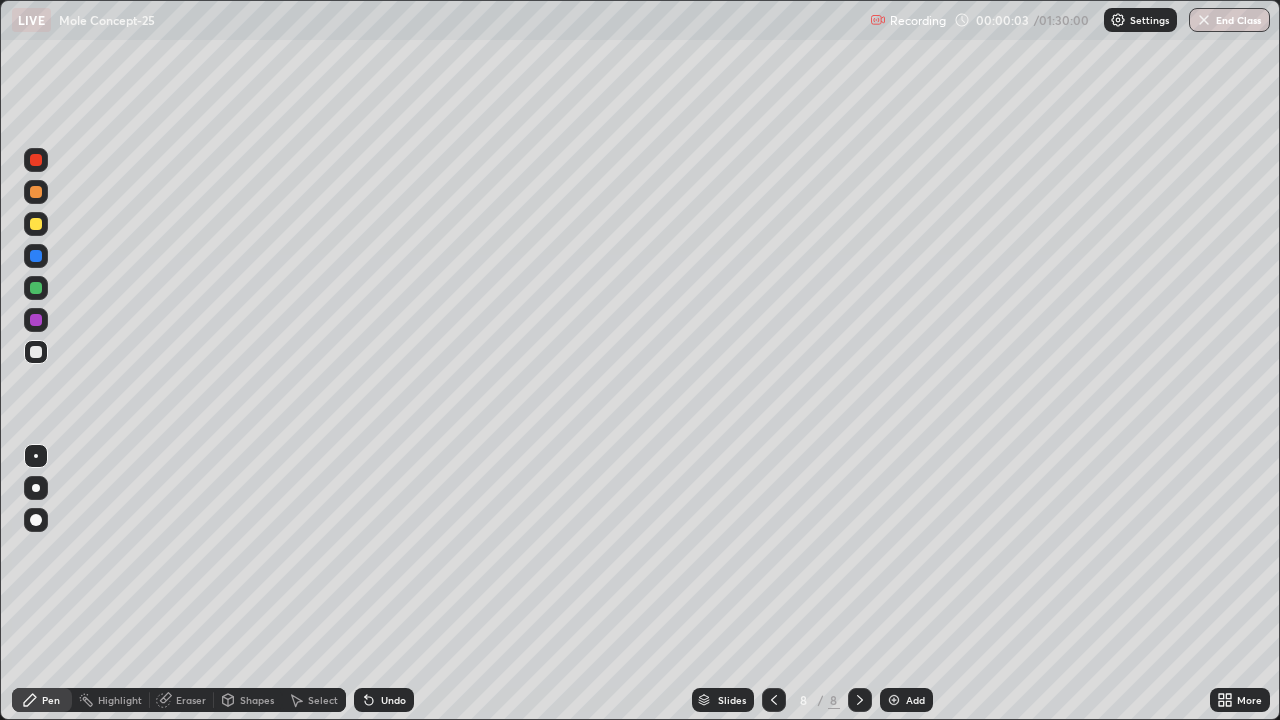 click at bounding box center (894, 700) 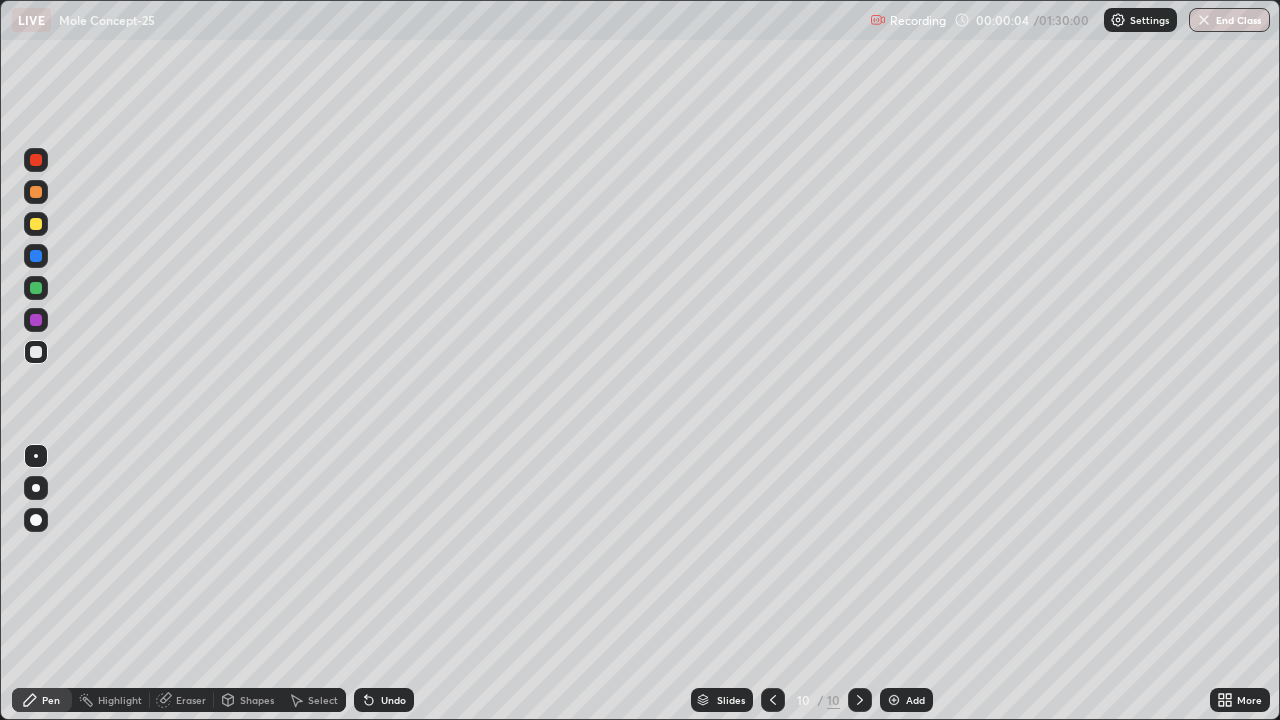 click at bounding box center (894, 700) 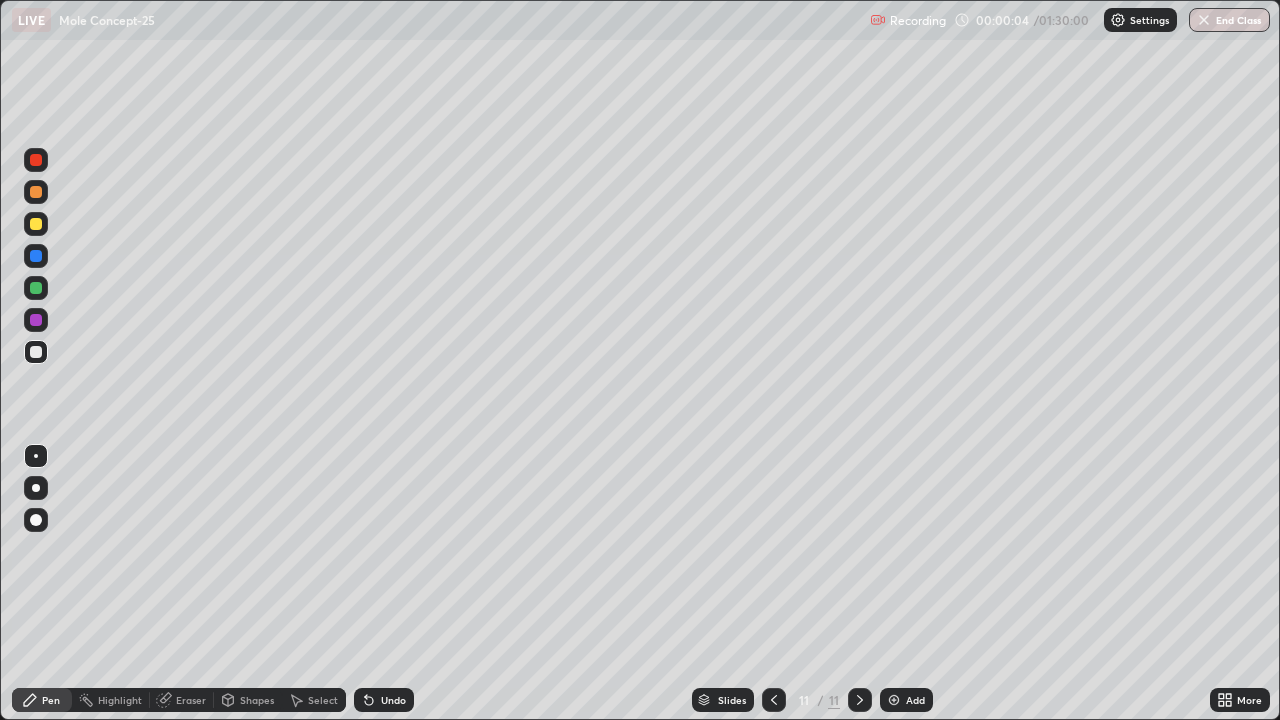 click at bounding box center (894, 700) 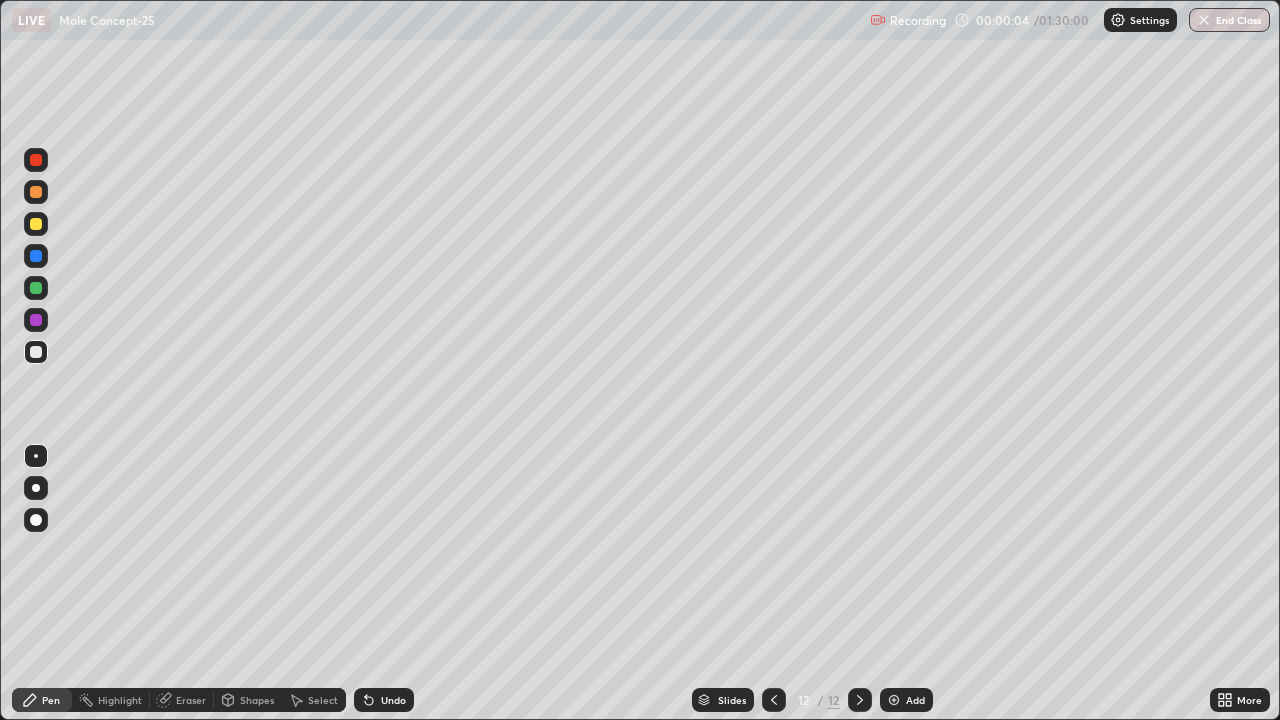 click at bounding box center (894, 700) 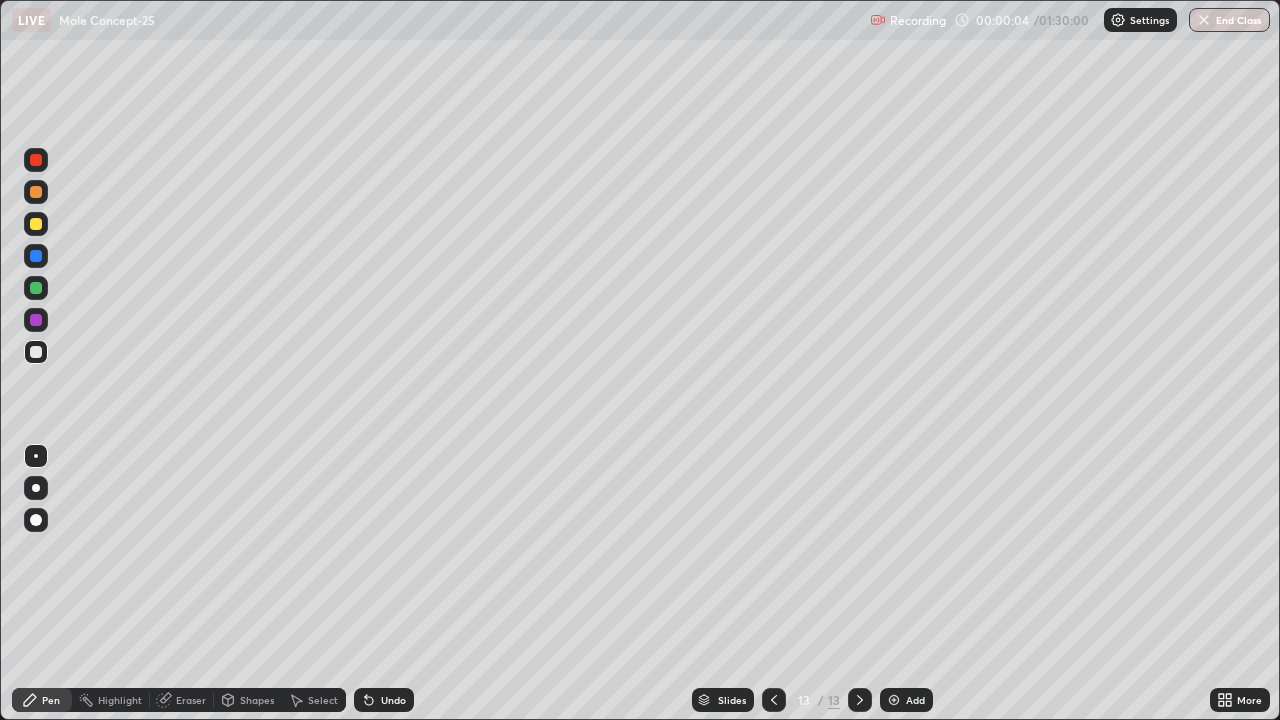 click at bounding box center (894, 700) 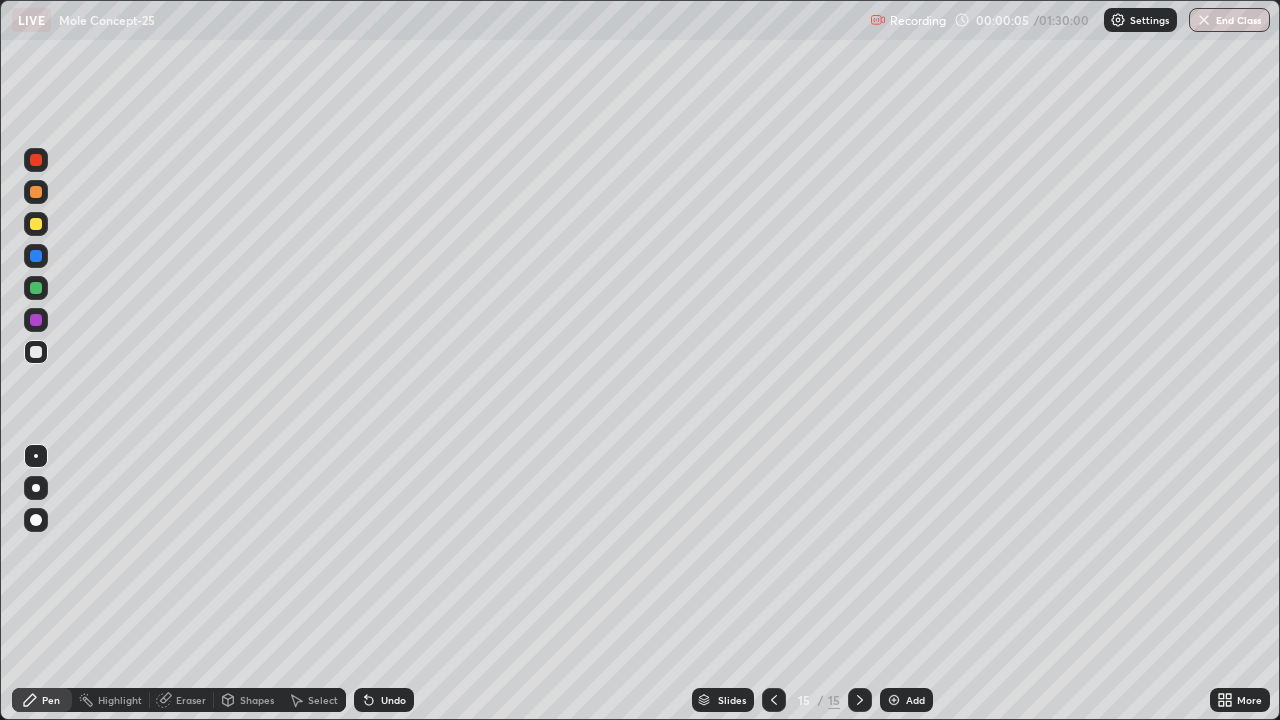click at bounding box center [894, 700] 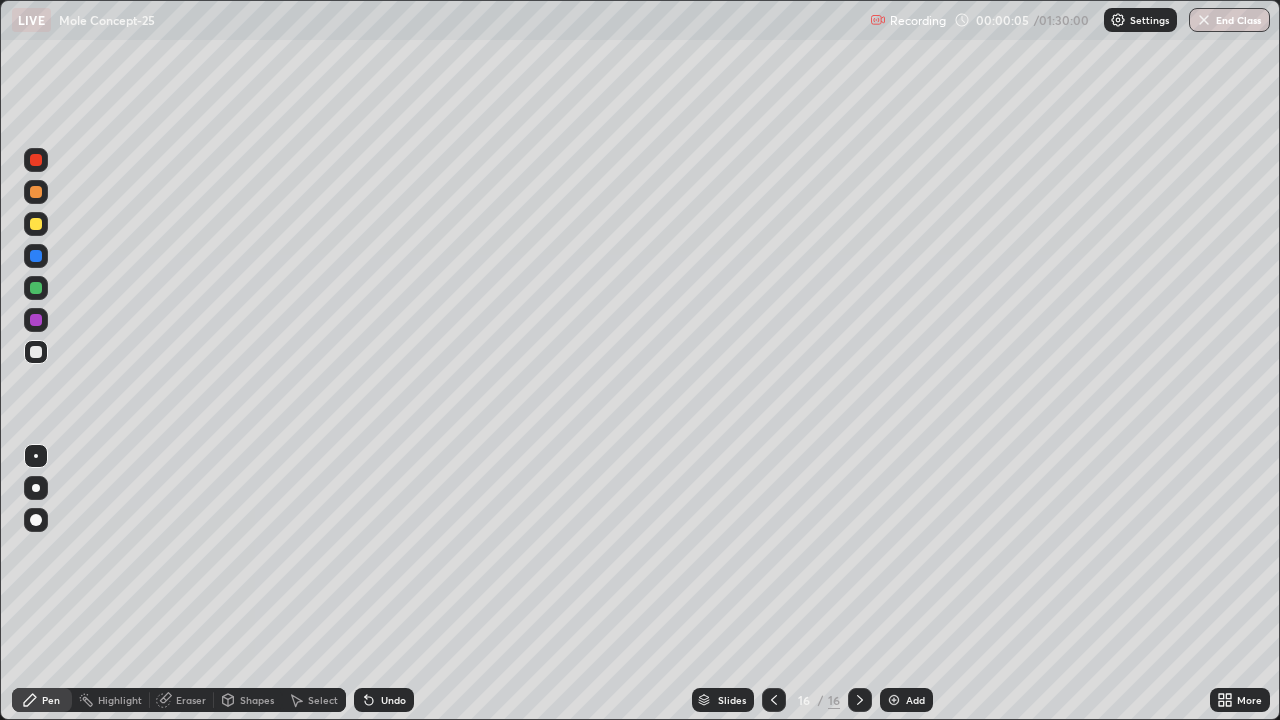 click at bounding box center [894, 700] 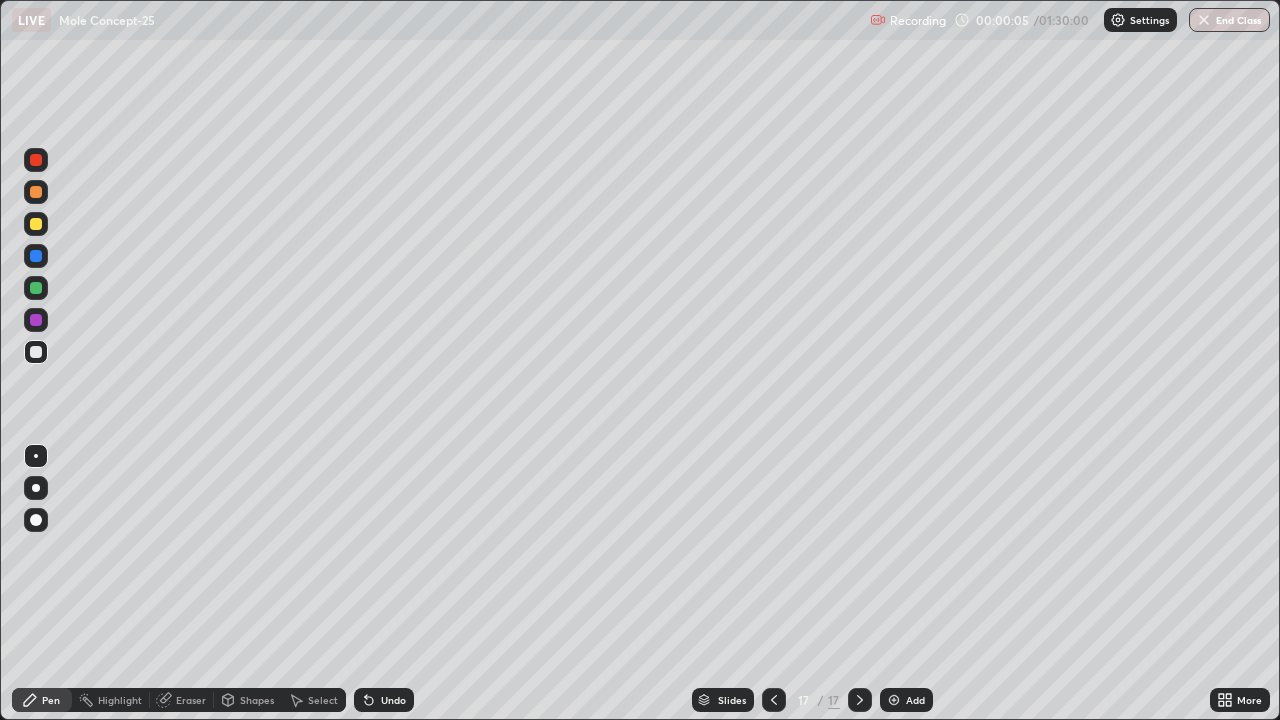 click at bounding box center [894, 700] 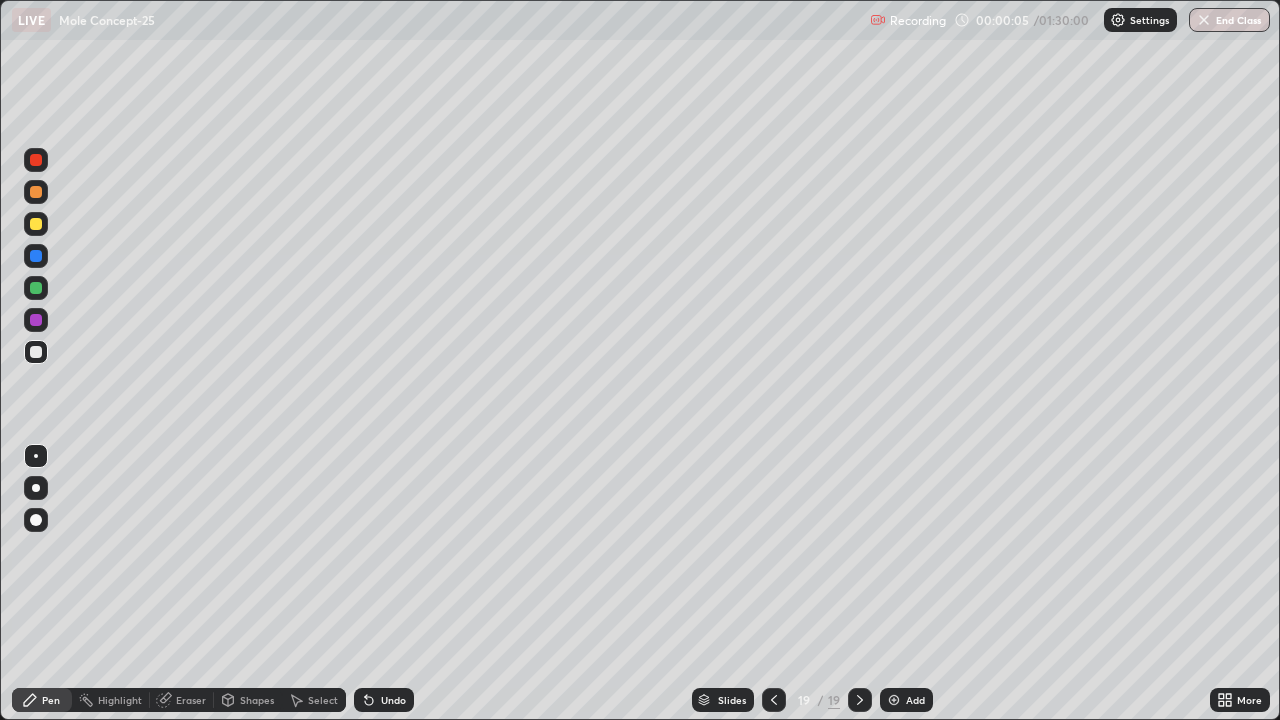 click at bounding box center (894, 700) 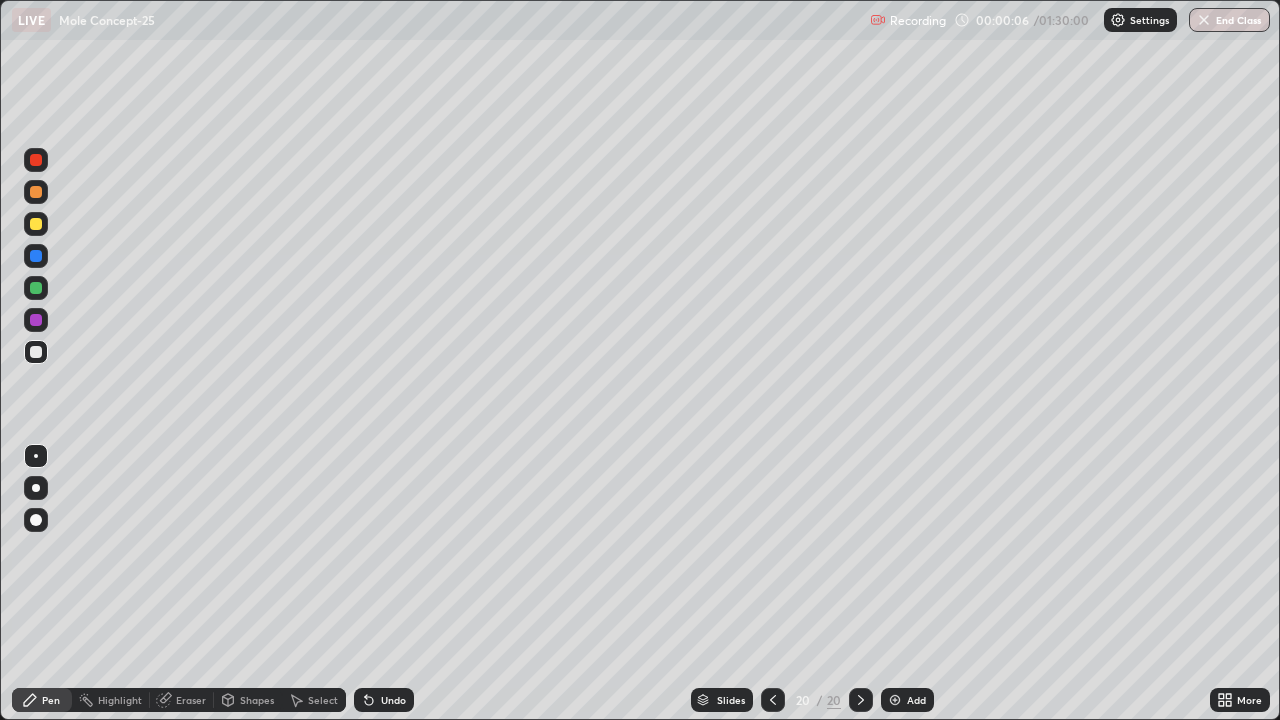 click at bounding box center (895, 700) 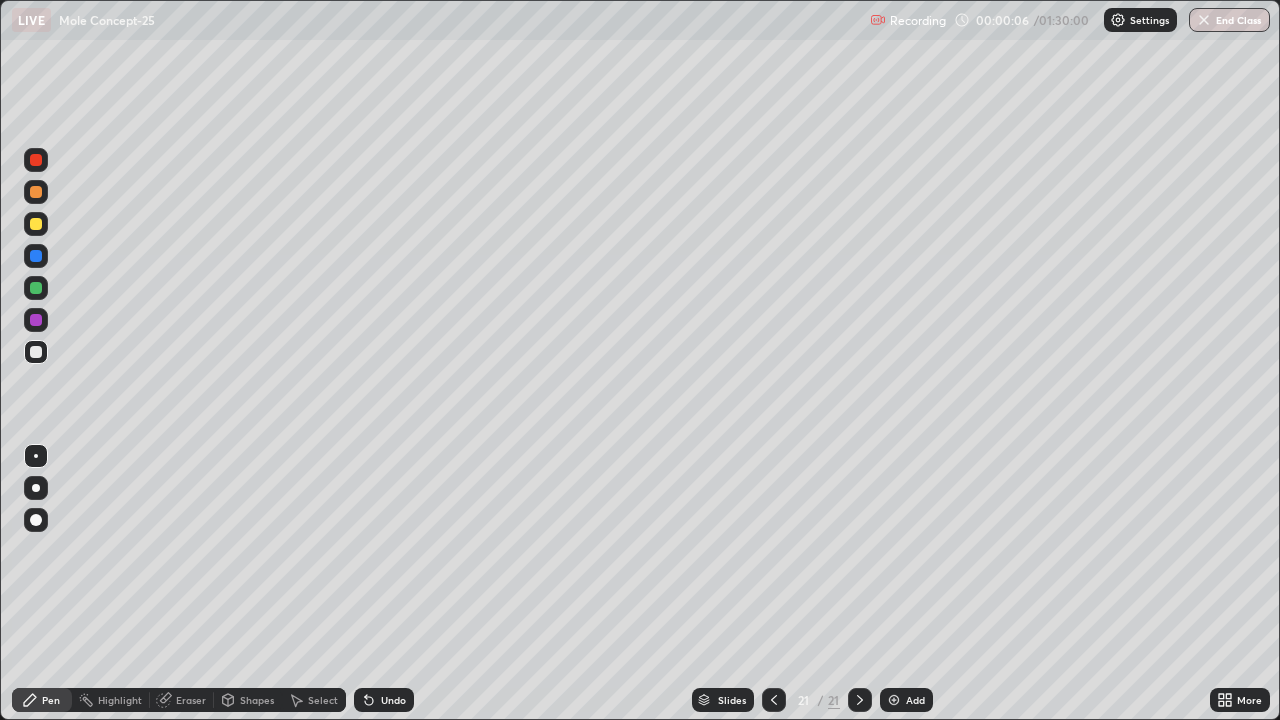 click at bounding box center (894, 700) 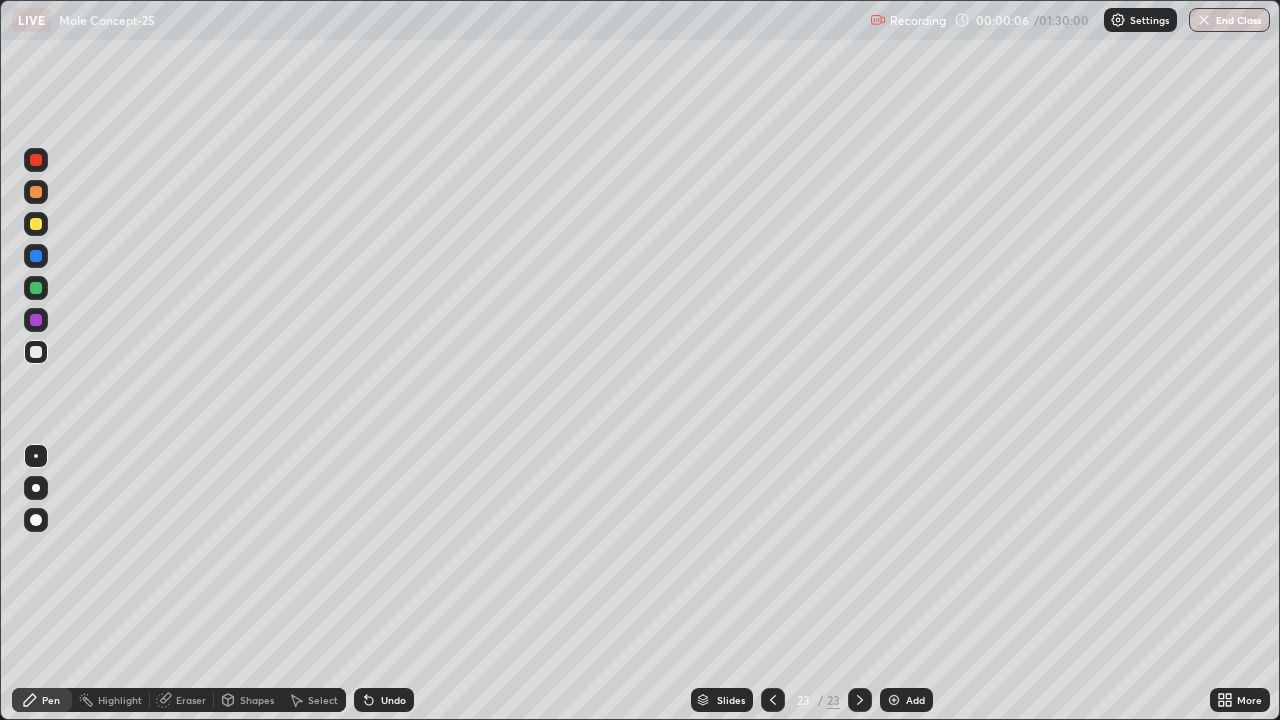 click at bounding box center (894, 700) 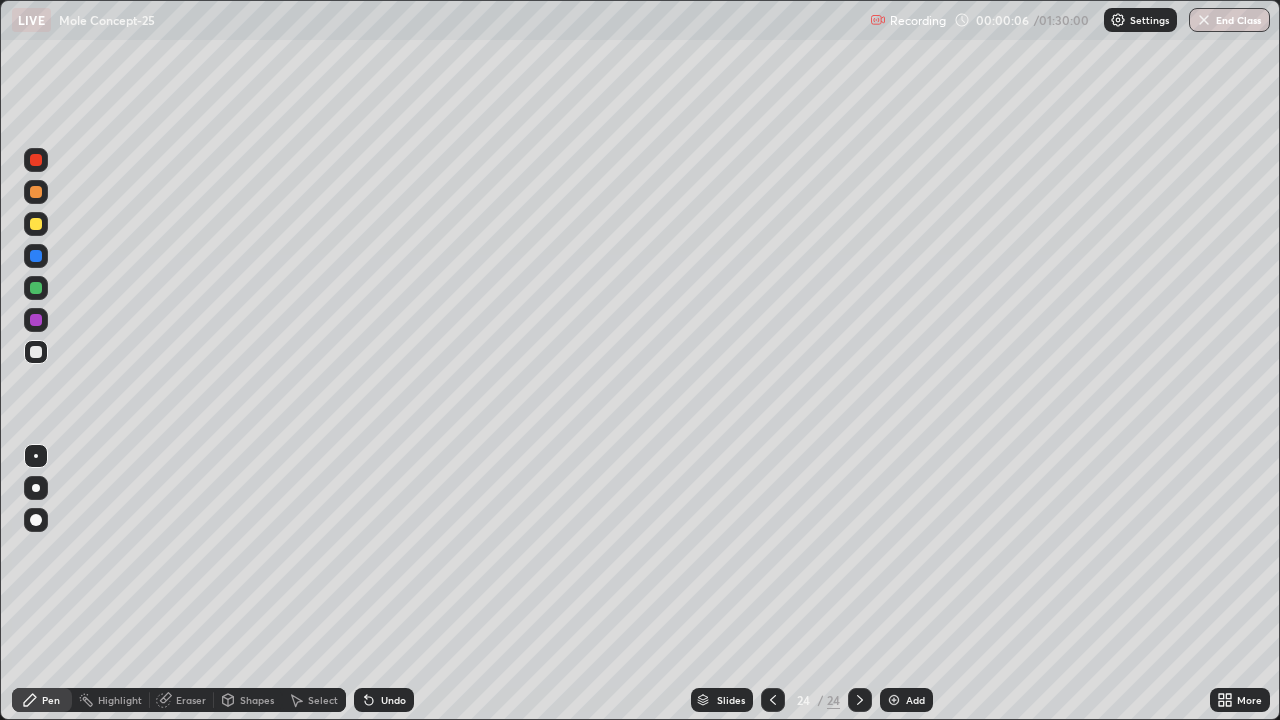 click at bounding box center [894, 700] 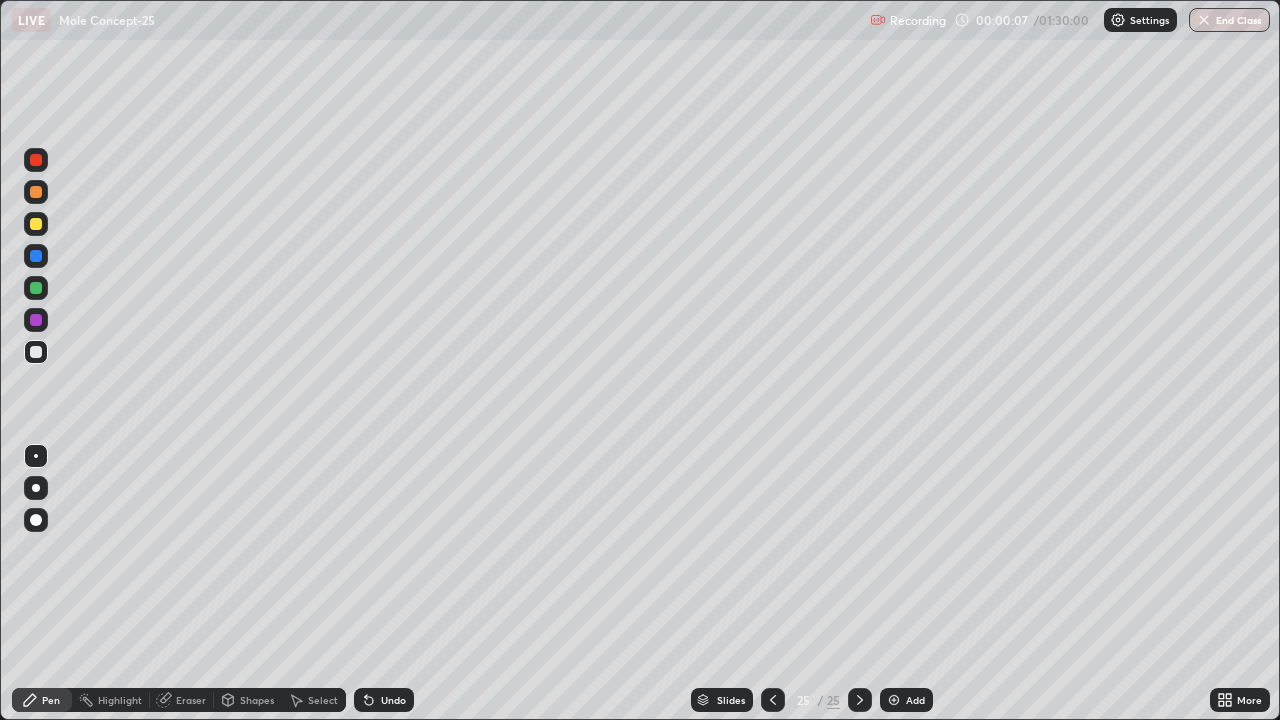 click at bounding box center (894, 700) 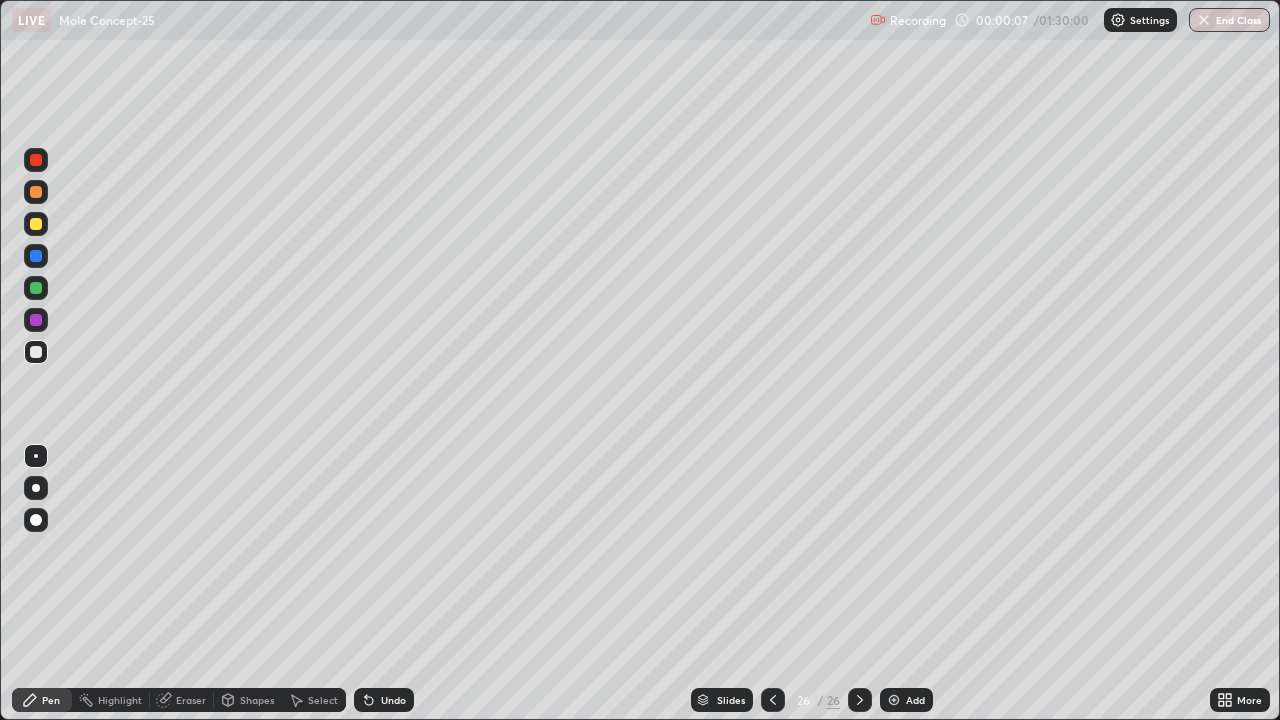 click at bounding box center (894, 700) 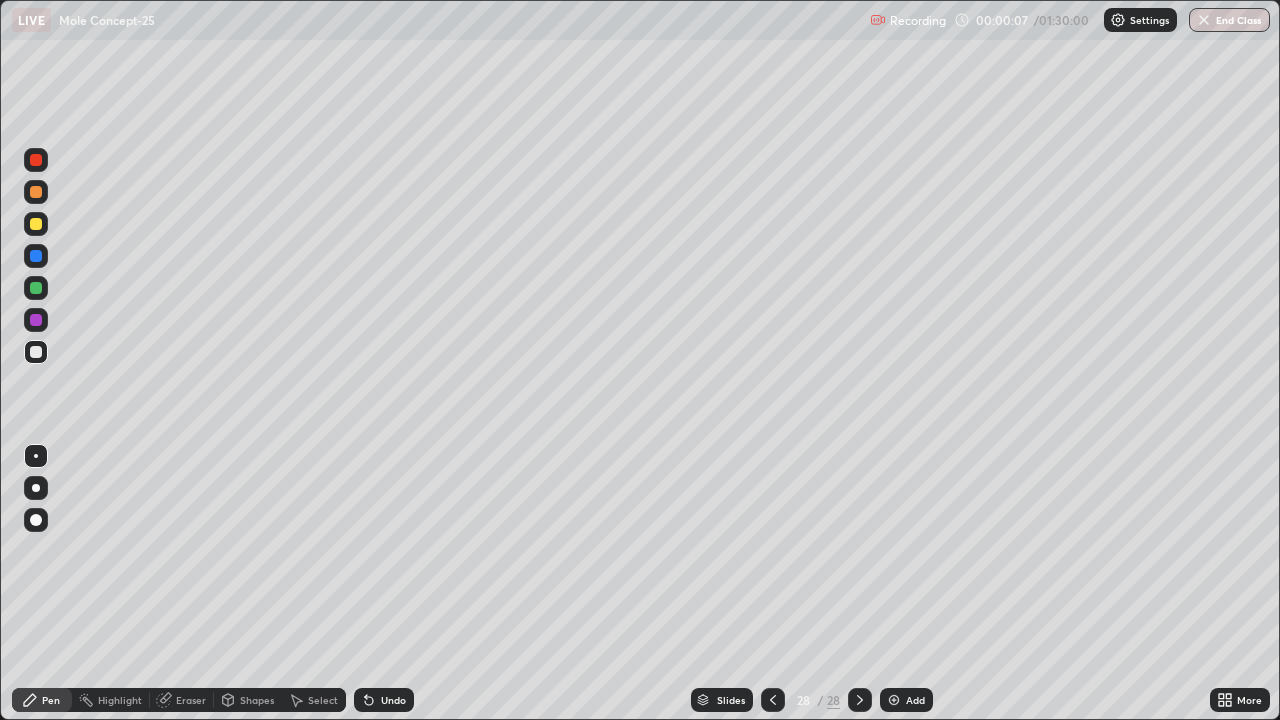 click at bounding box center [894, 700] 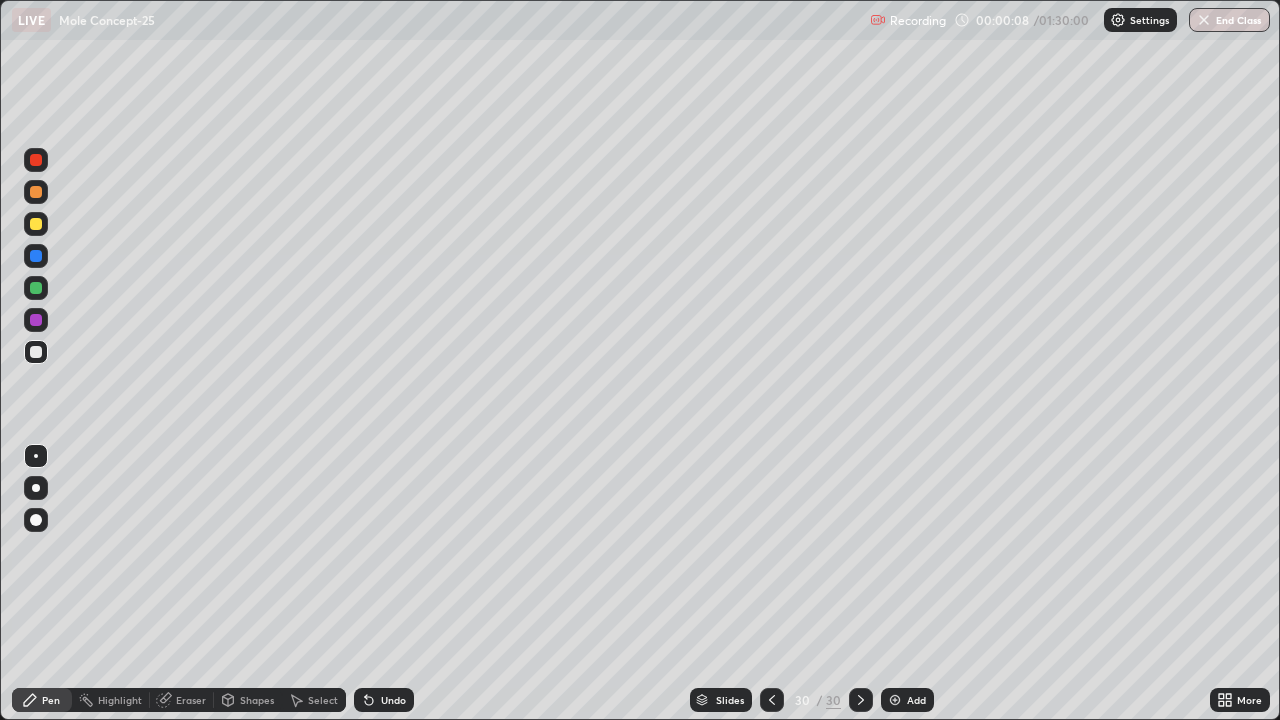 click at bounding box center (895, 700) 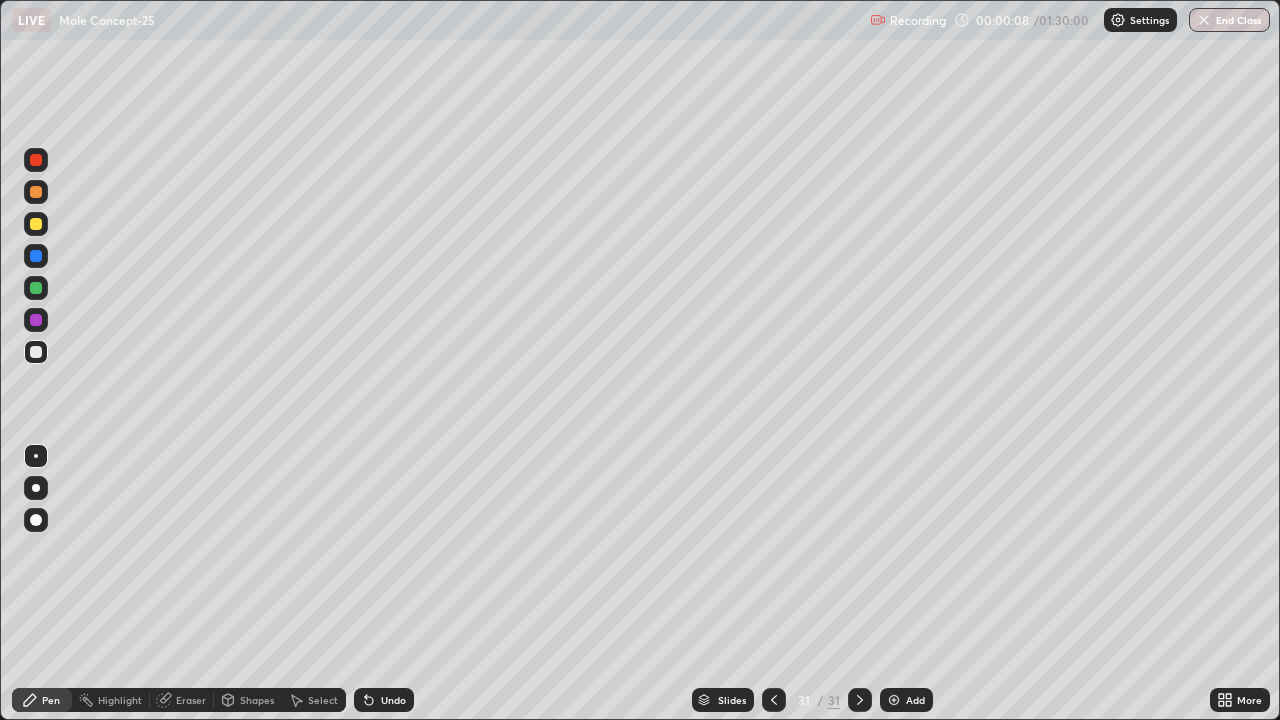 click at bounding box center [894, 700] 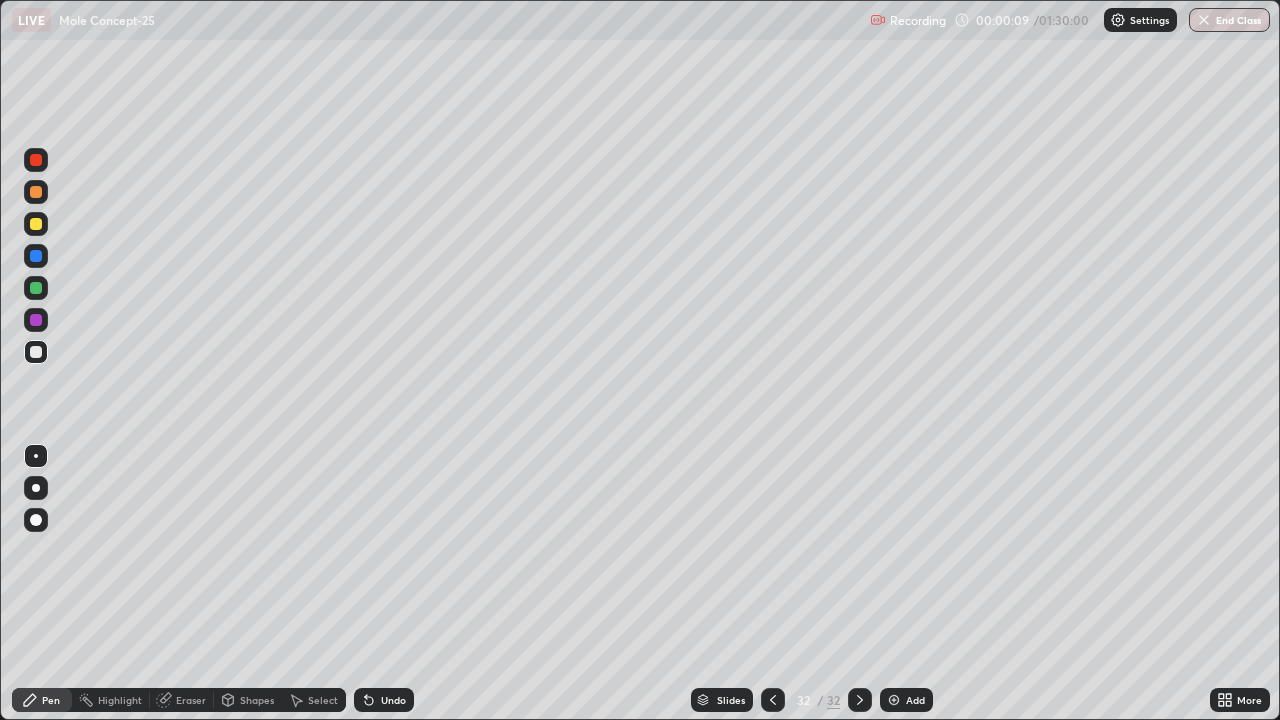 click 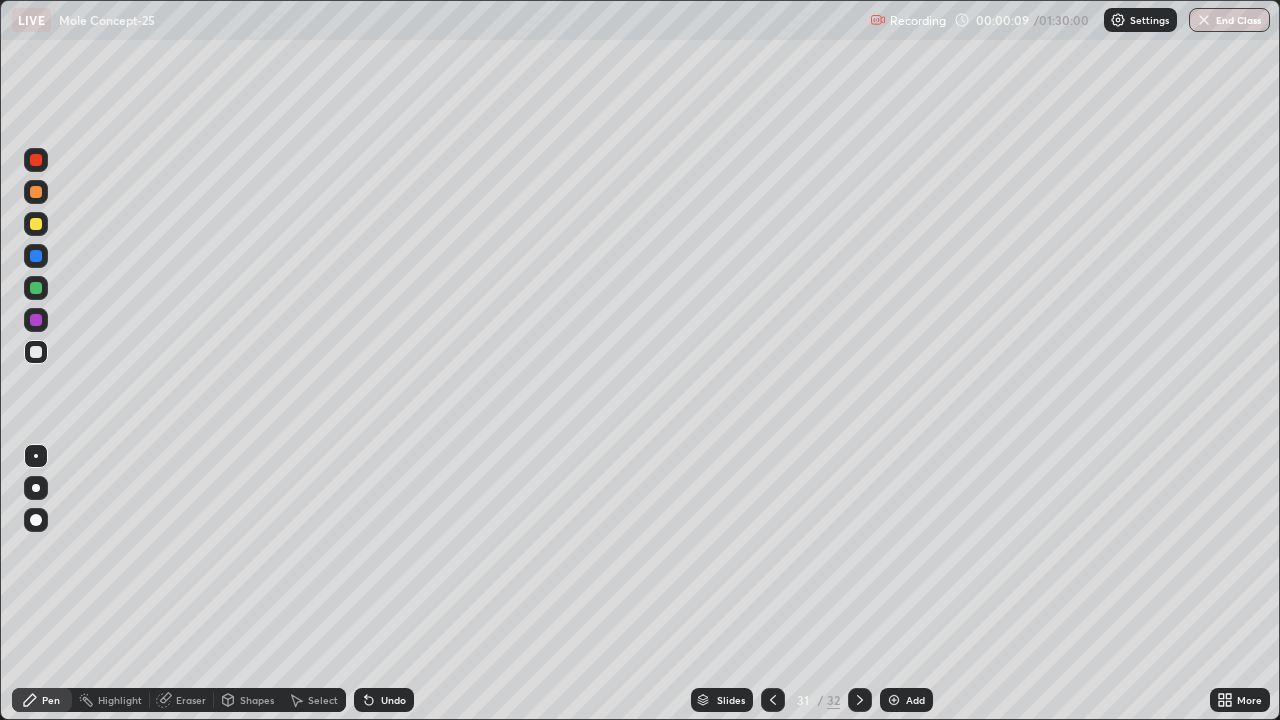 click 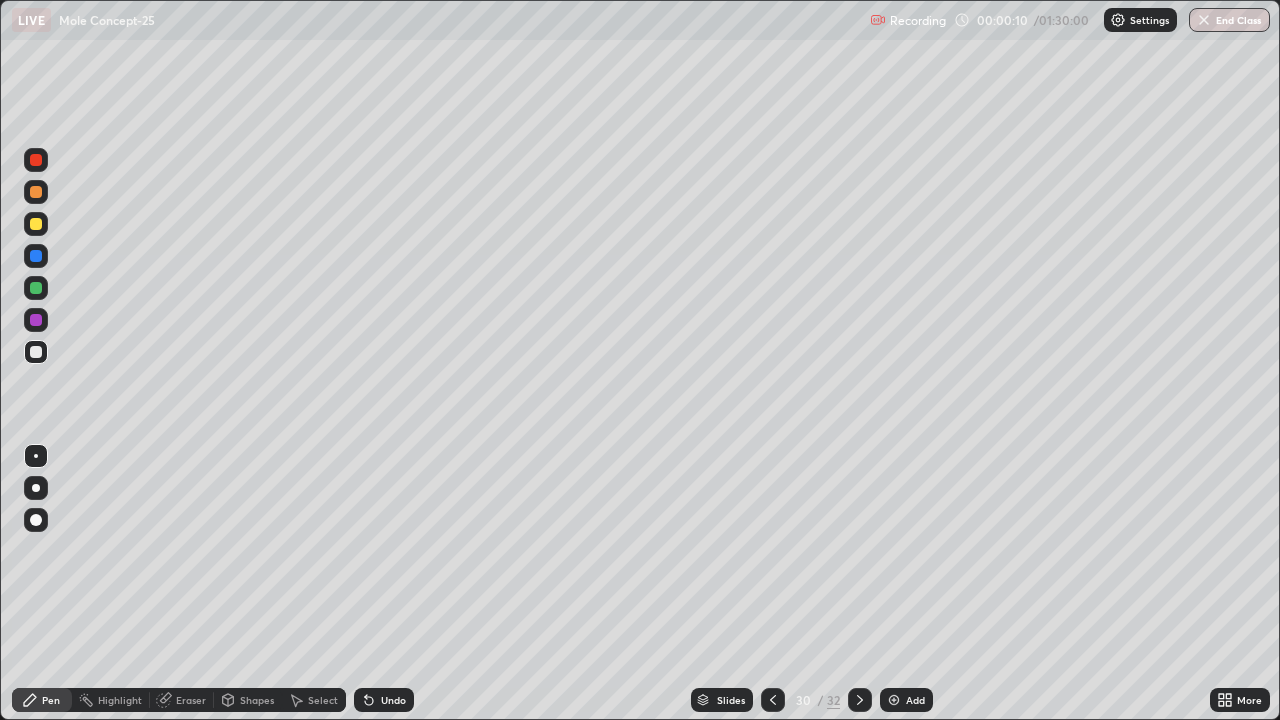 click 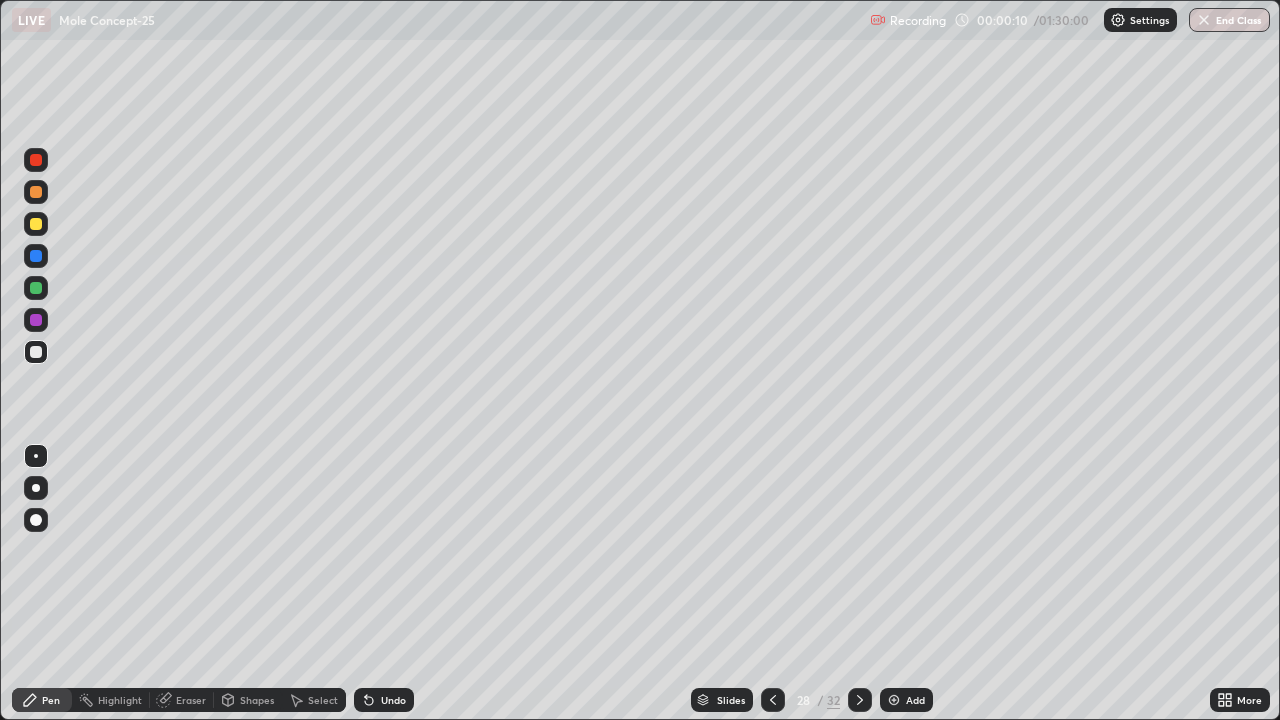 click 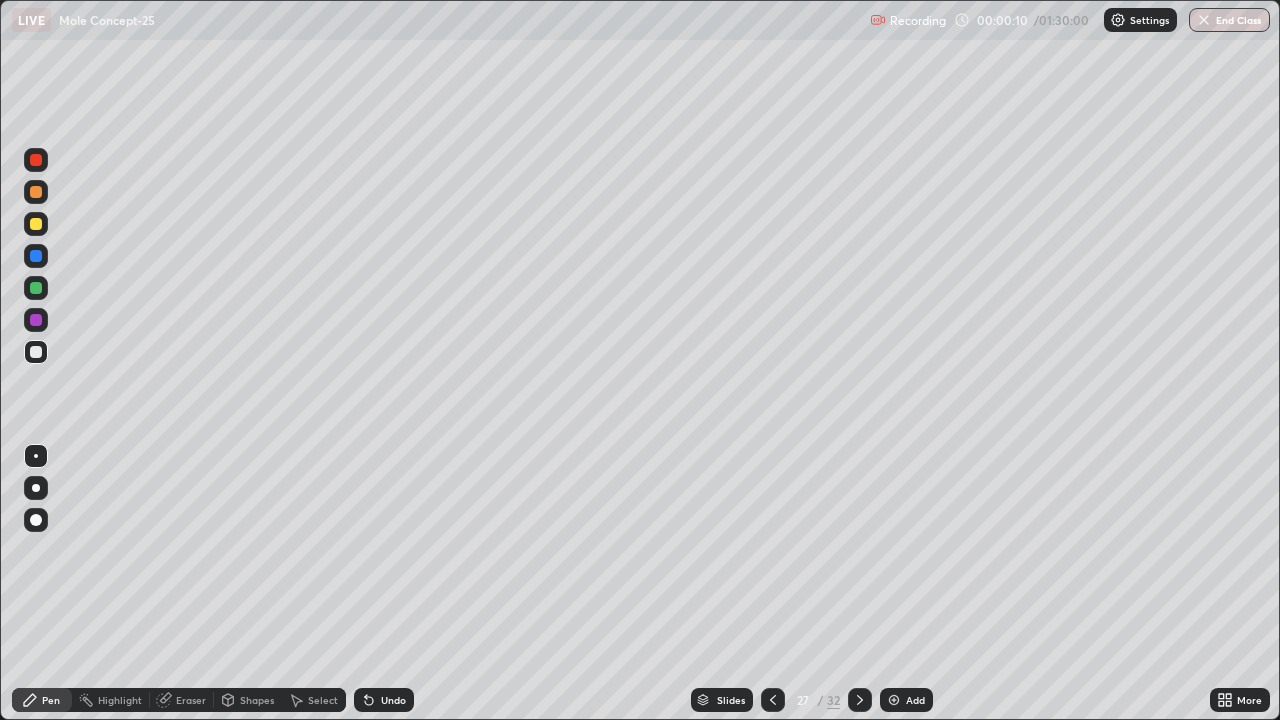 click 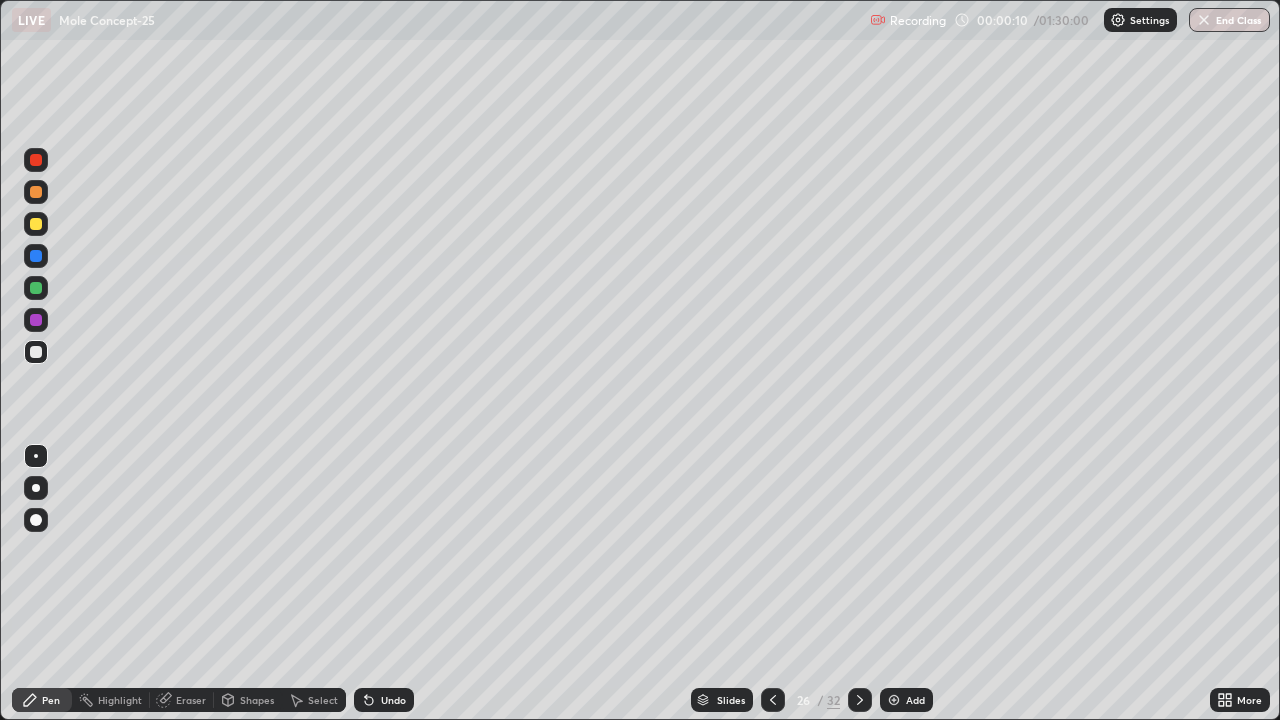 click 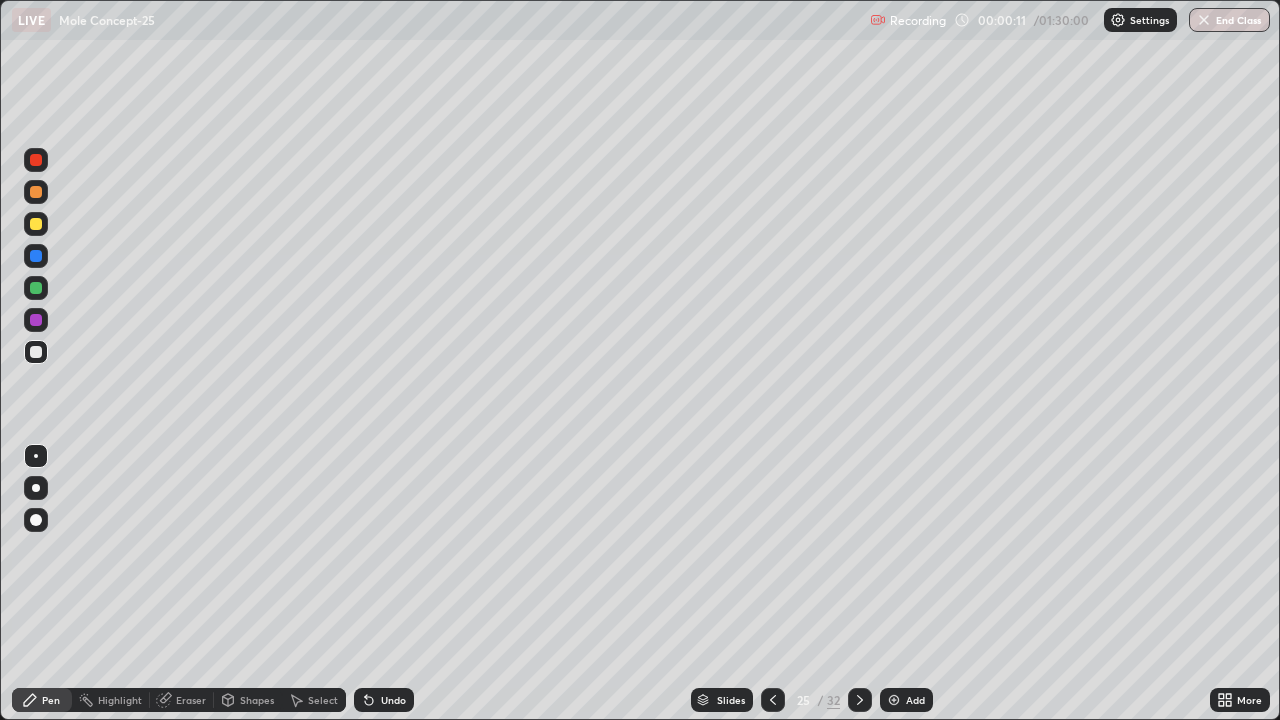 click 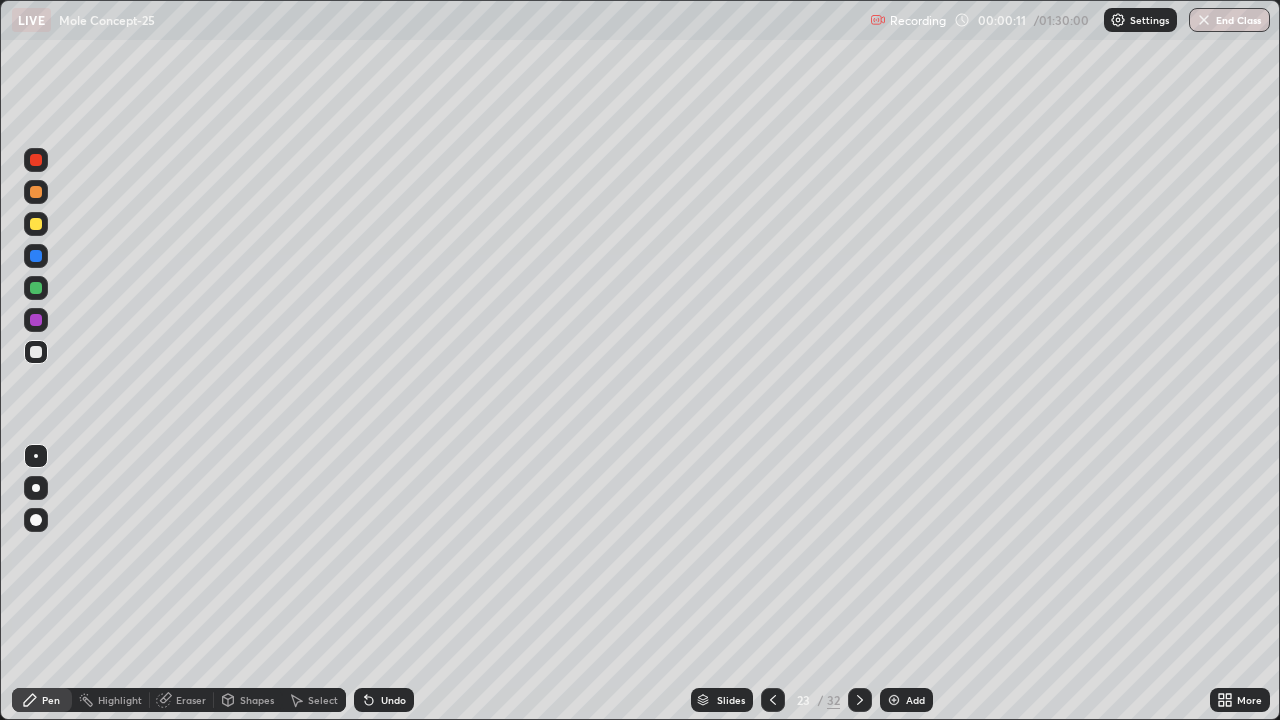 click 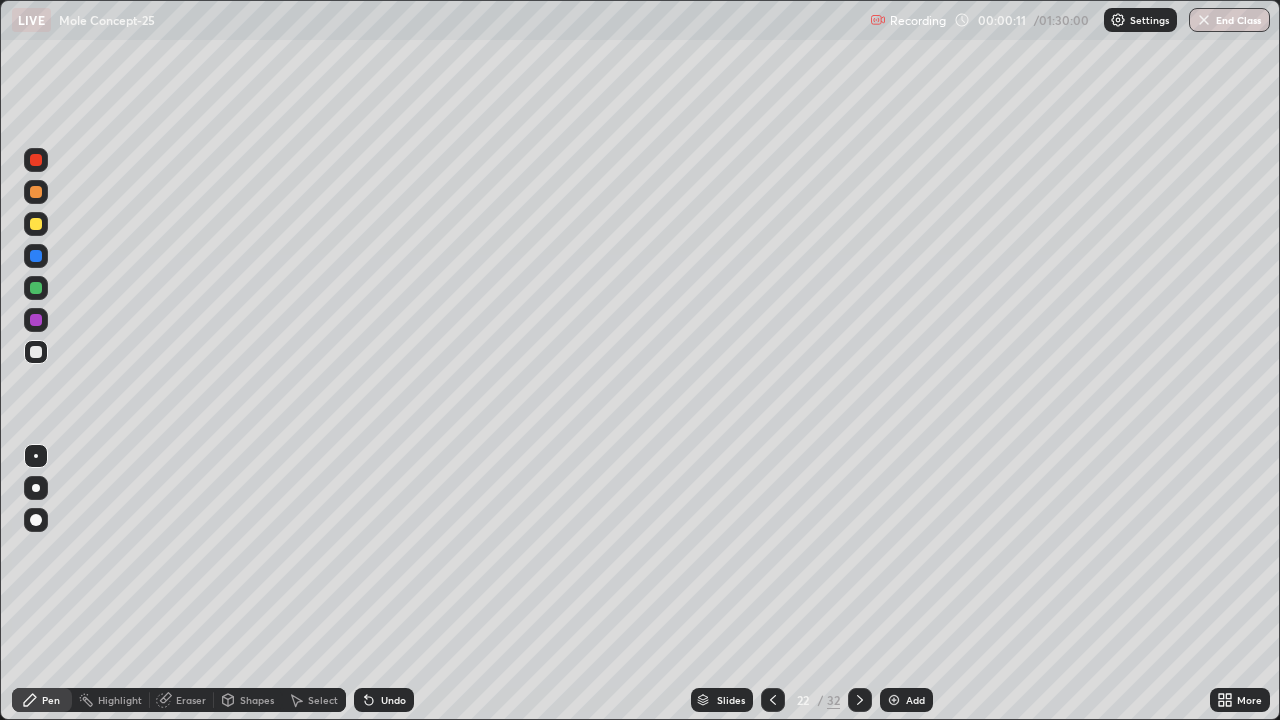 click 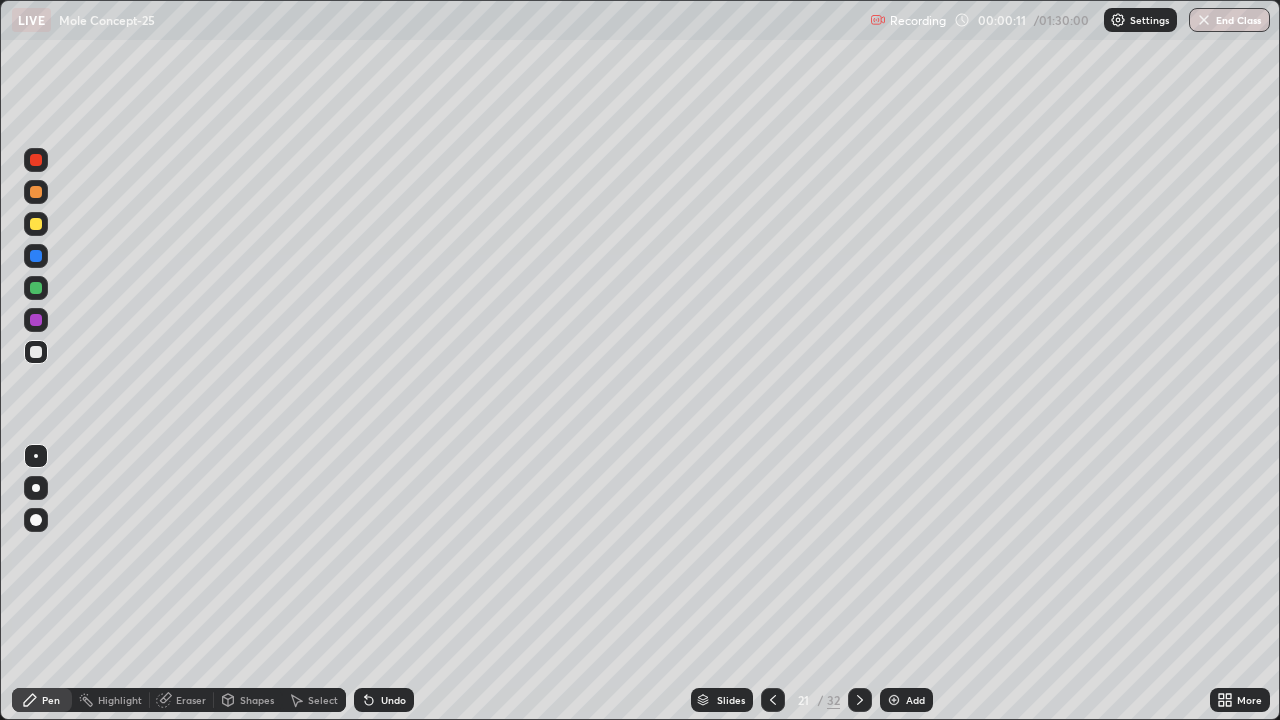 click 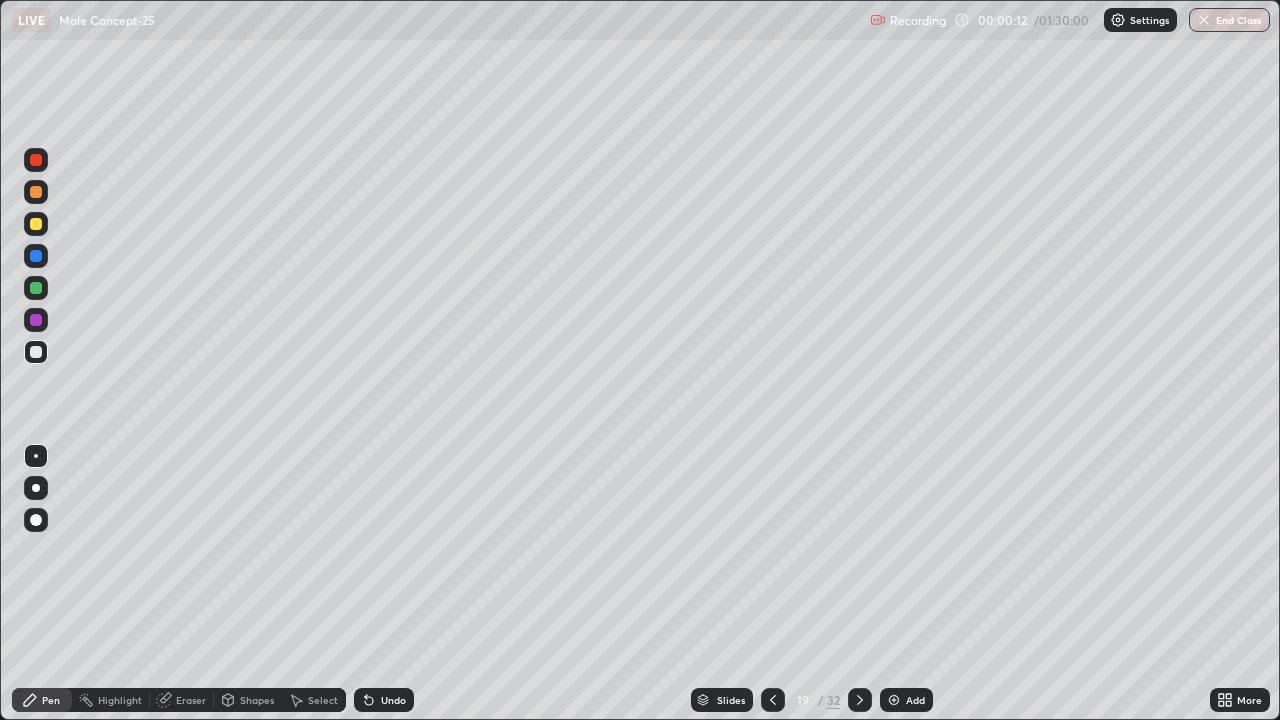 click 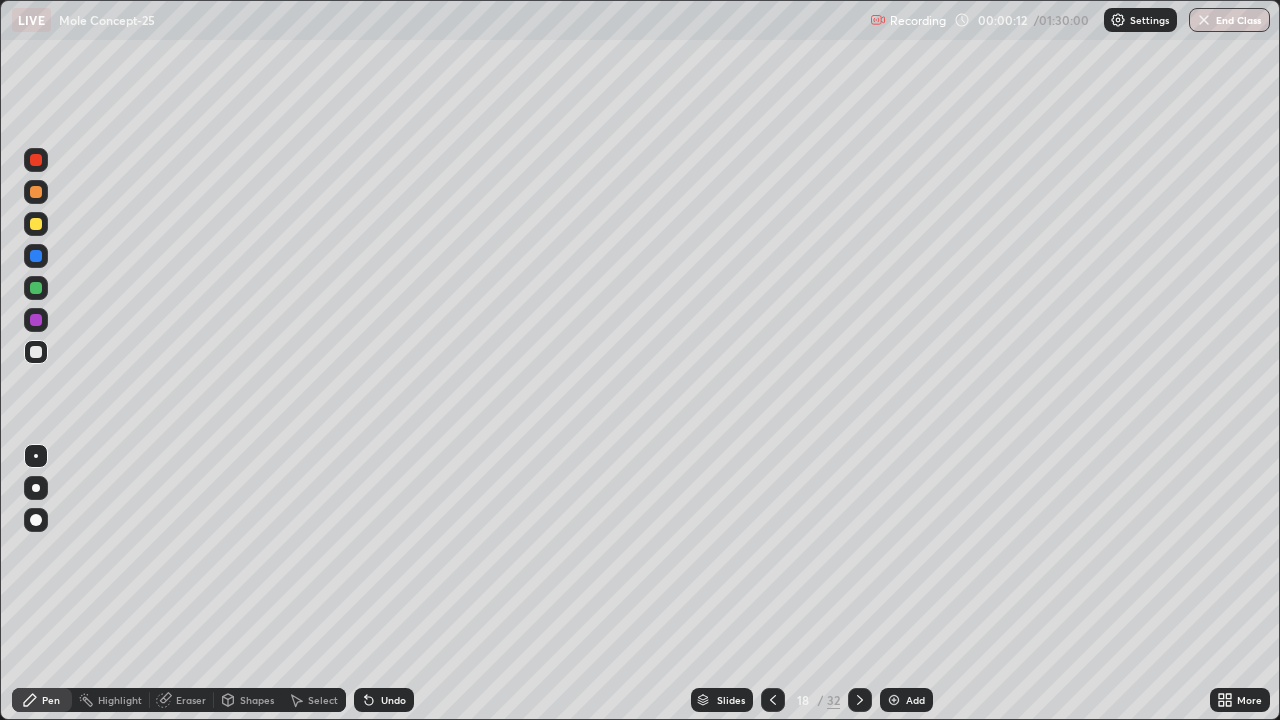 click 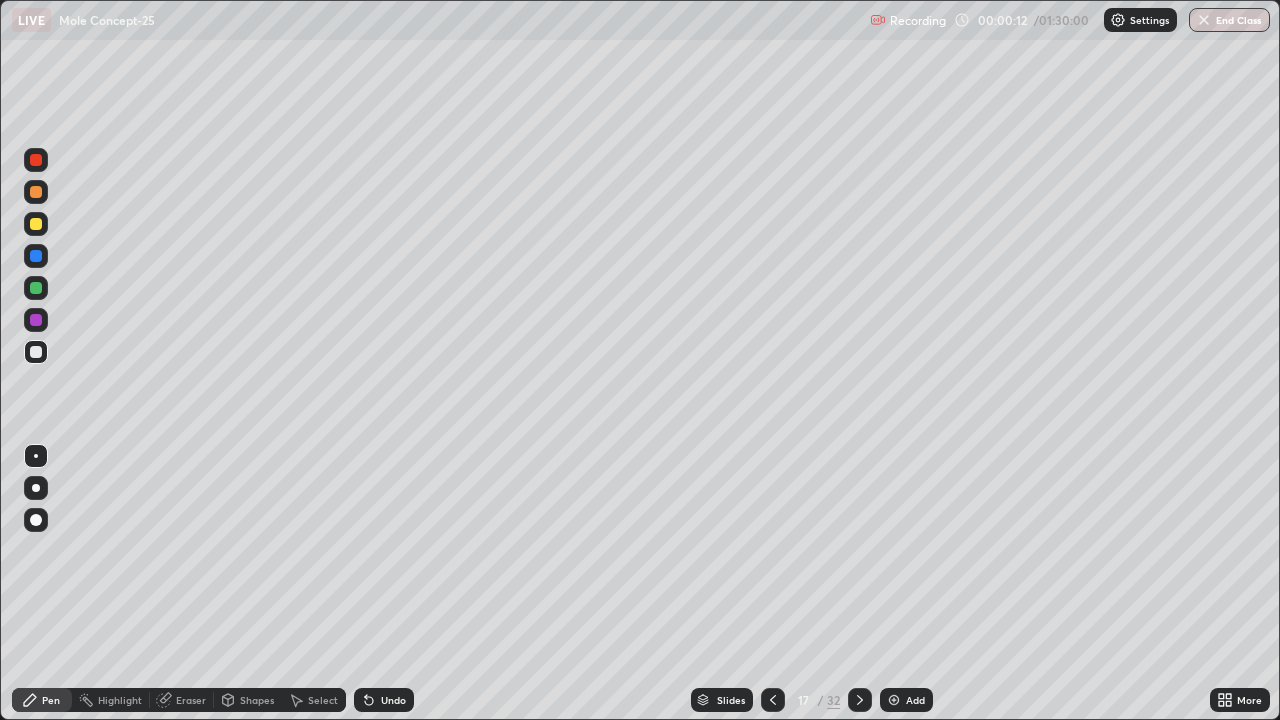 click 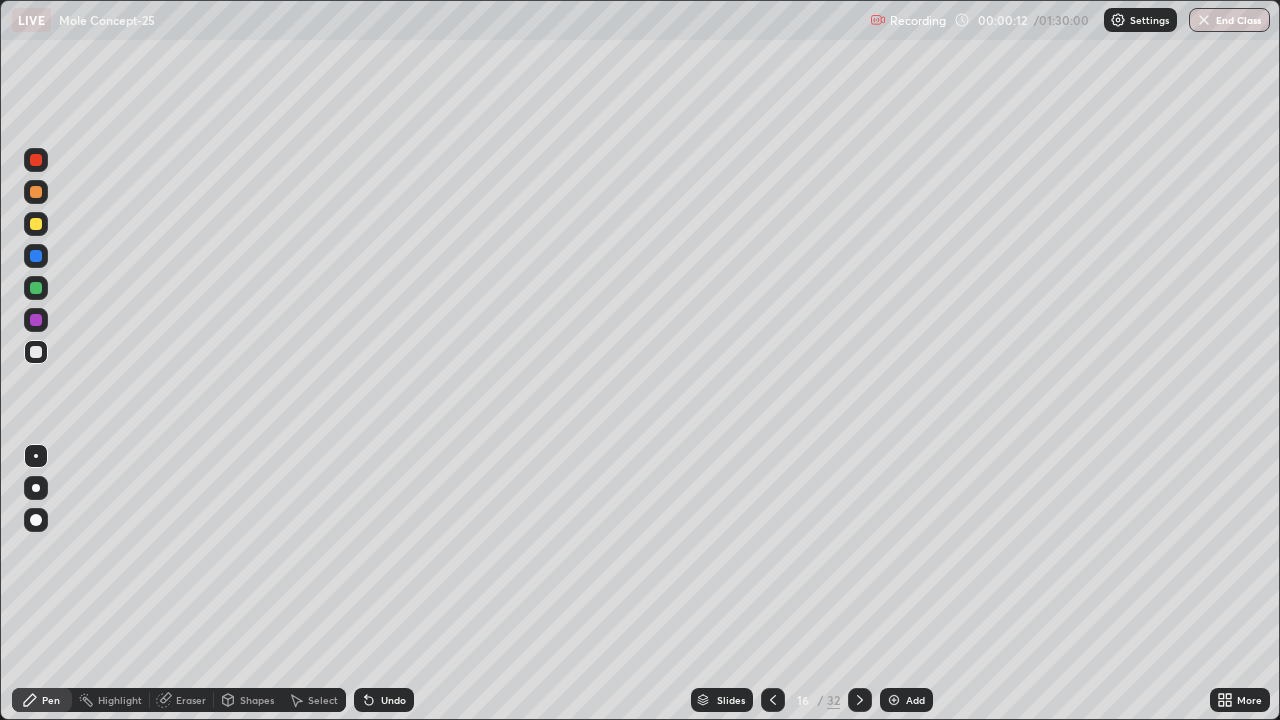 click 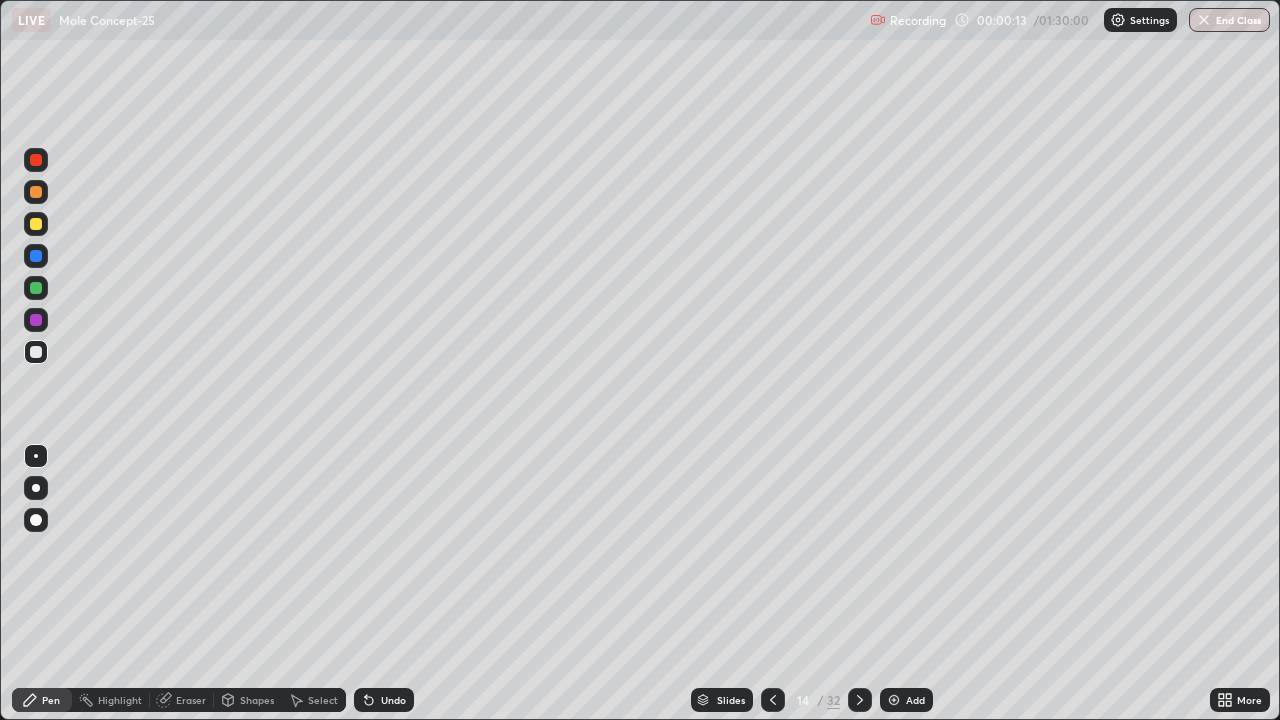 click 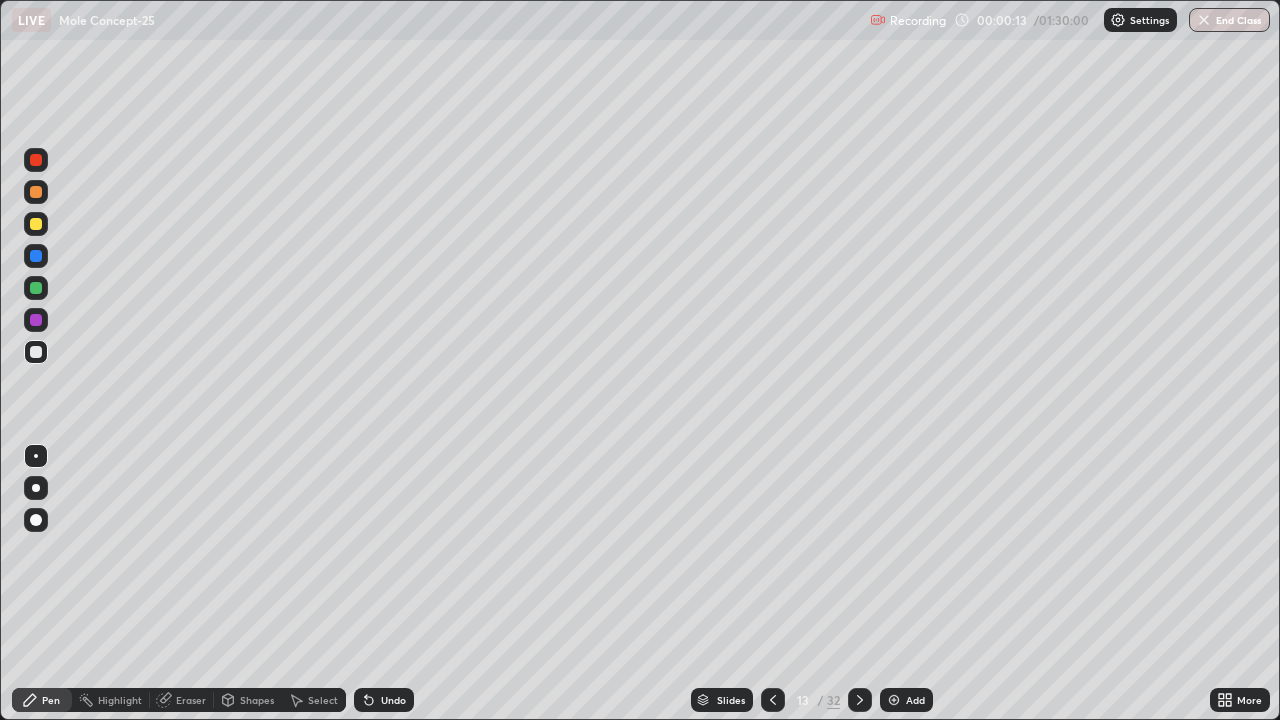 click 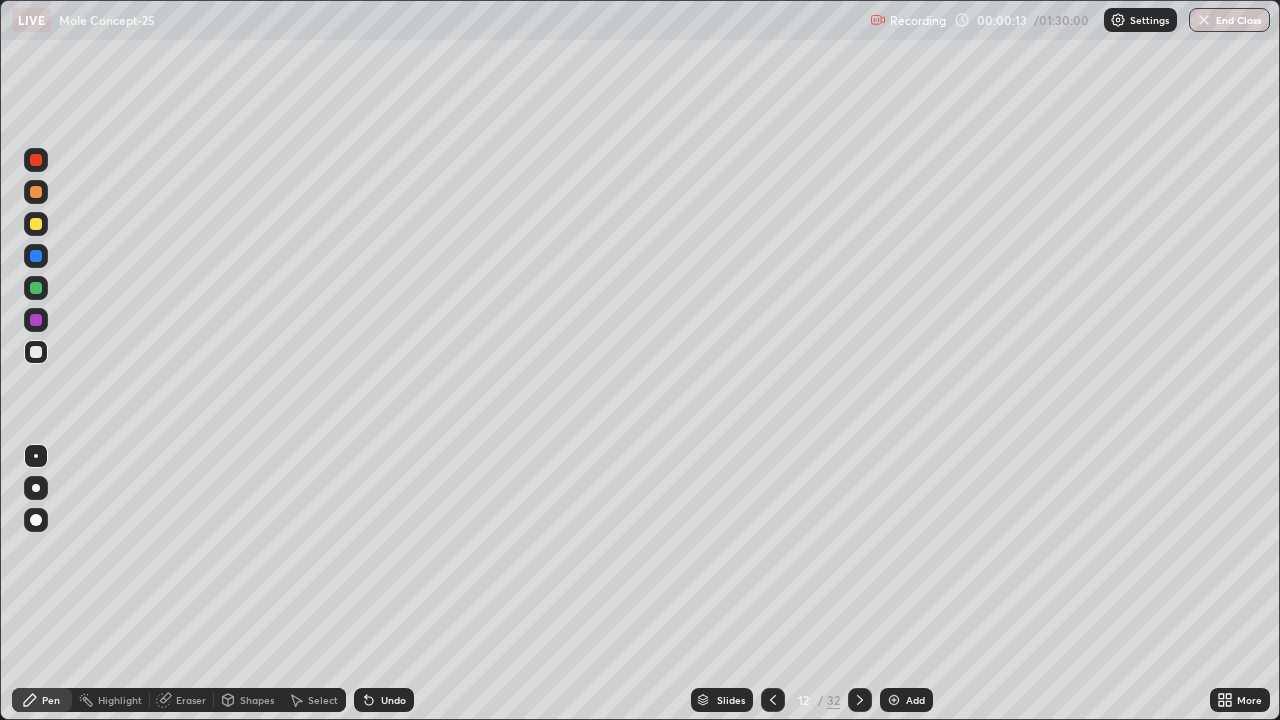 click 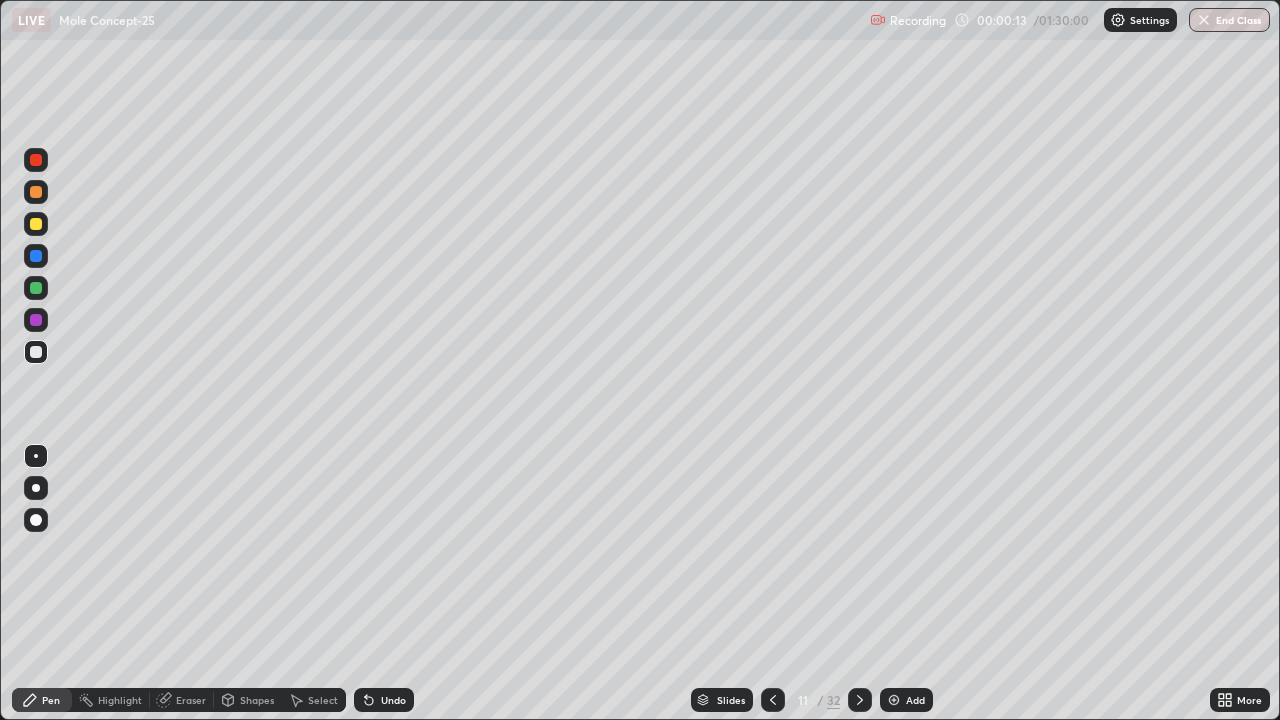 click 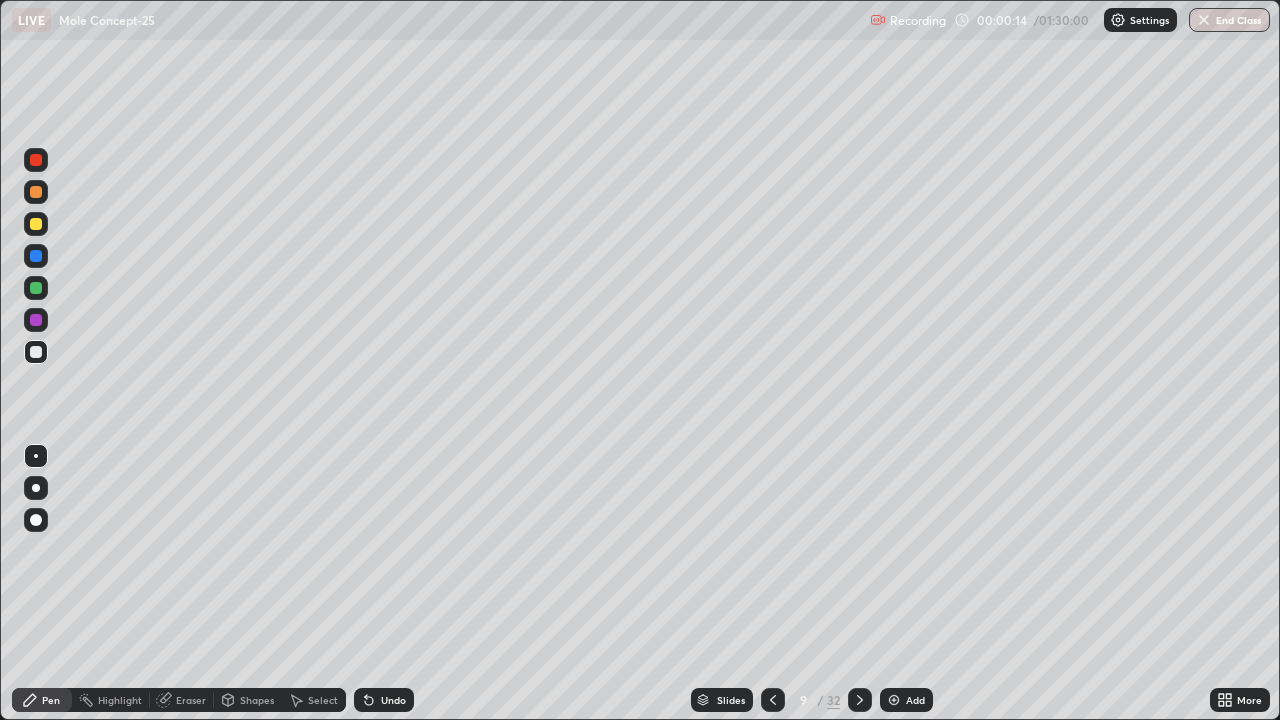 click 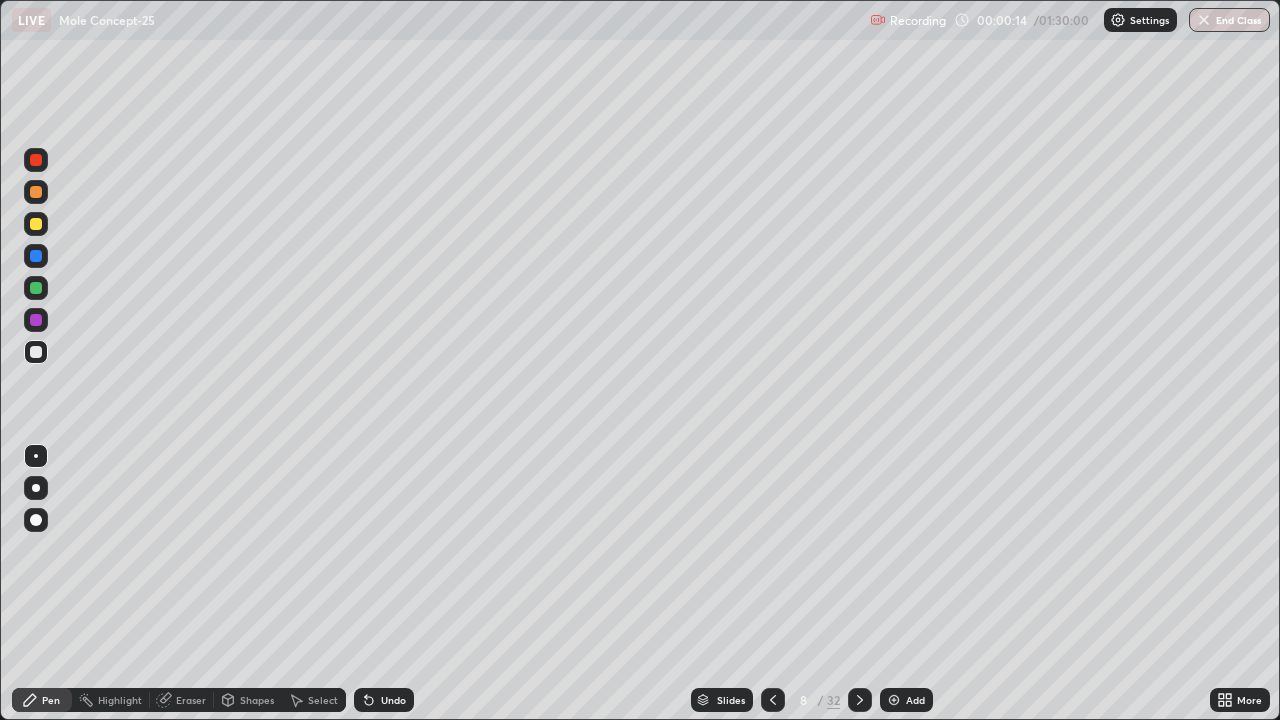 click 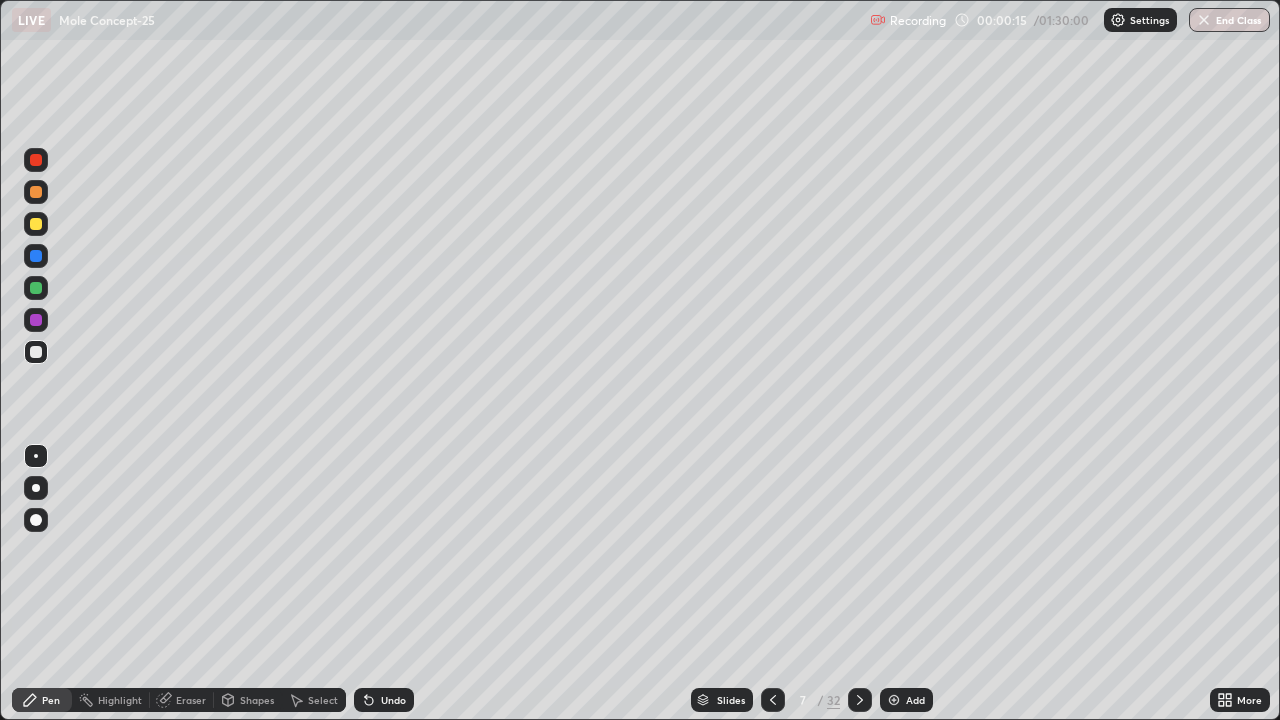 click 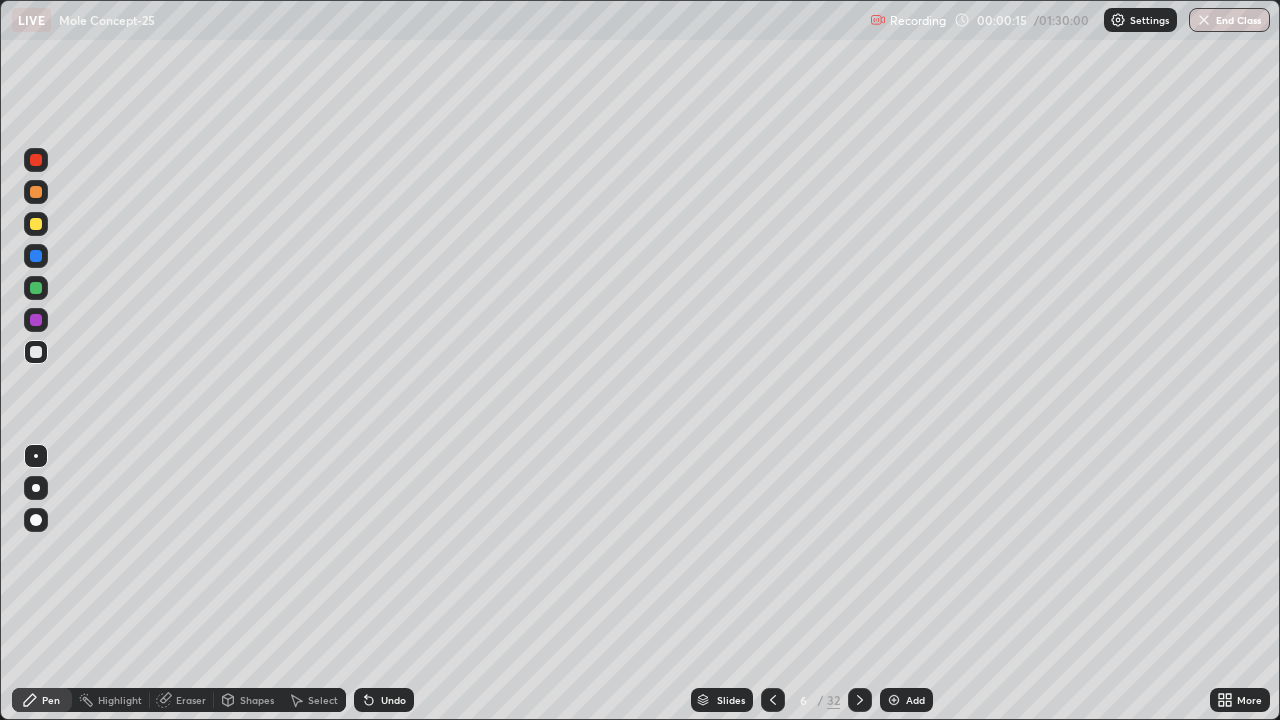 click 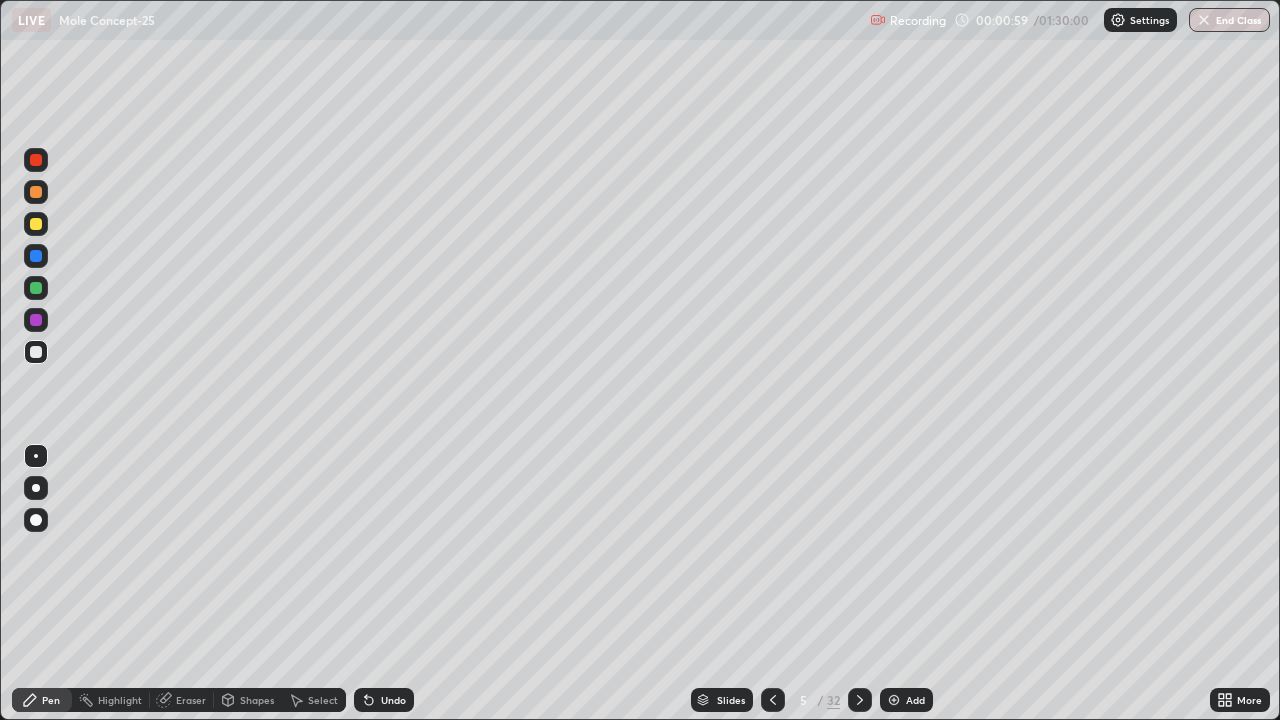 click at bounding box center [36, 488] 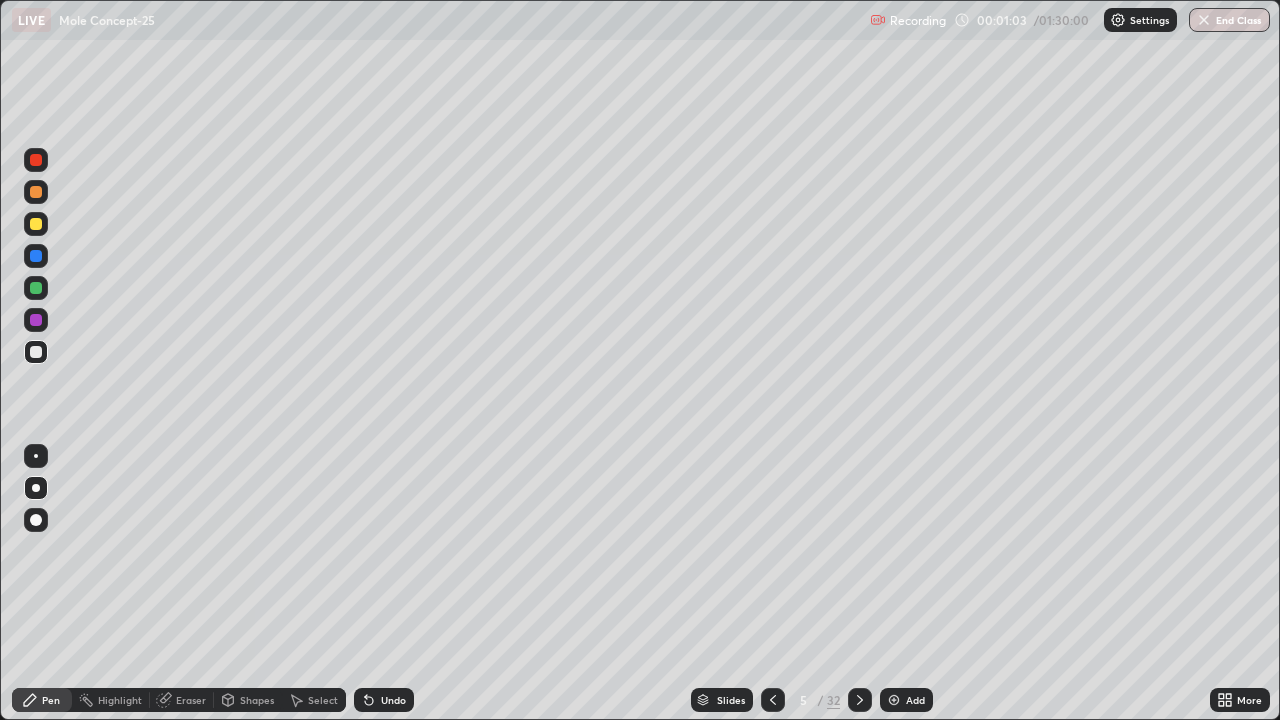 click on "Eraser" at bounding box center [191, 700] 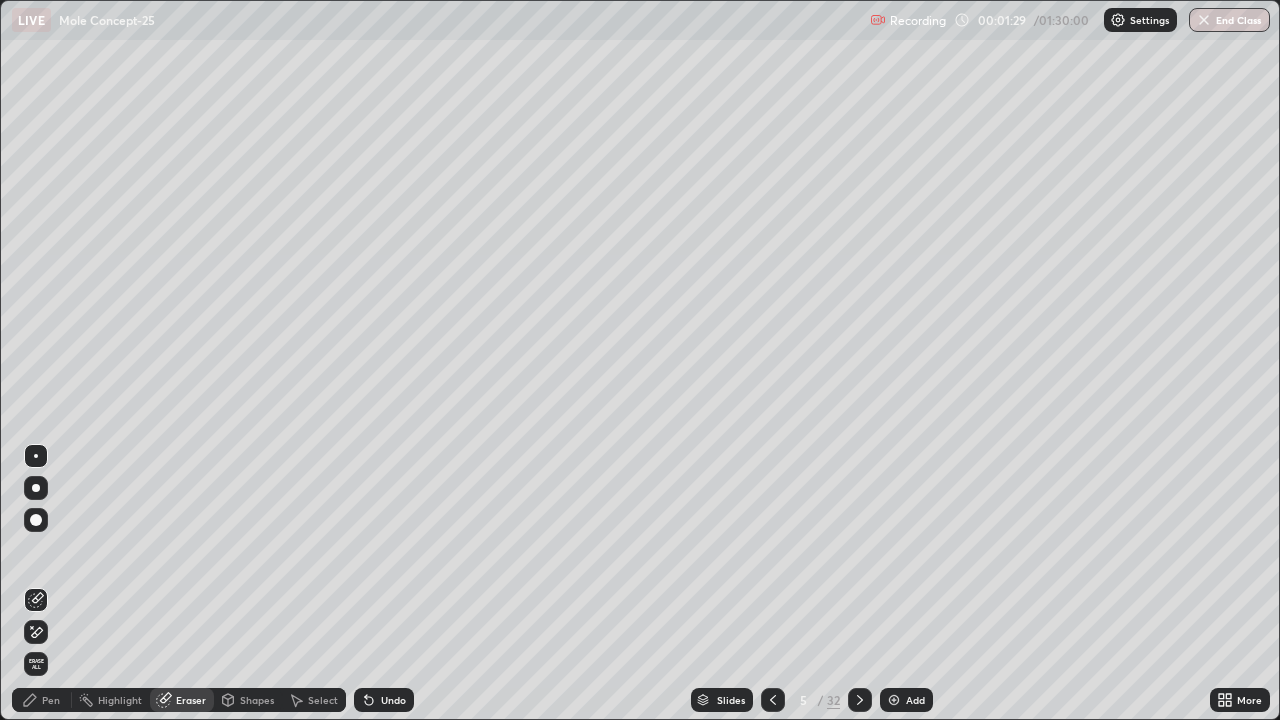 click on "Pen" at bounding box center (51, 700) 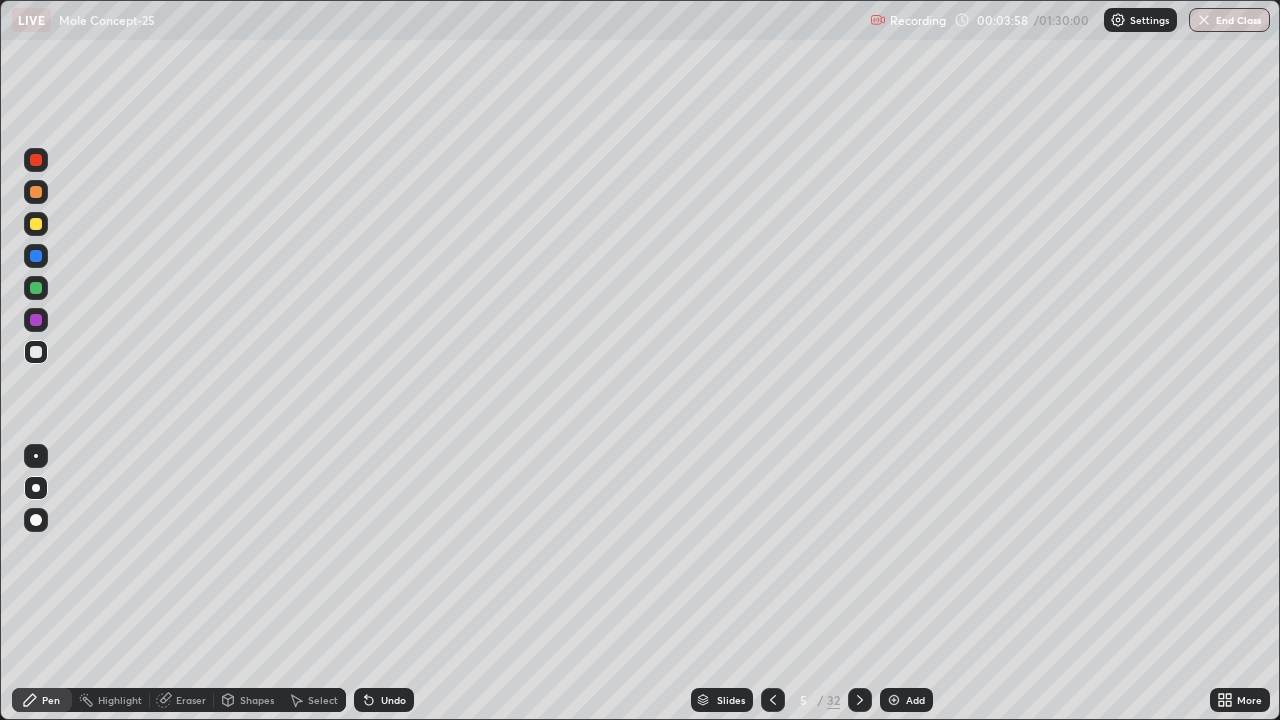 click on "Eraser" at bounding box center [191, 700] 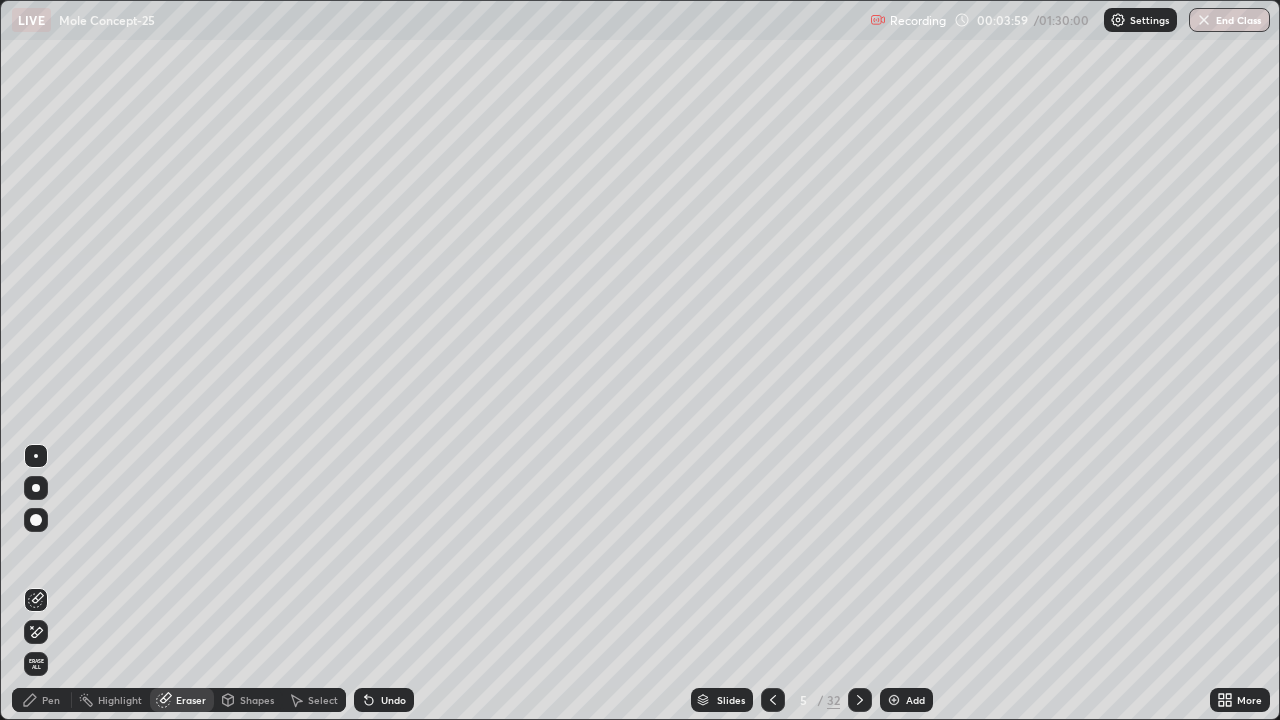click on "Pen" at bounding box center (42, 700) 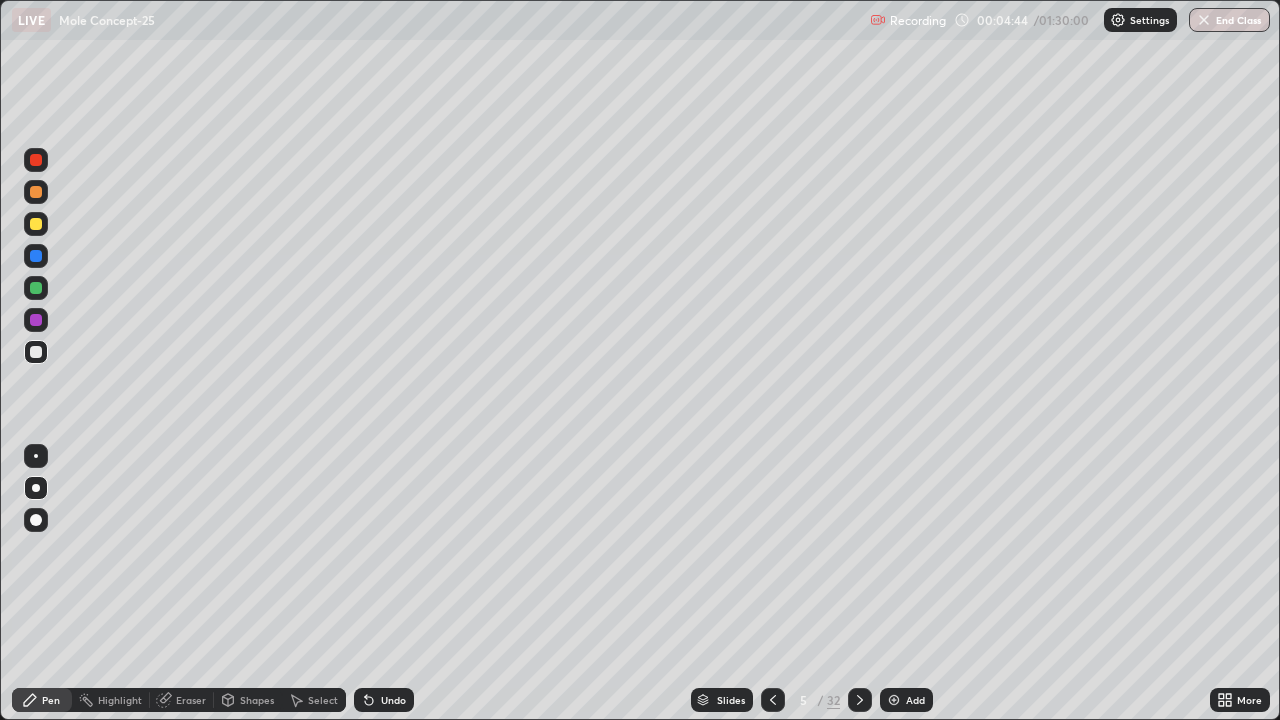 click on "Eraser" at bounding box center [191, 700] 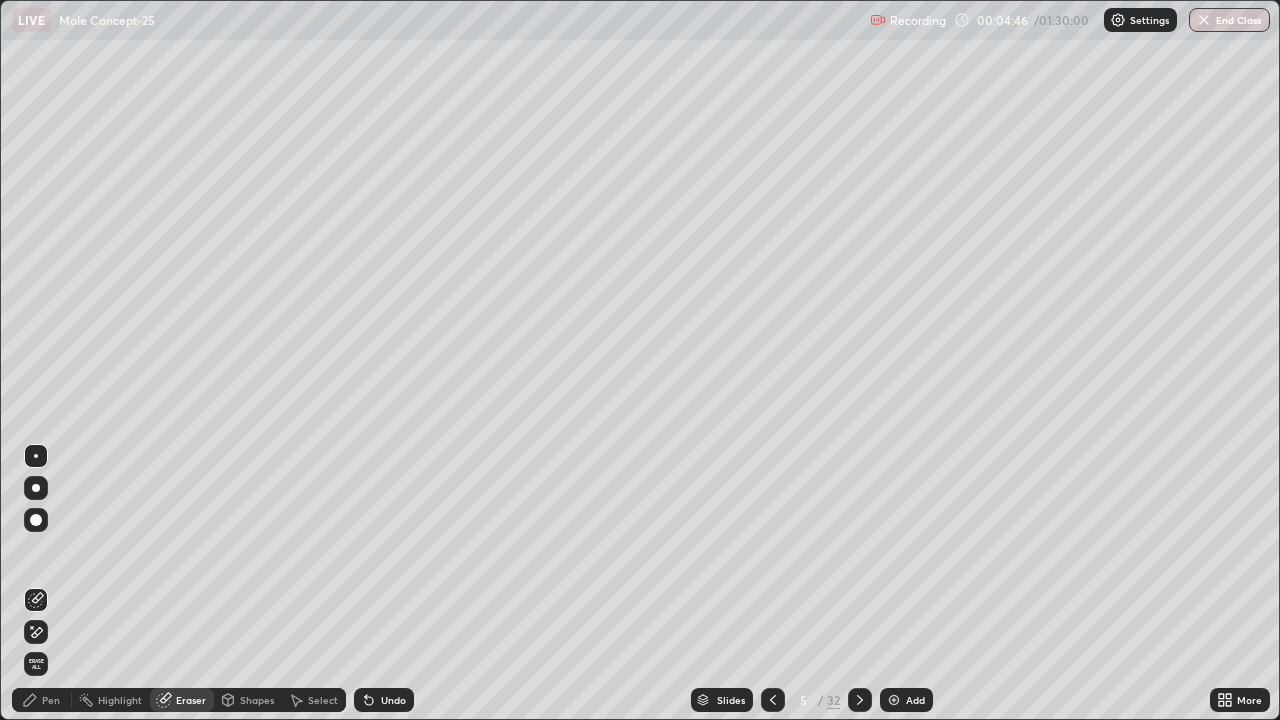 click on "Pen" at bounding box center (42, 700) 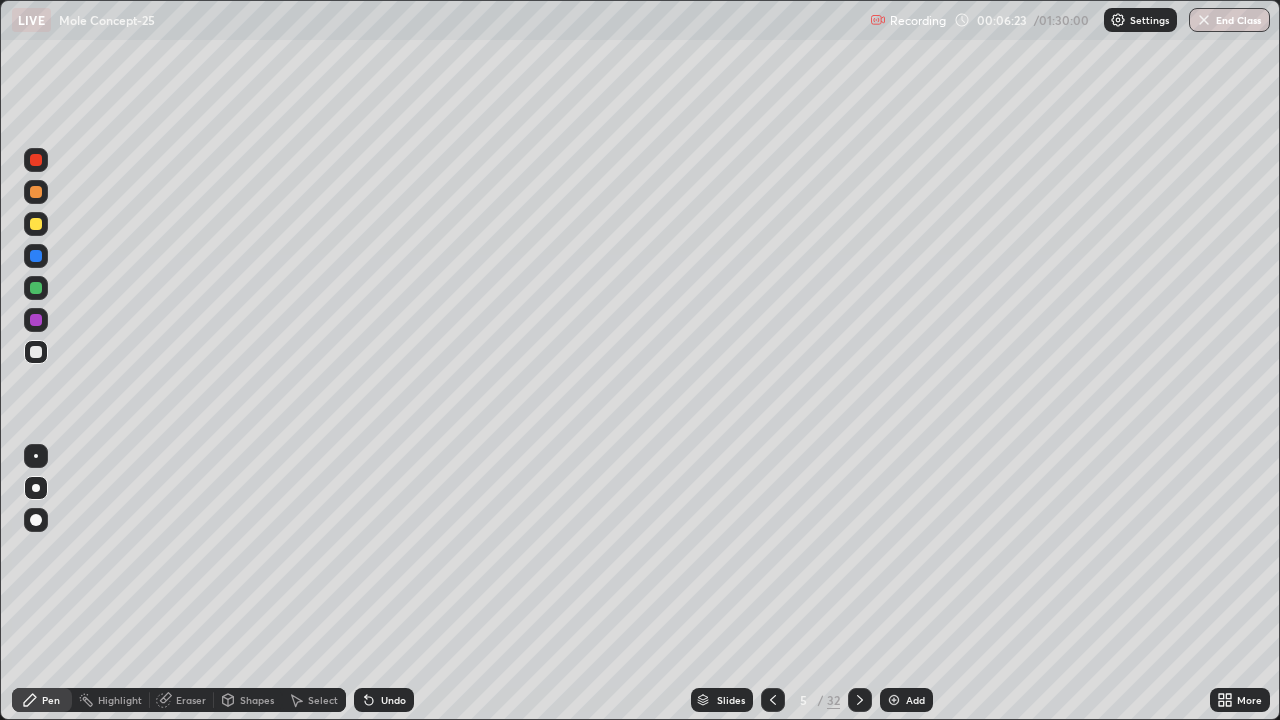click at bounding box center [36, 224] 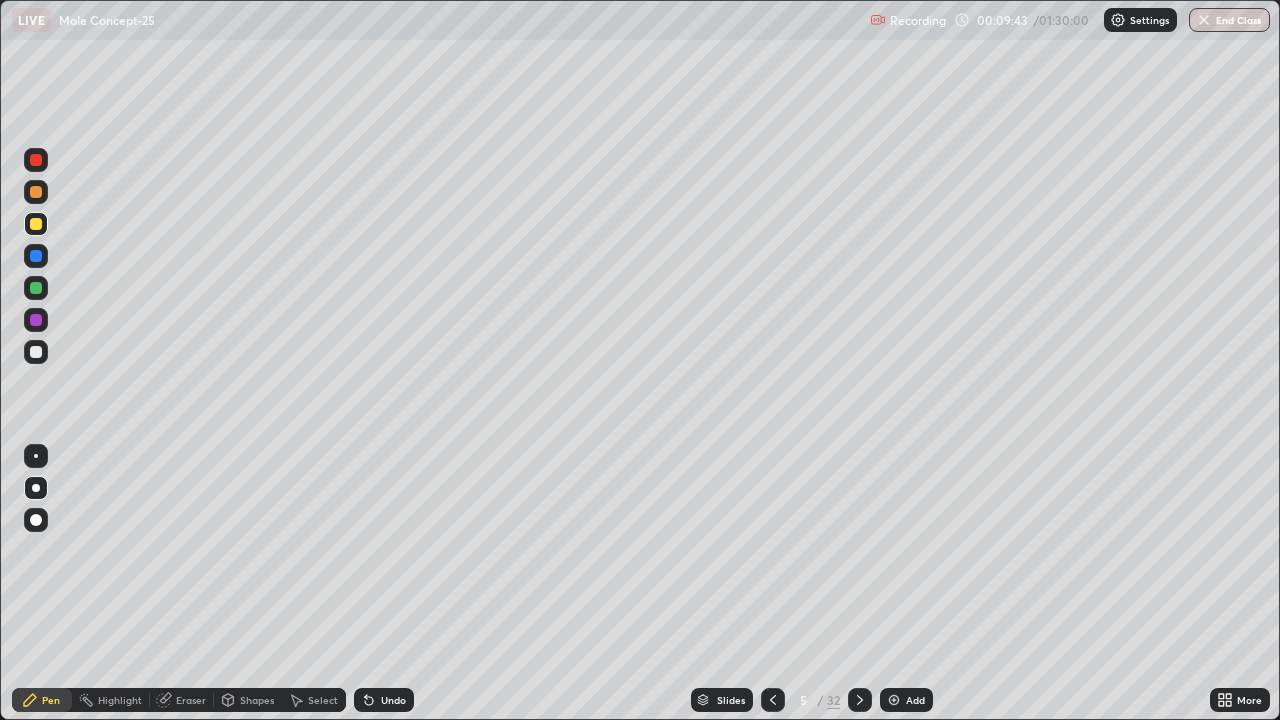 click 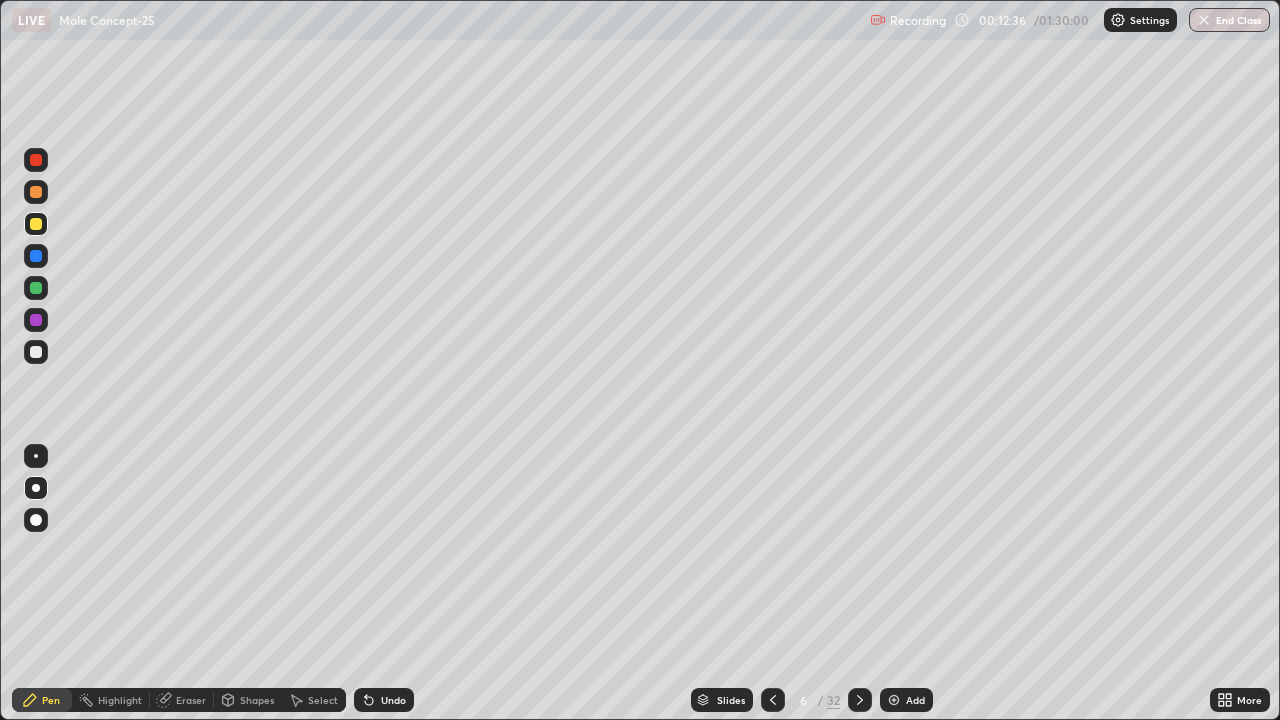 click on "Eraser" at bounding box center (191, 700) 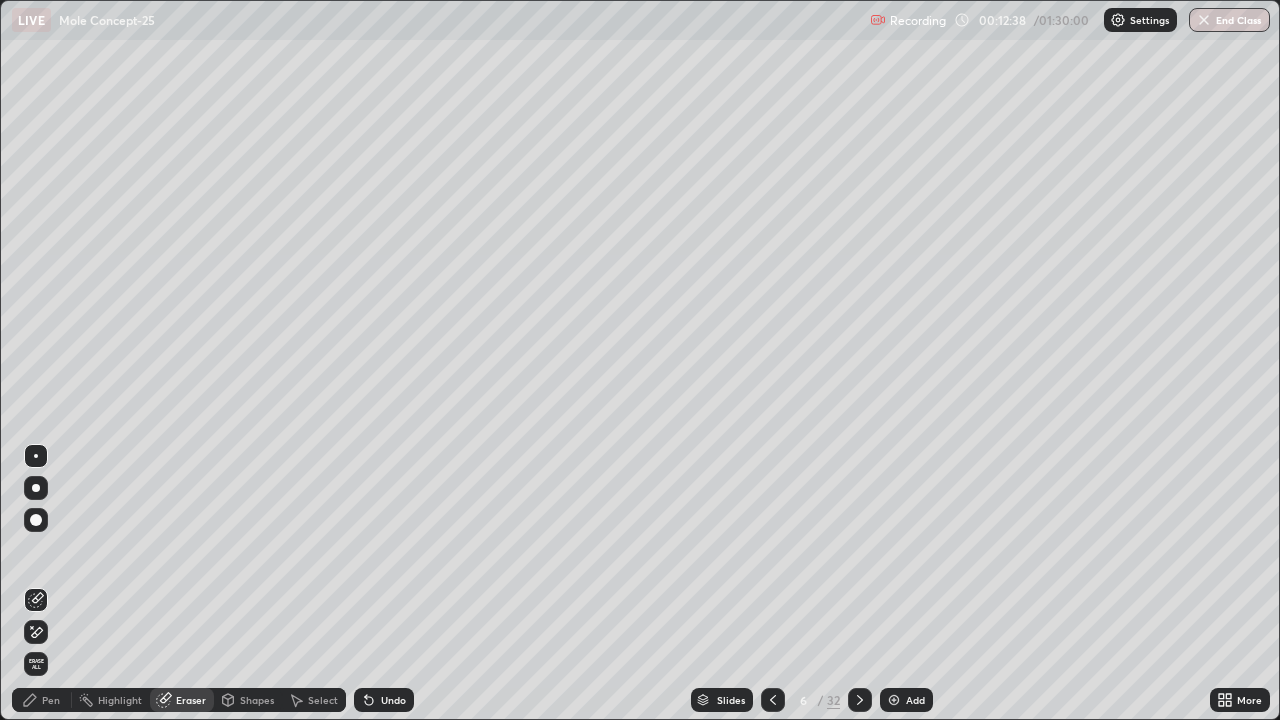 click on "Pen" at bounding box center (51, 700) 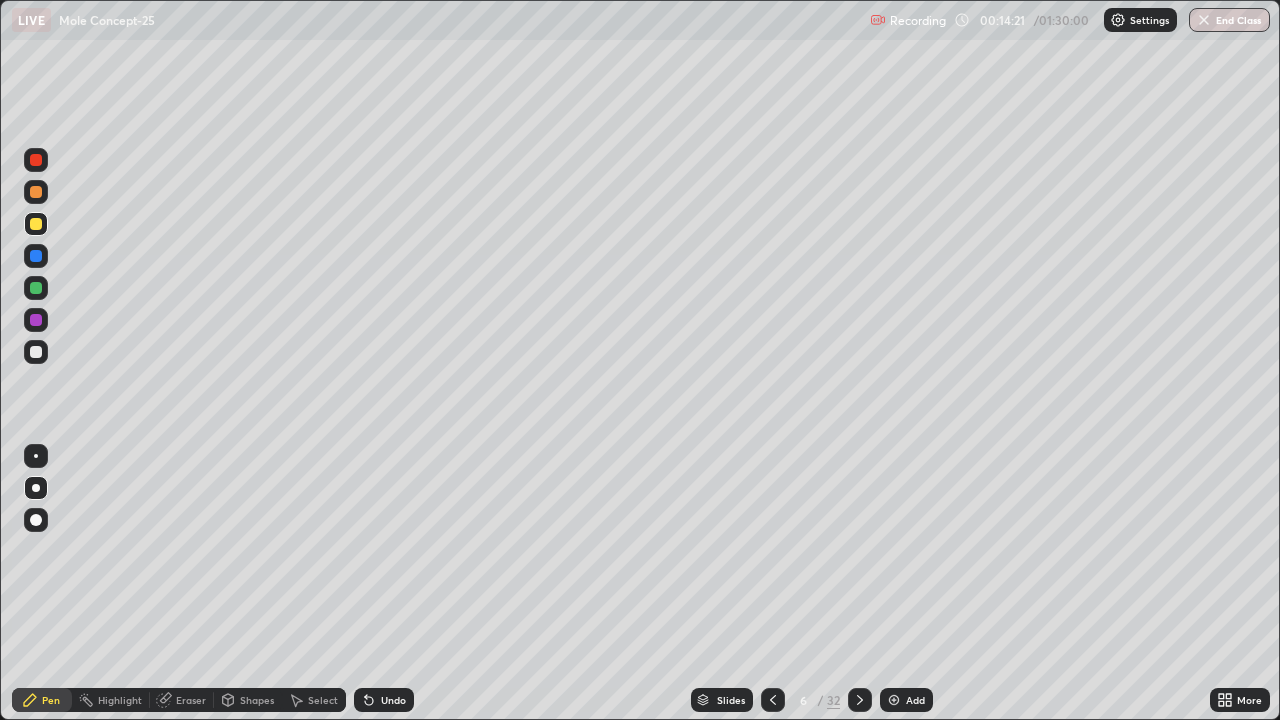 click 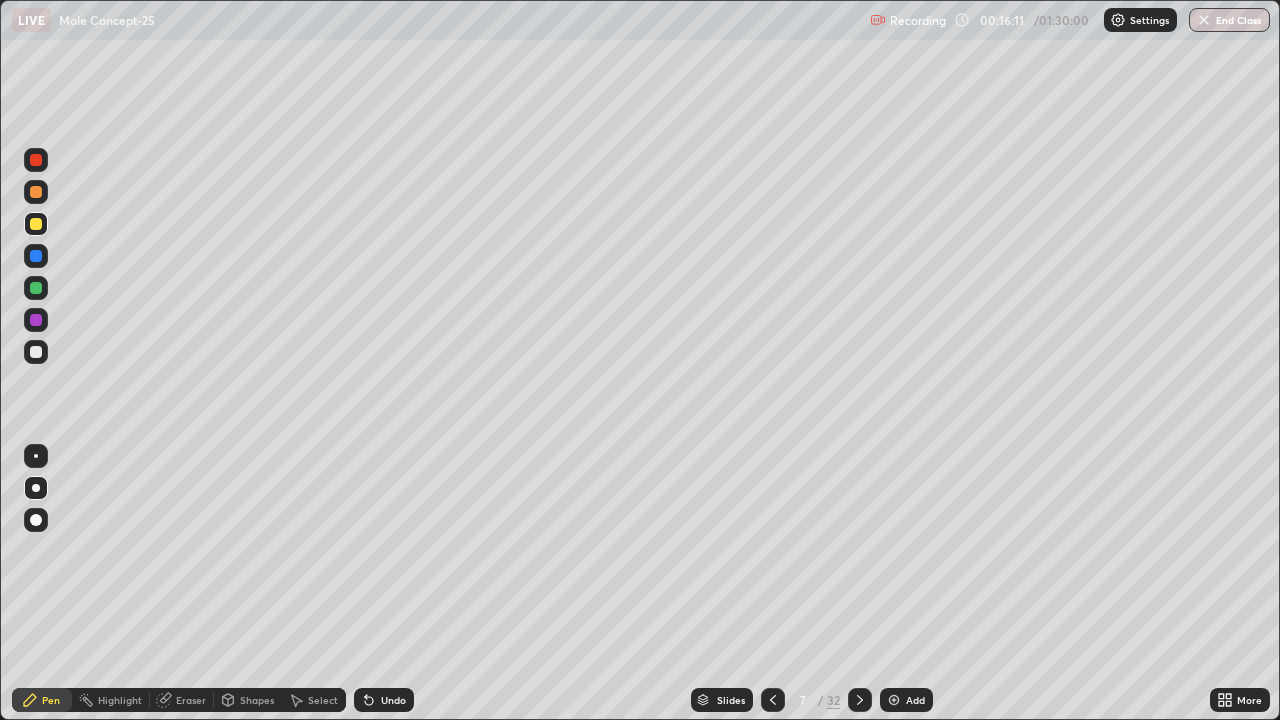 click 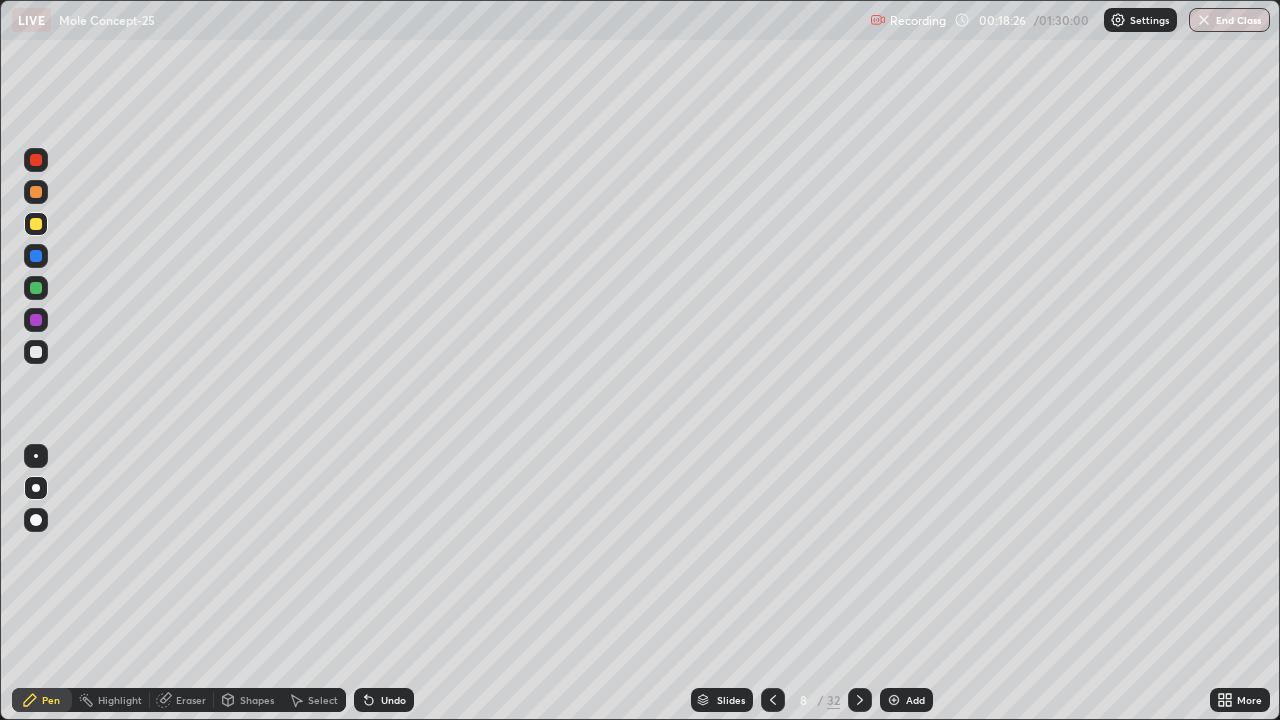 click 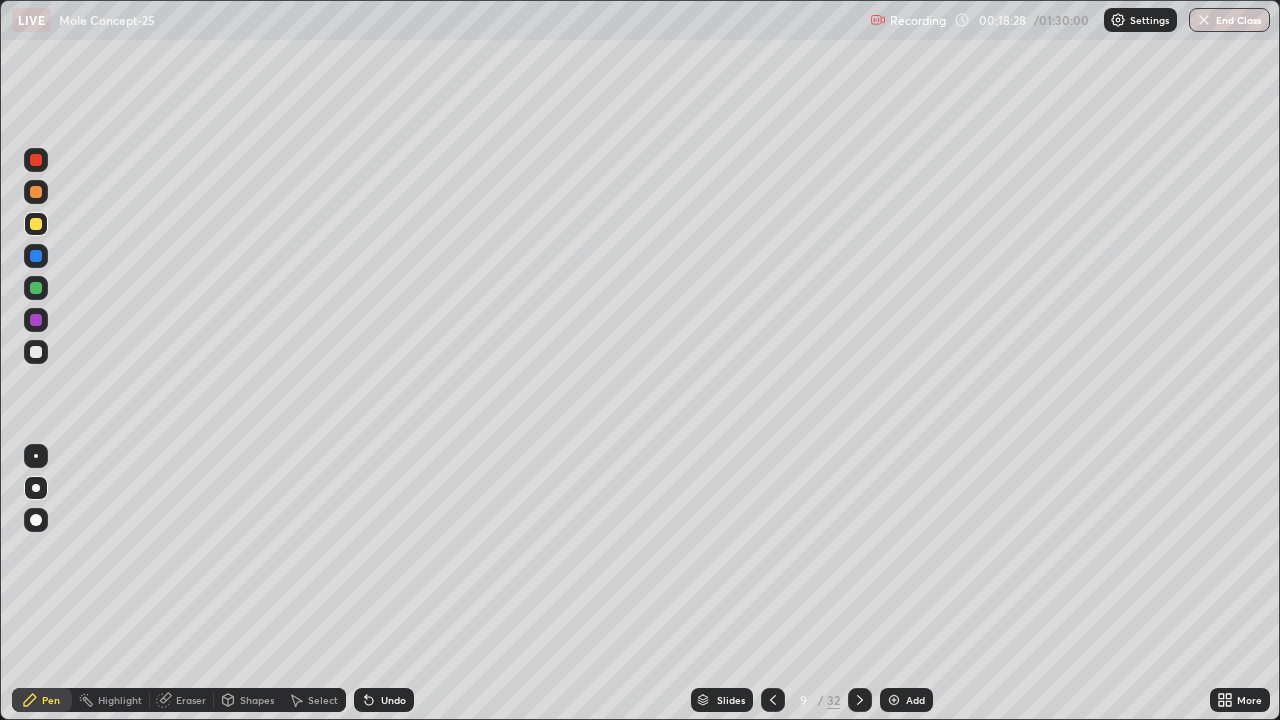 click 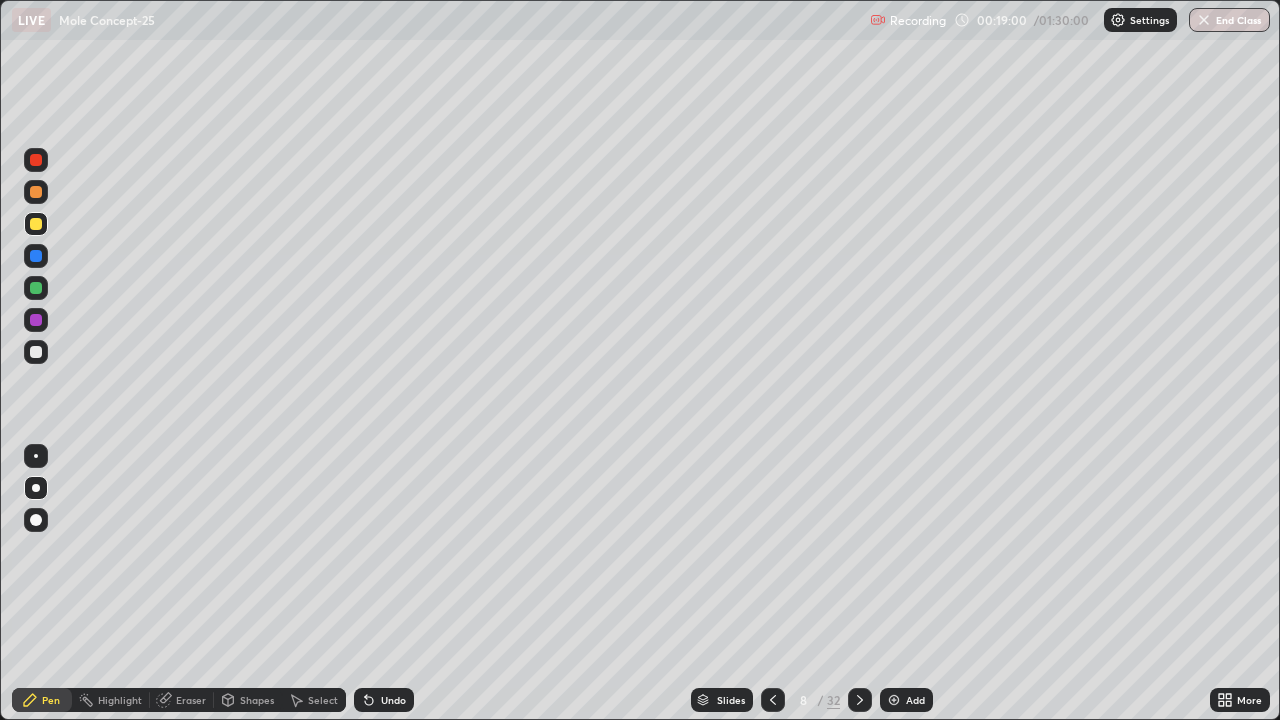 click on "Eraser" at bounding box center (191, 700) 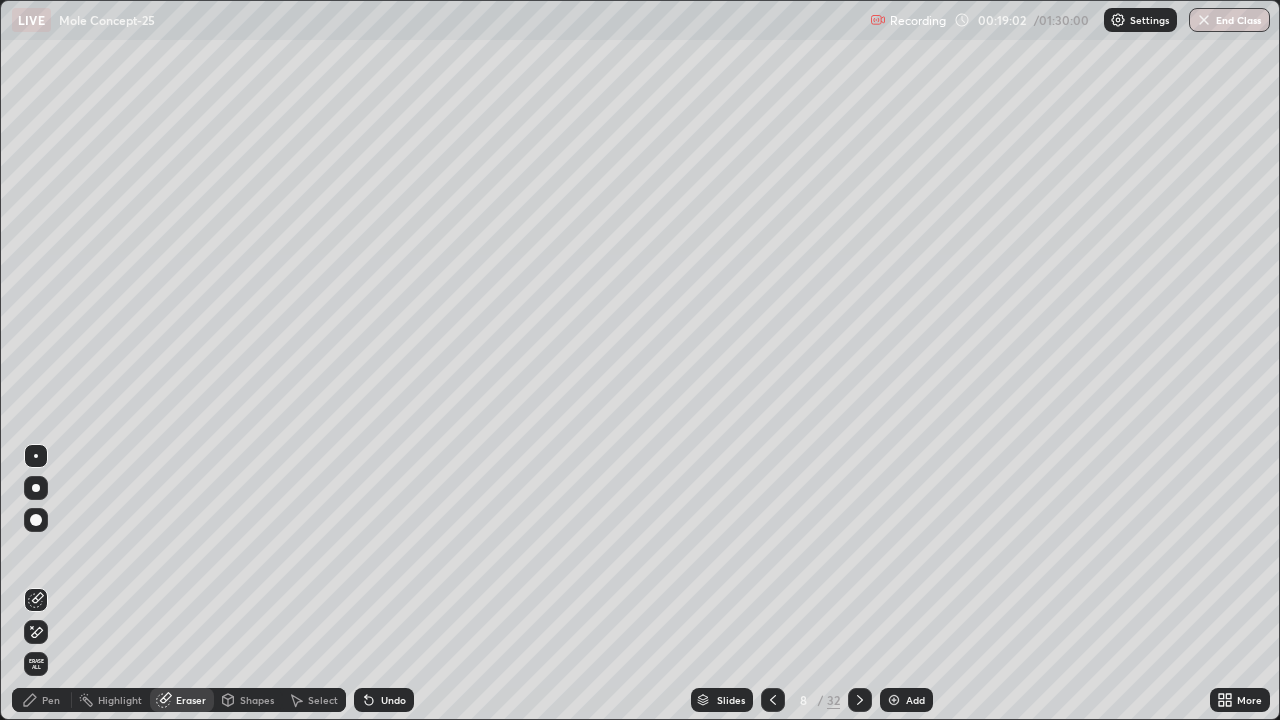 click on "Pen" at bounding box center [42, 700] 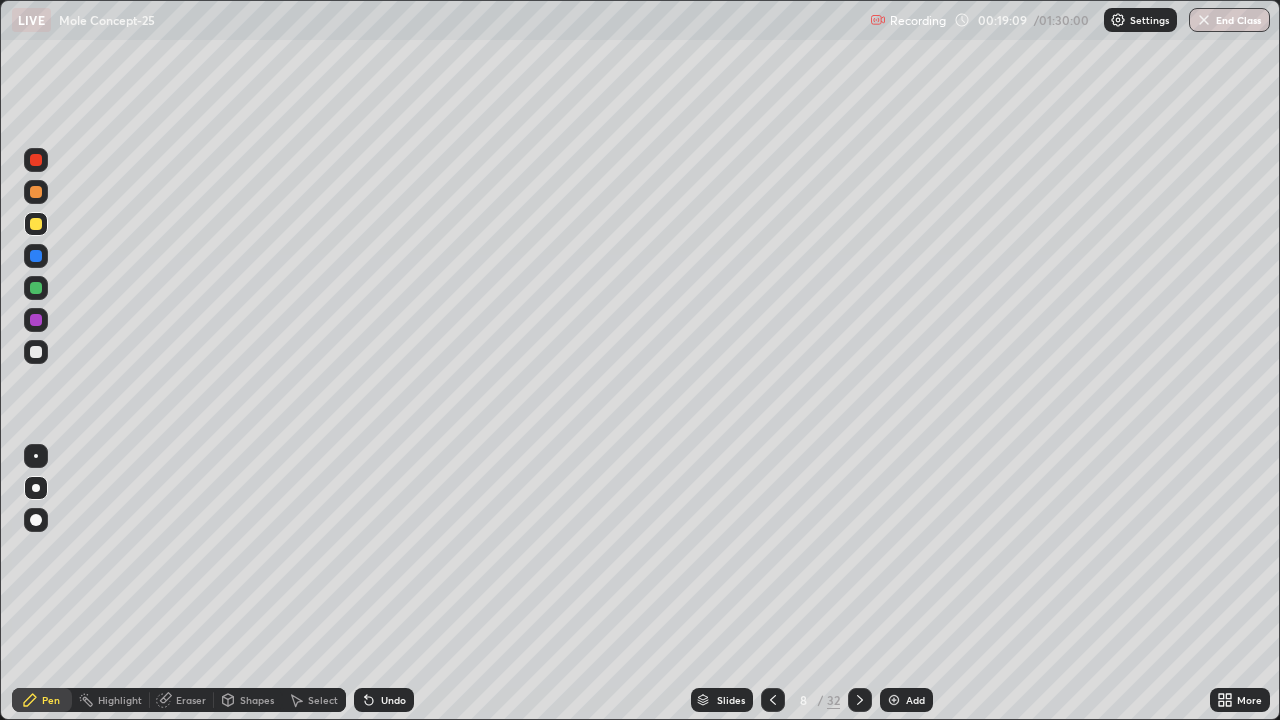 click 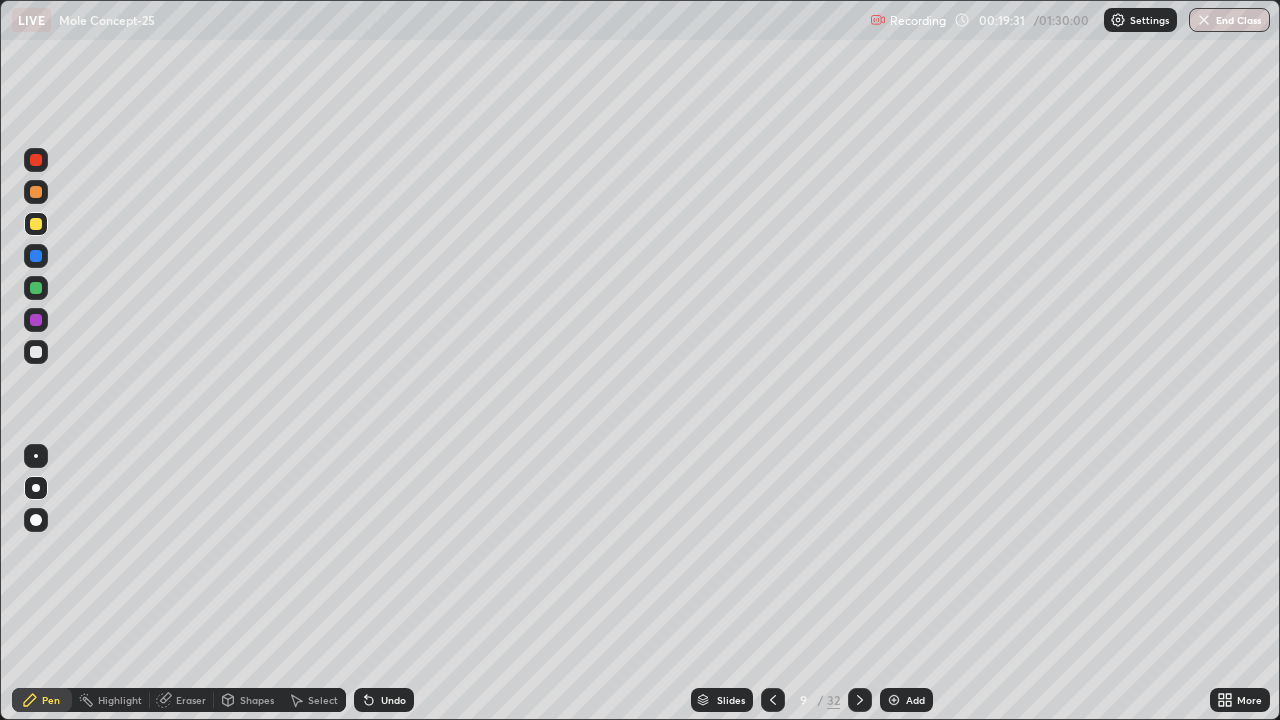 click on "Eraser" at bounding box center [191, 700] 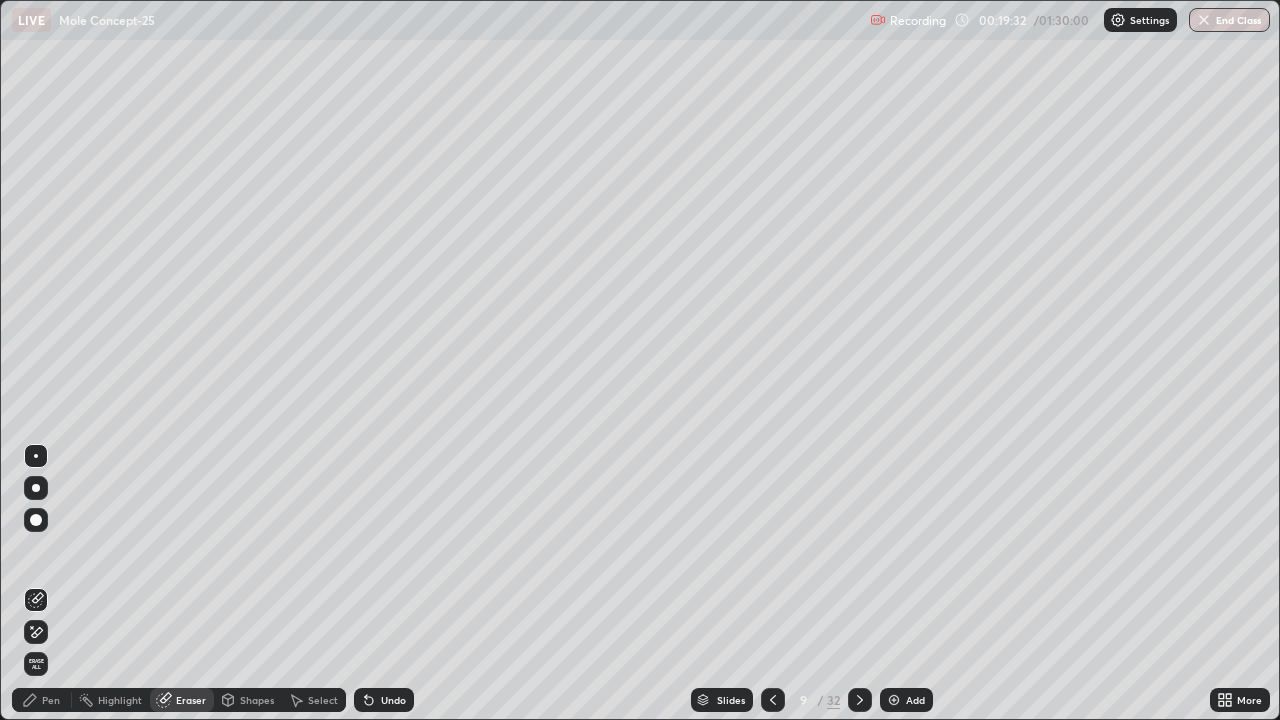 click on "Pen" at bounding box center [51, 700] 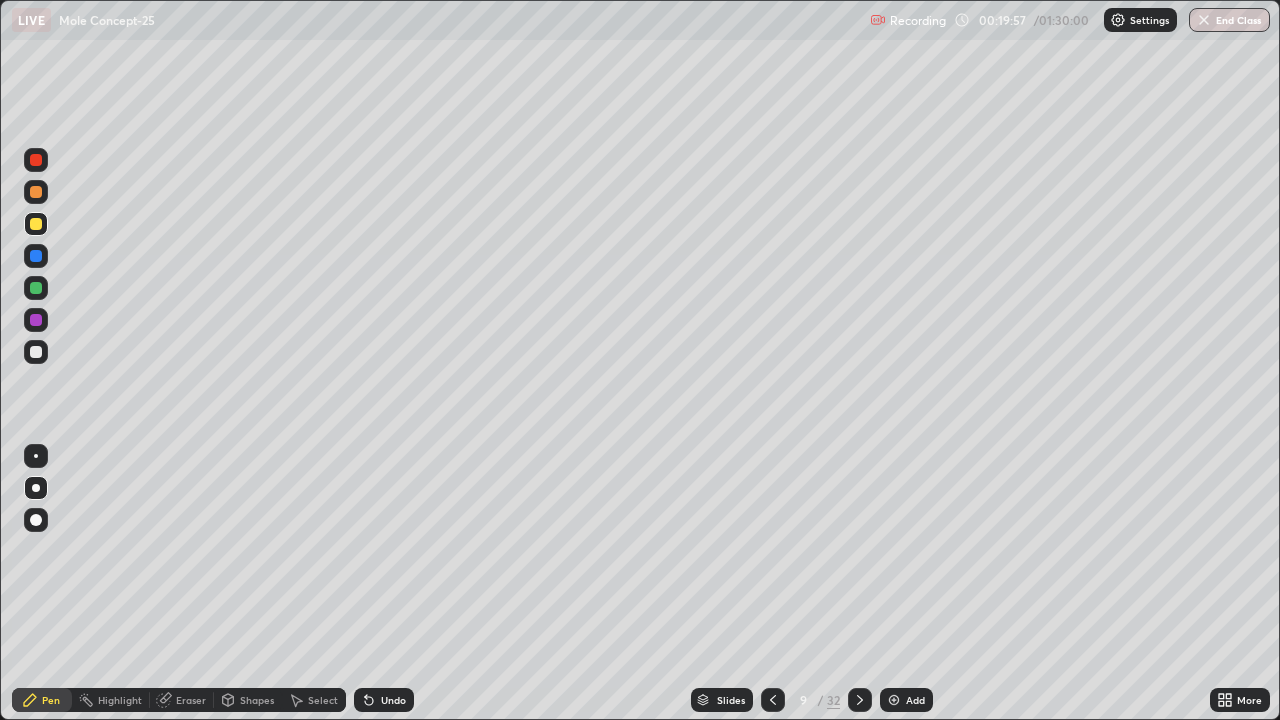 click on "Eraser" at bounding box center [182, 700] 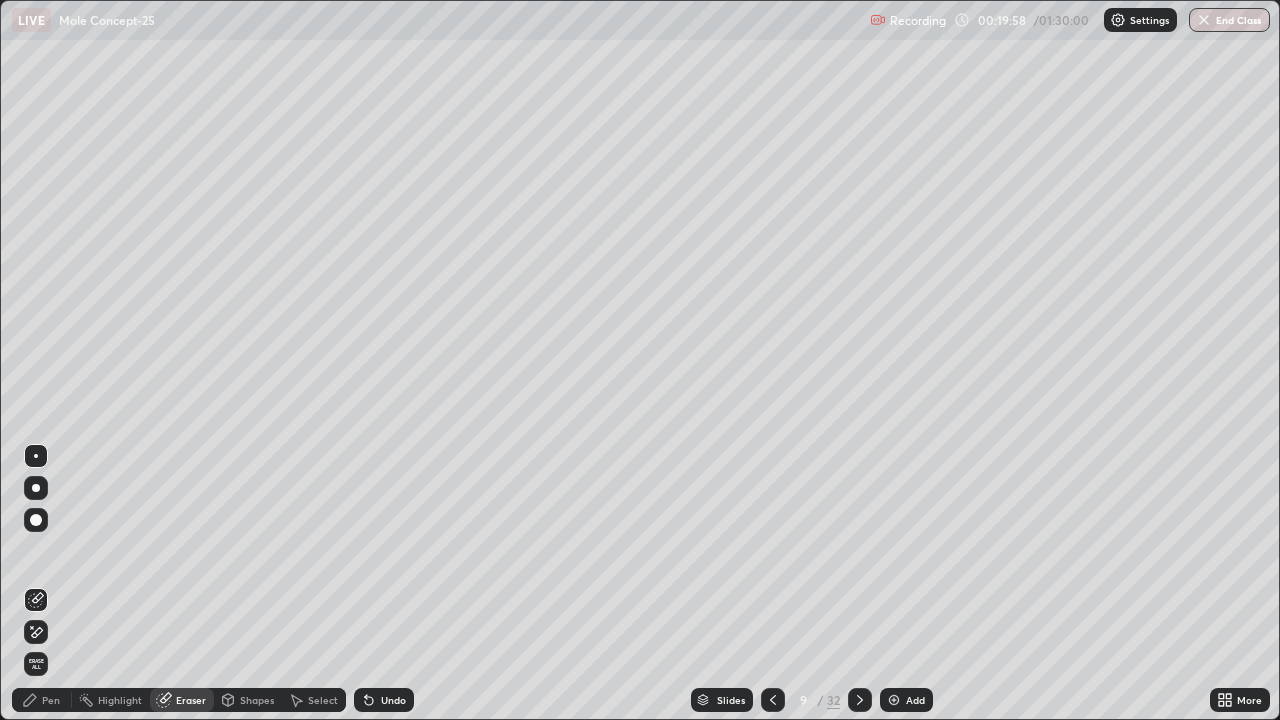 click on "Eraser" at bounding box center (191, 700) 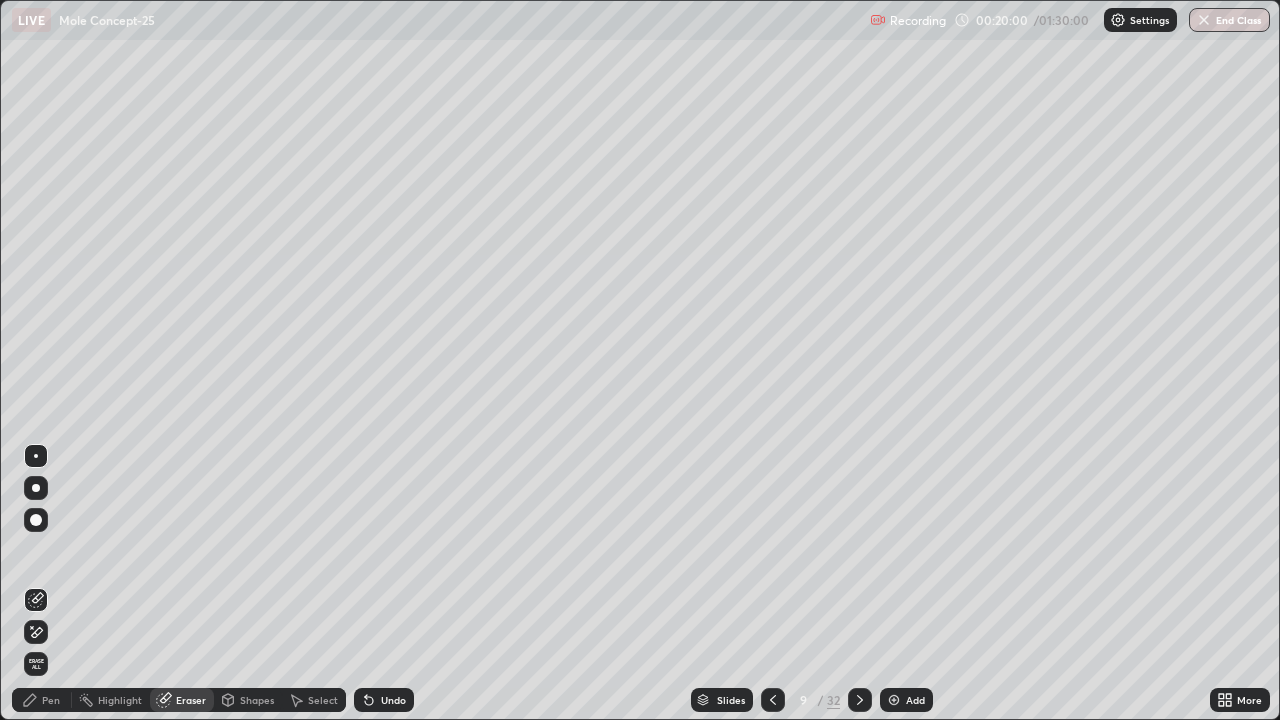 click on "Pen" at bounding box center (51, 700) 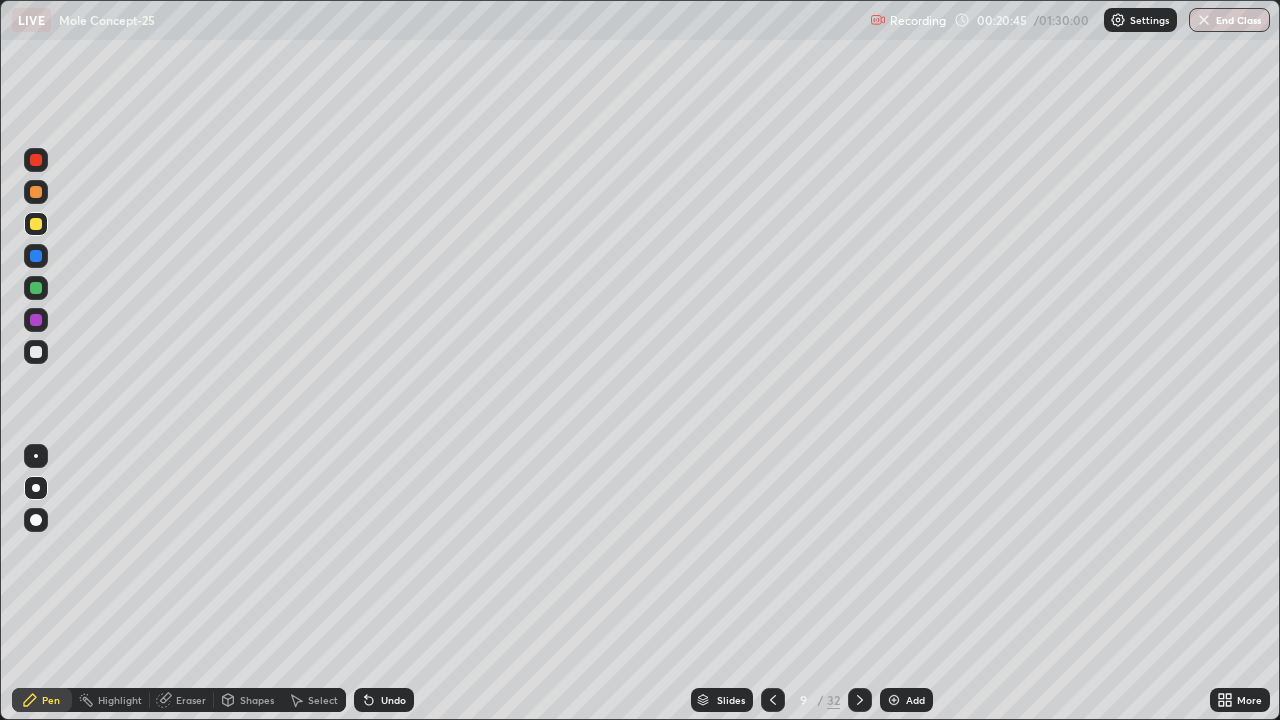 click at bounding box center [36, 352] 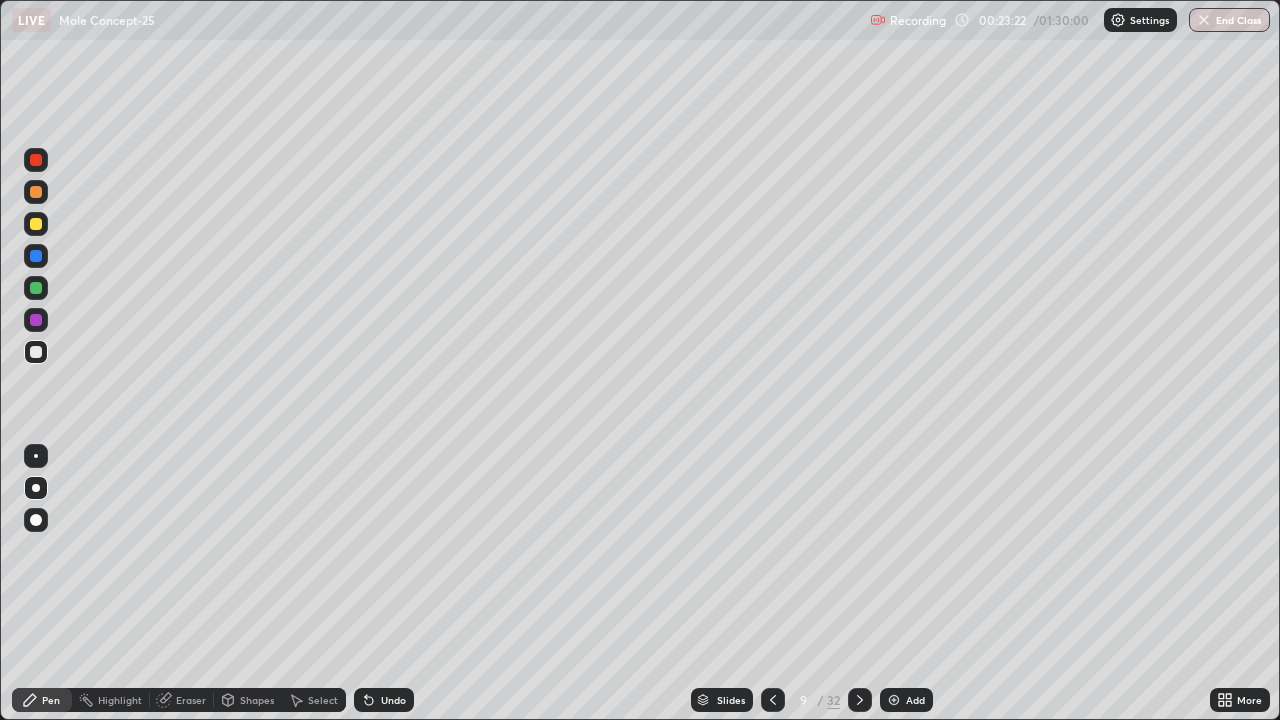 click 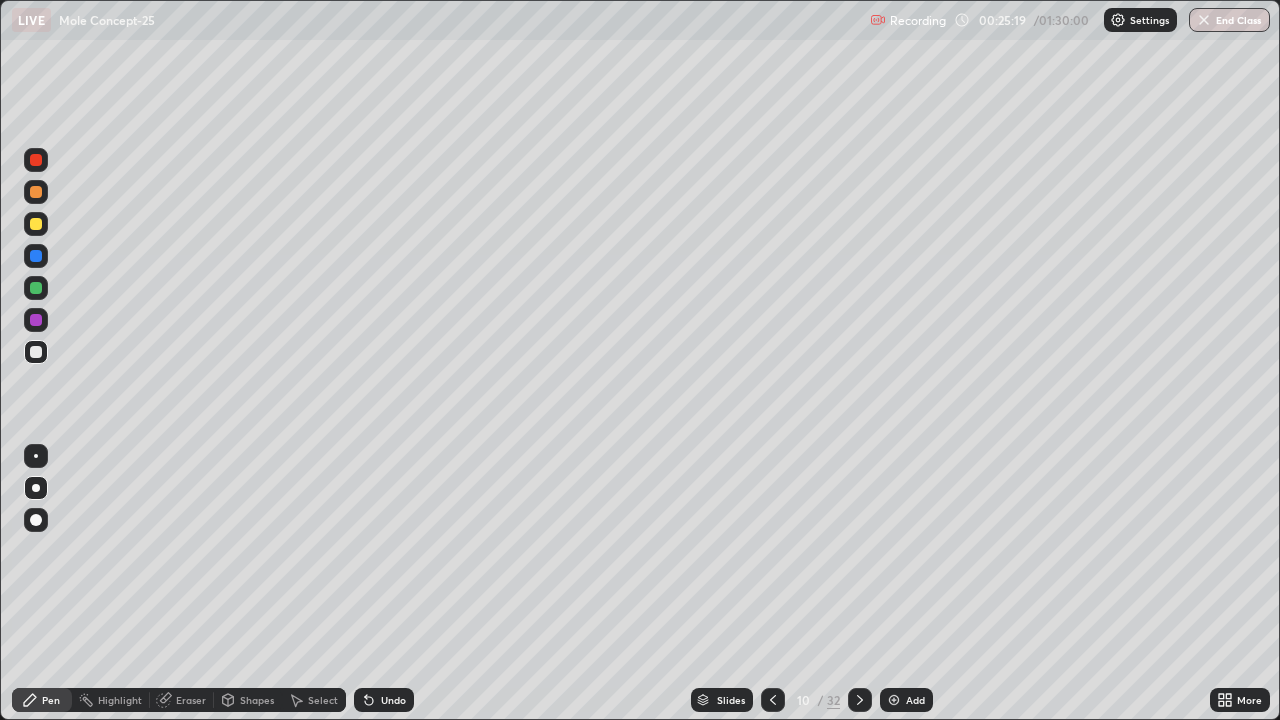 click on "Eraser" at bounding box center [191, 700] 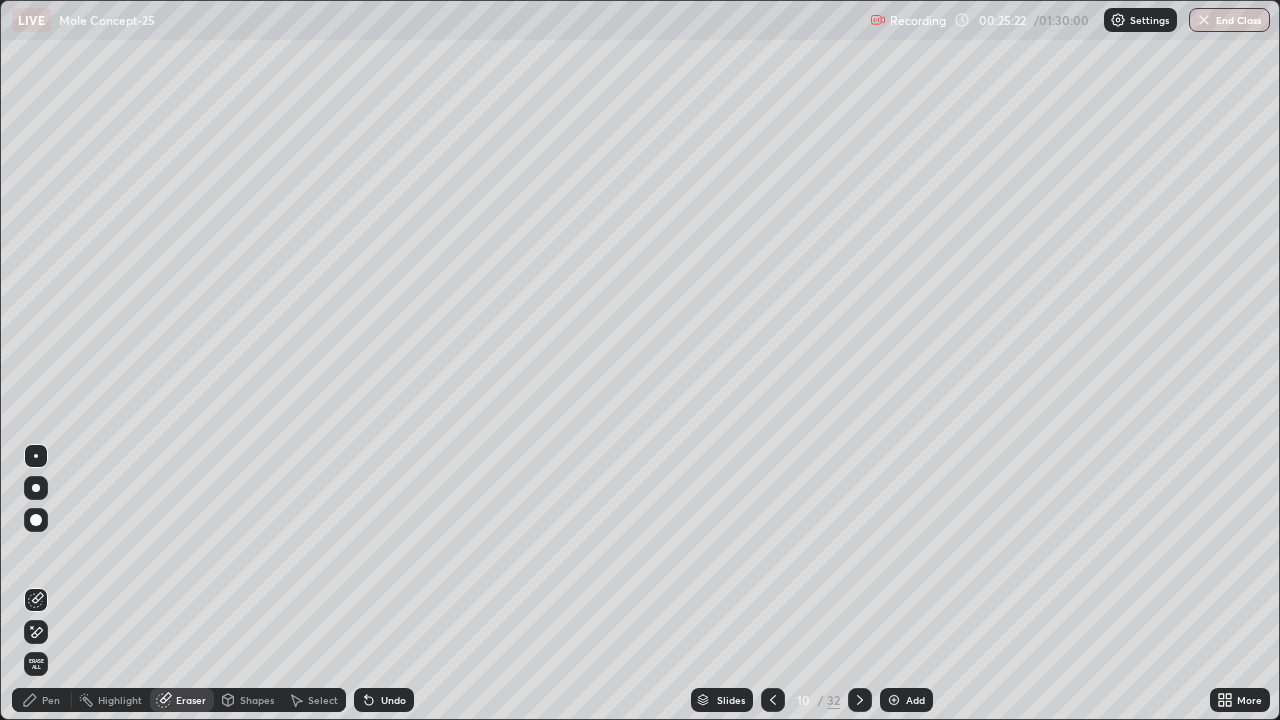 click on "Pen" at bounding box center (51, 700) 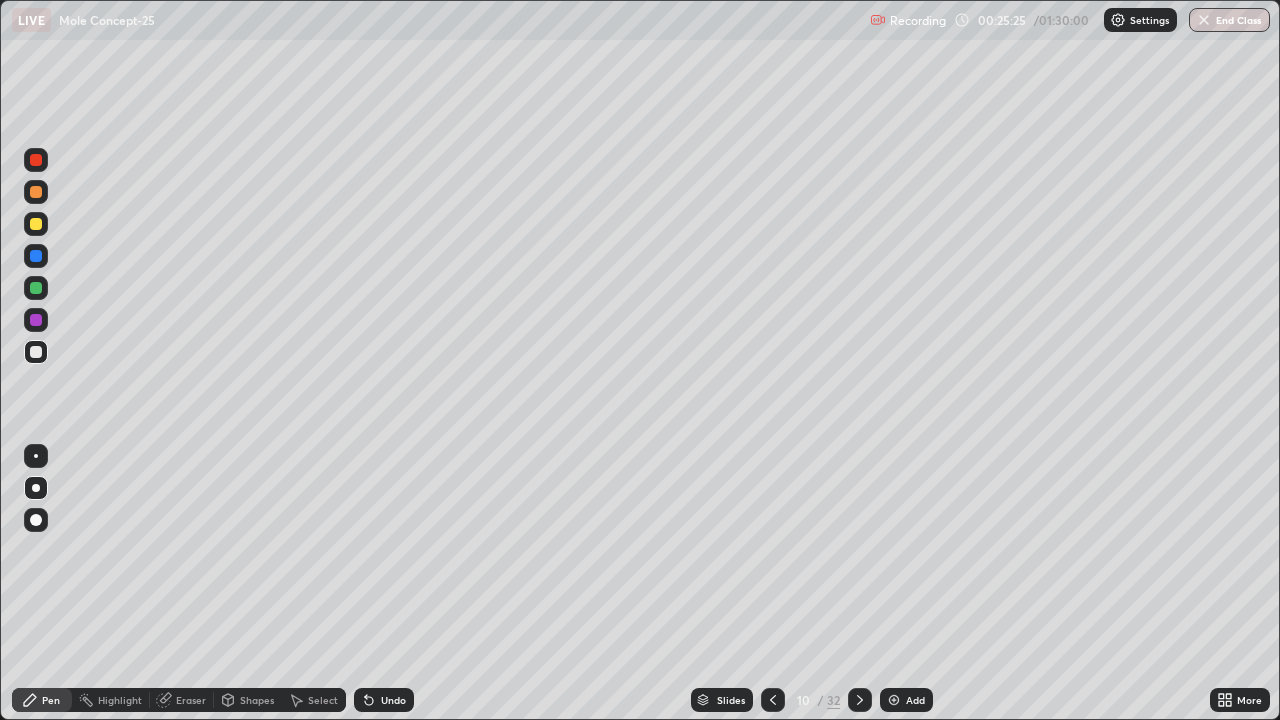 click on "Eraser" at bounding box center (191, 700) 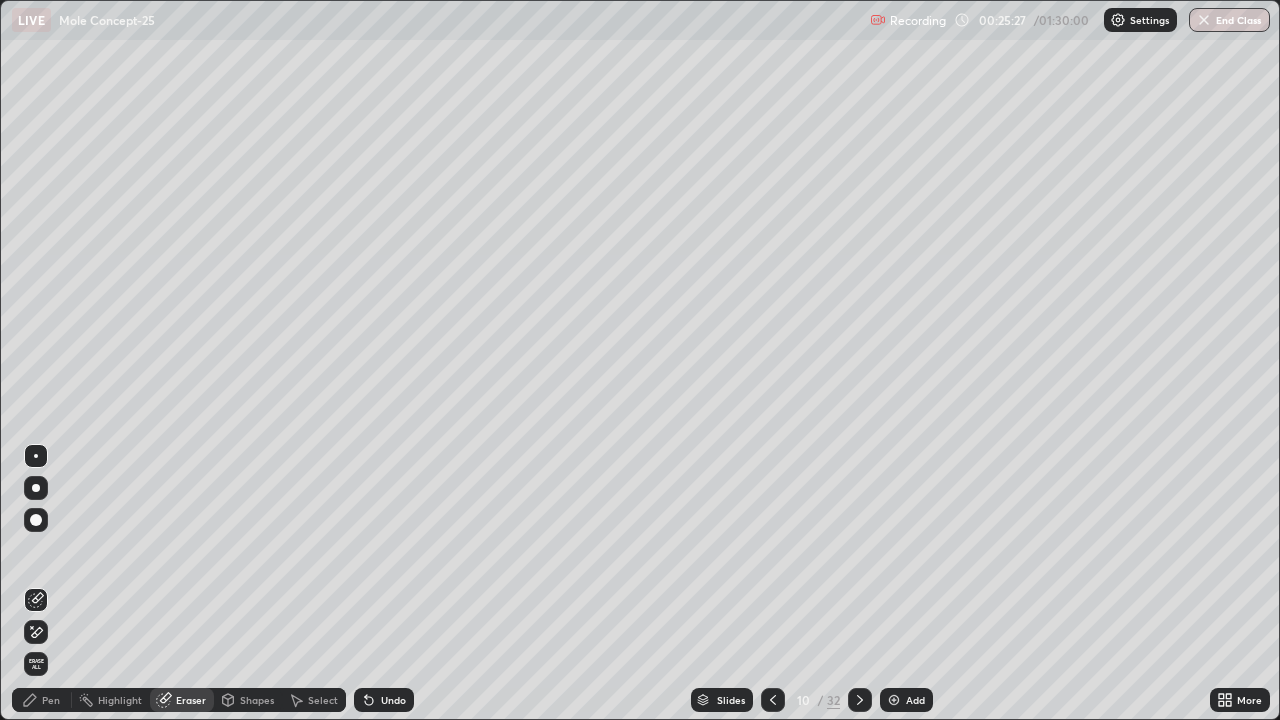 click on "Pen" at bounding box center [51, 700] 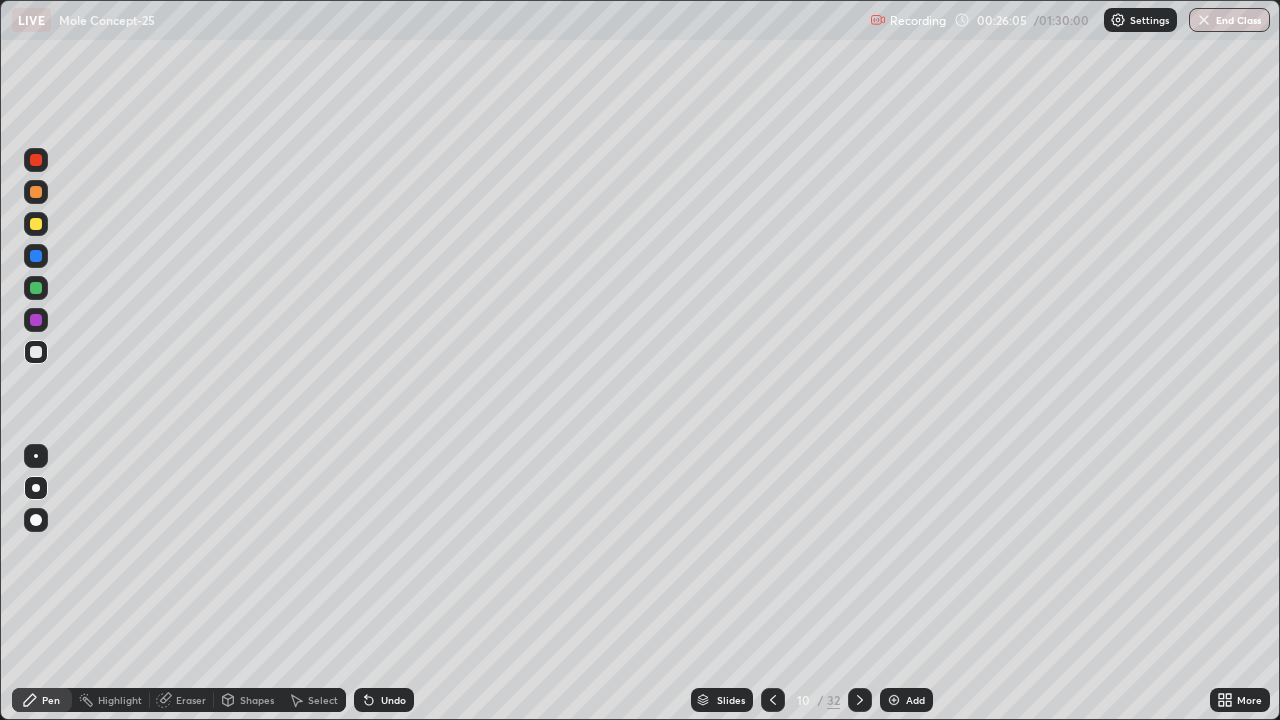 click on "Eraser" at bounding box center [191, 700] 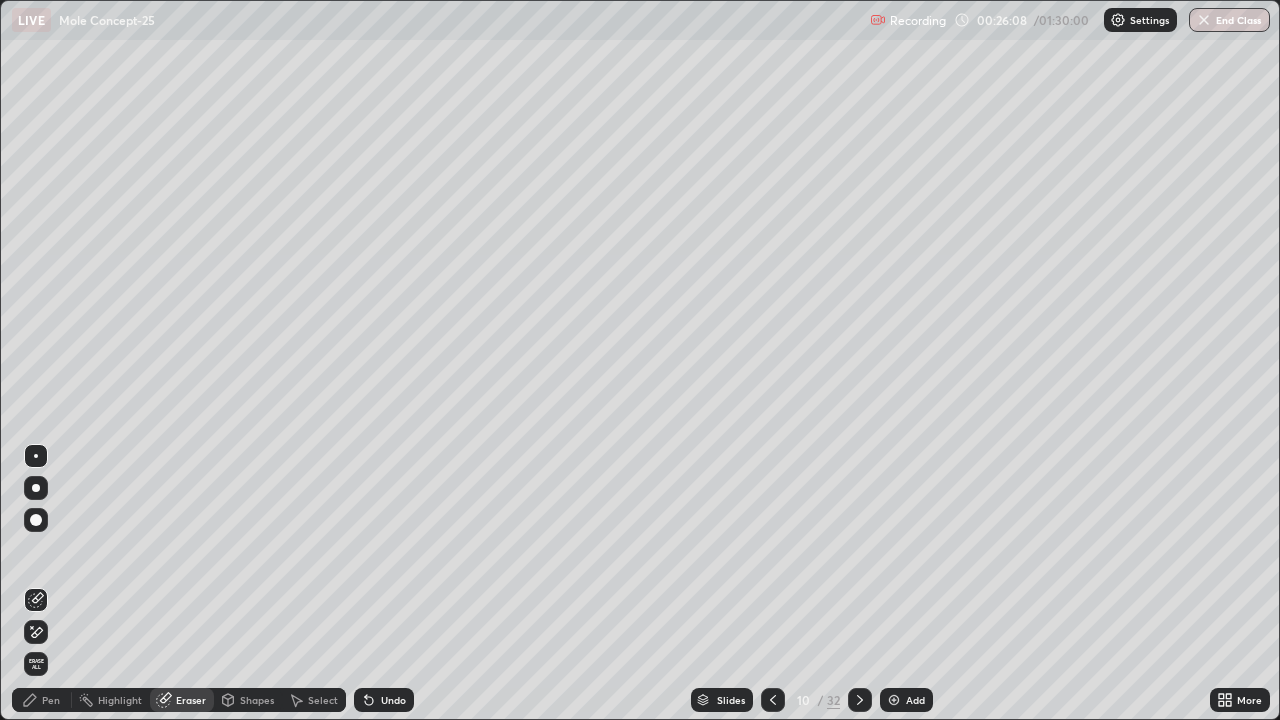 click on "Pen" at bounding box center (51, 700) 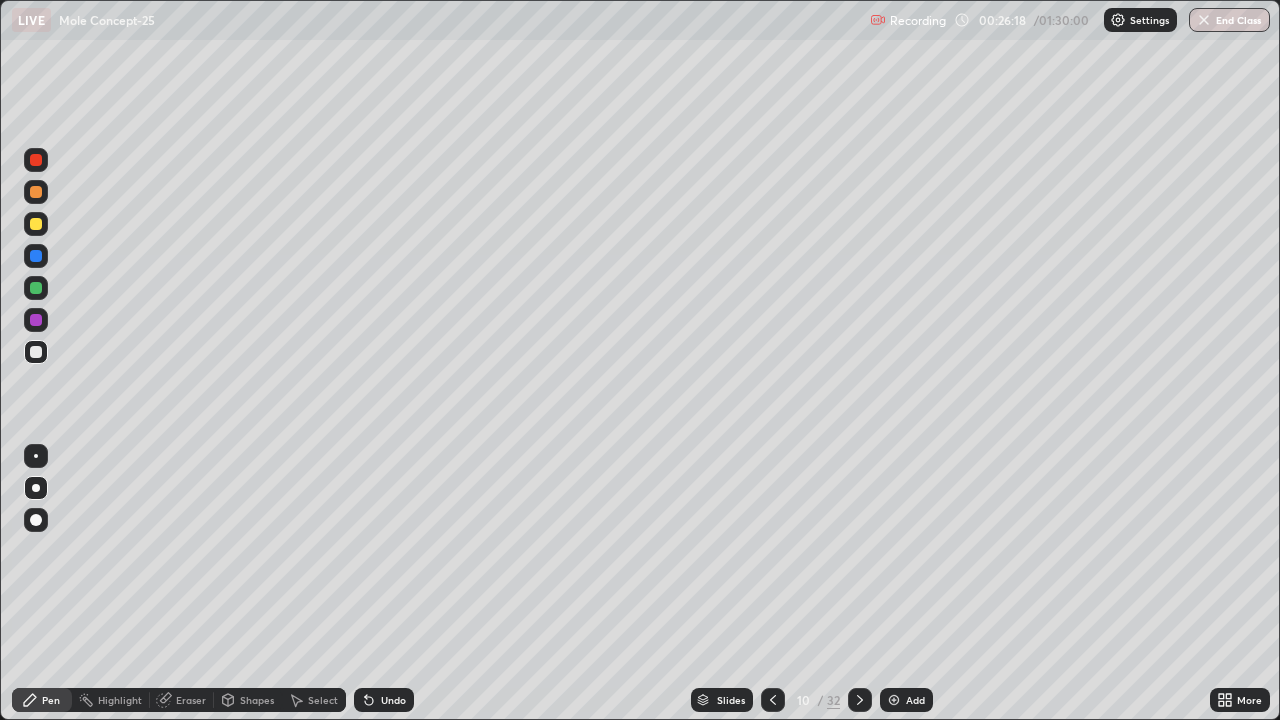 click at bounding box center [36, 352] 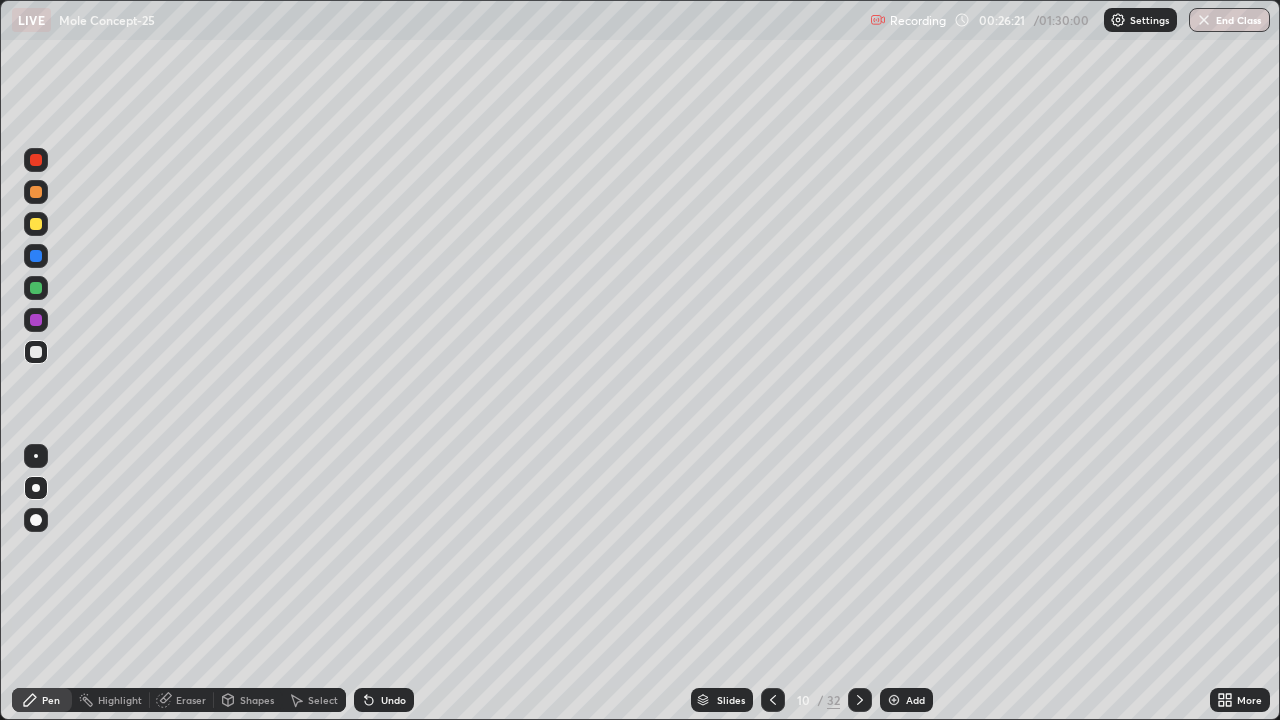 click at bounding box center (36, 224) 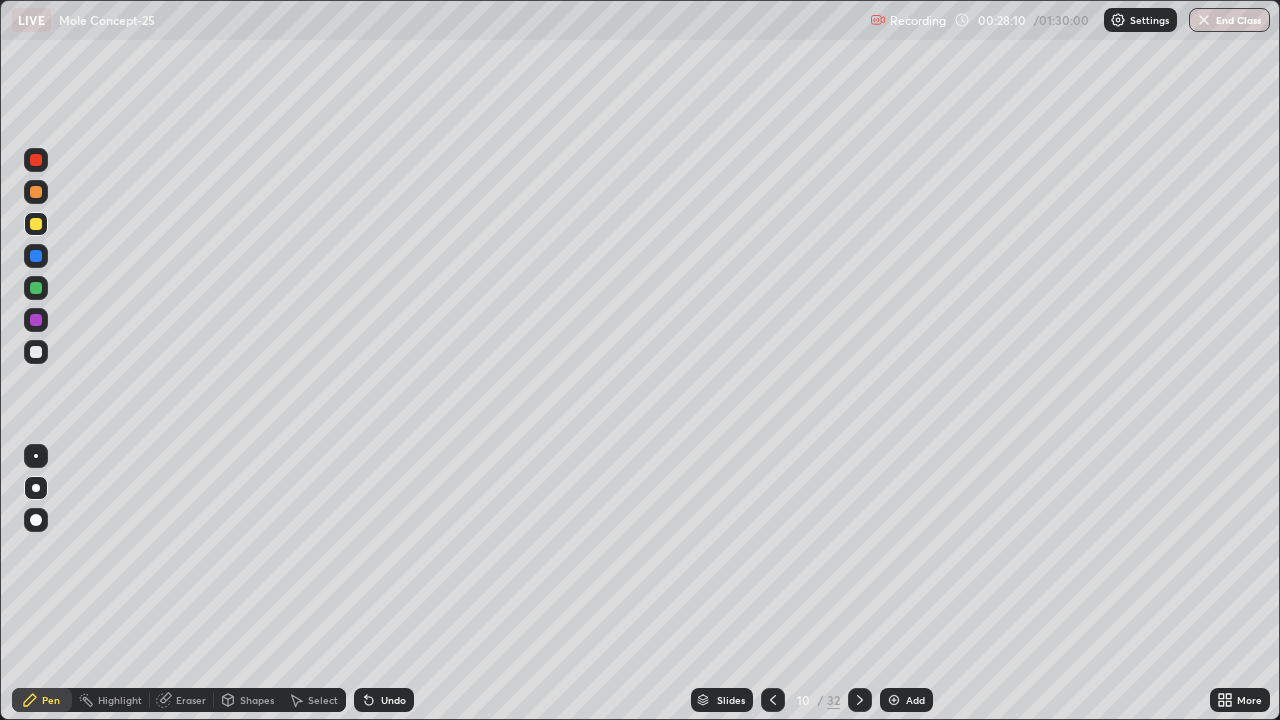 click 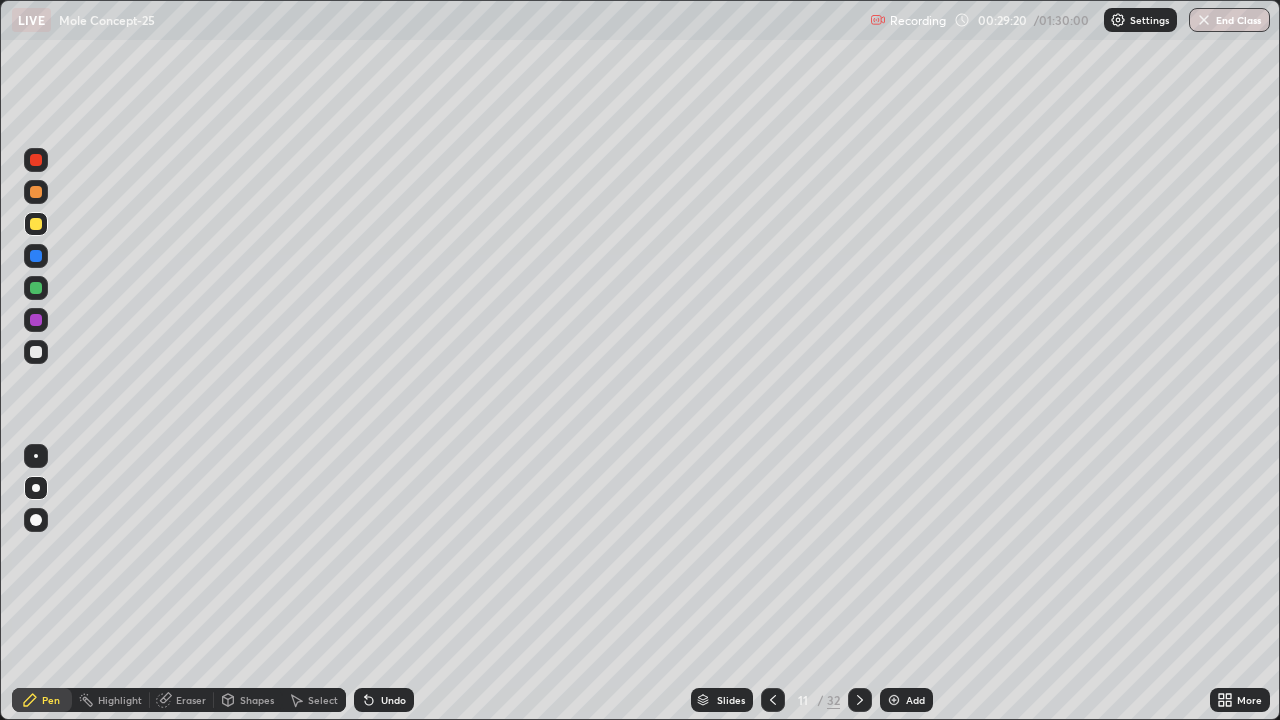 click on "Eraser" at bounding box center [191, 700] 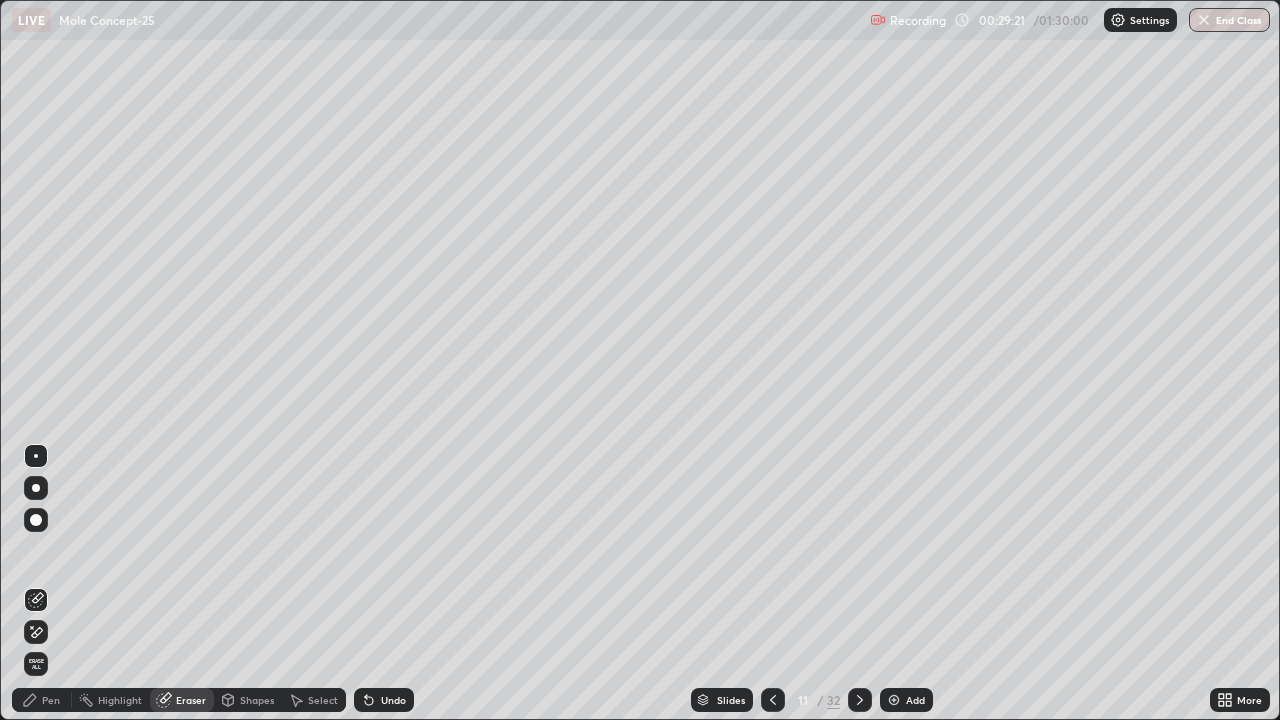 click on "Pen" at bounding box center (51, 700) 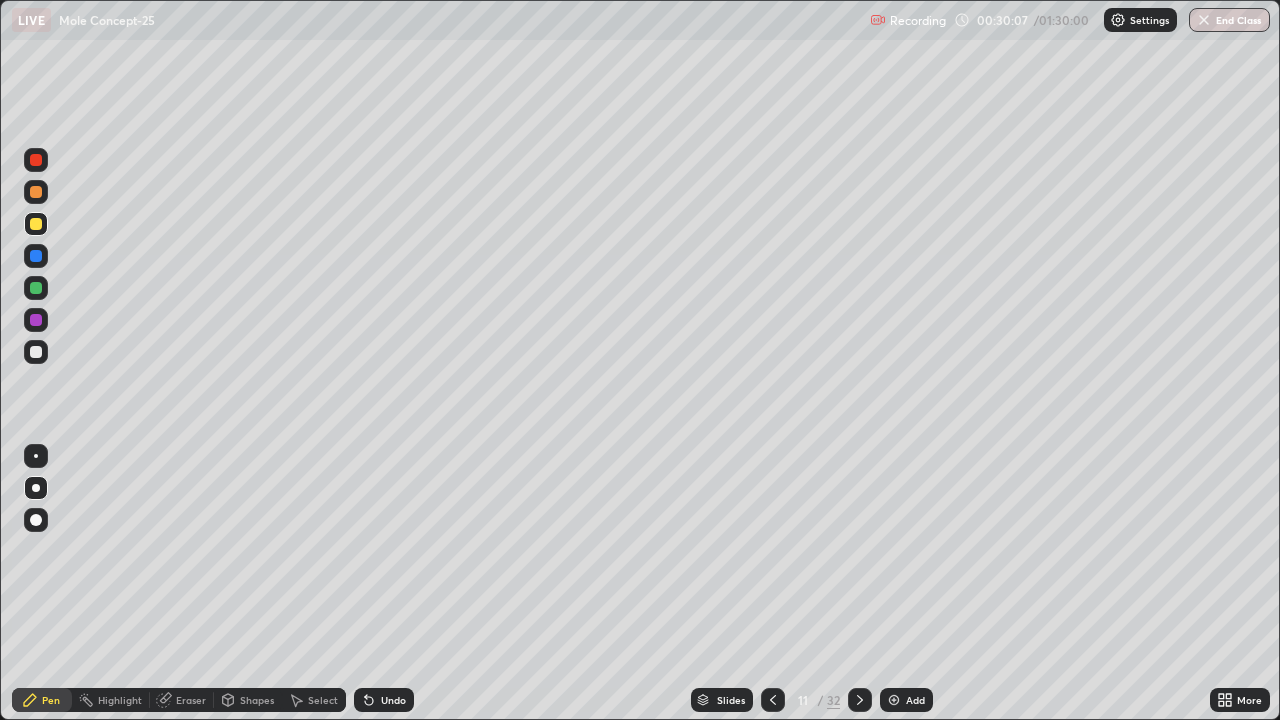 click on "Eraser" at bounding box center (191, 700) 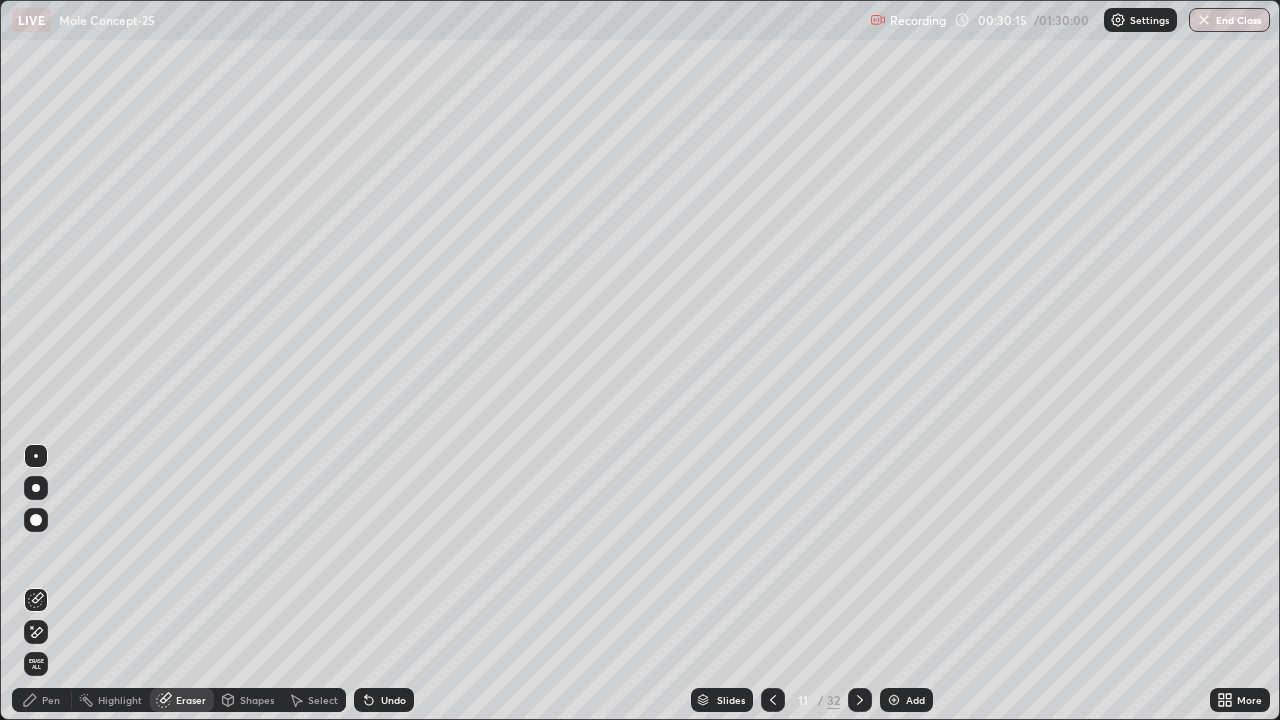 click on "Eraser" at bounding box center (191, 700) 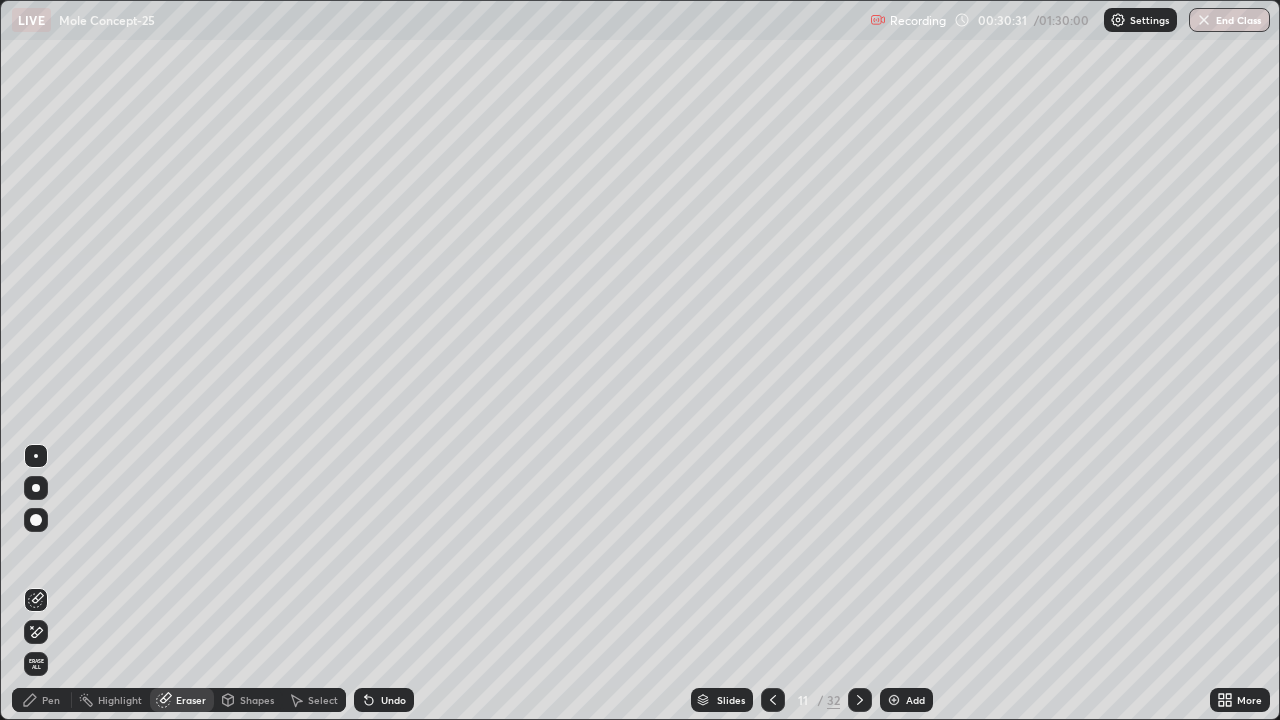 click on "Pen" at bounding box center (51, 700) 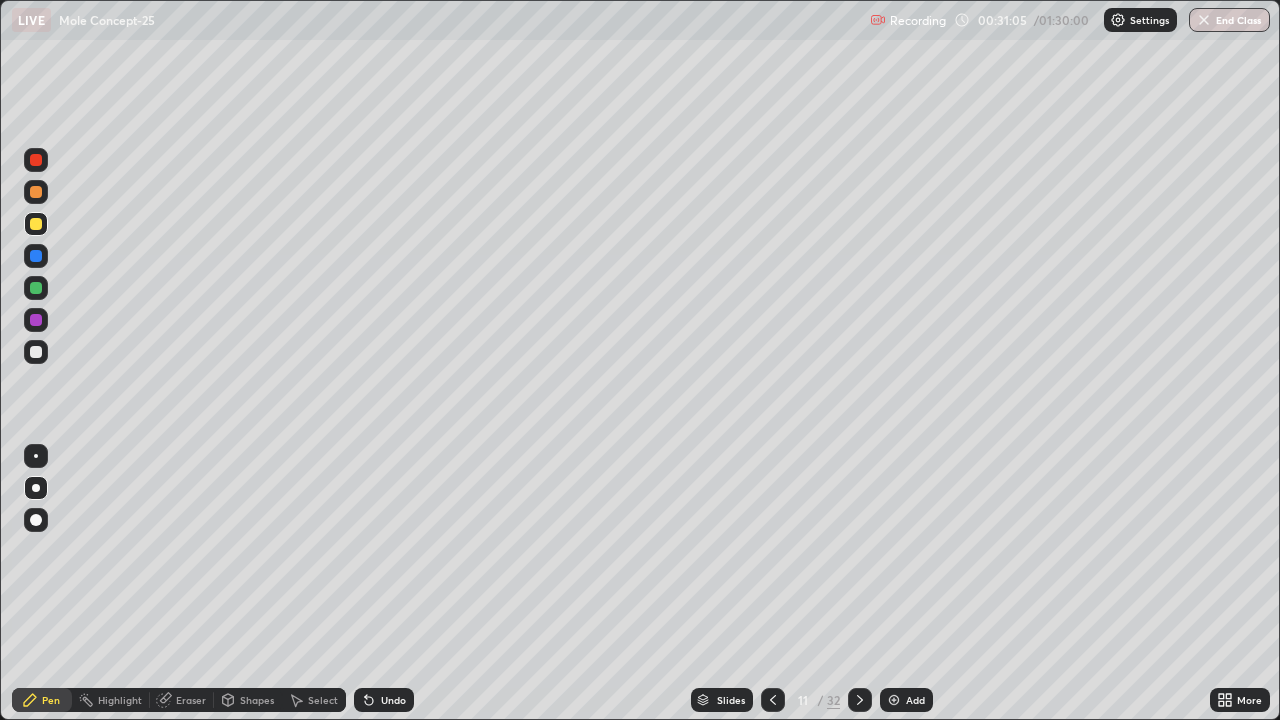 click at bounding box center (36, 352) 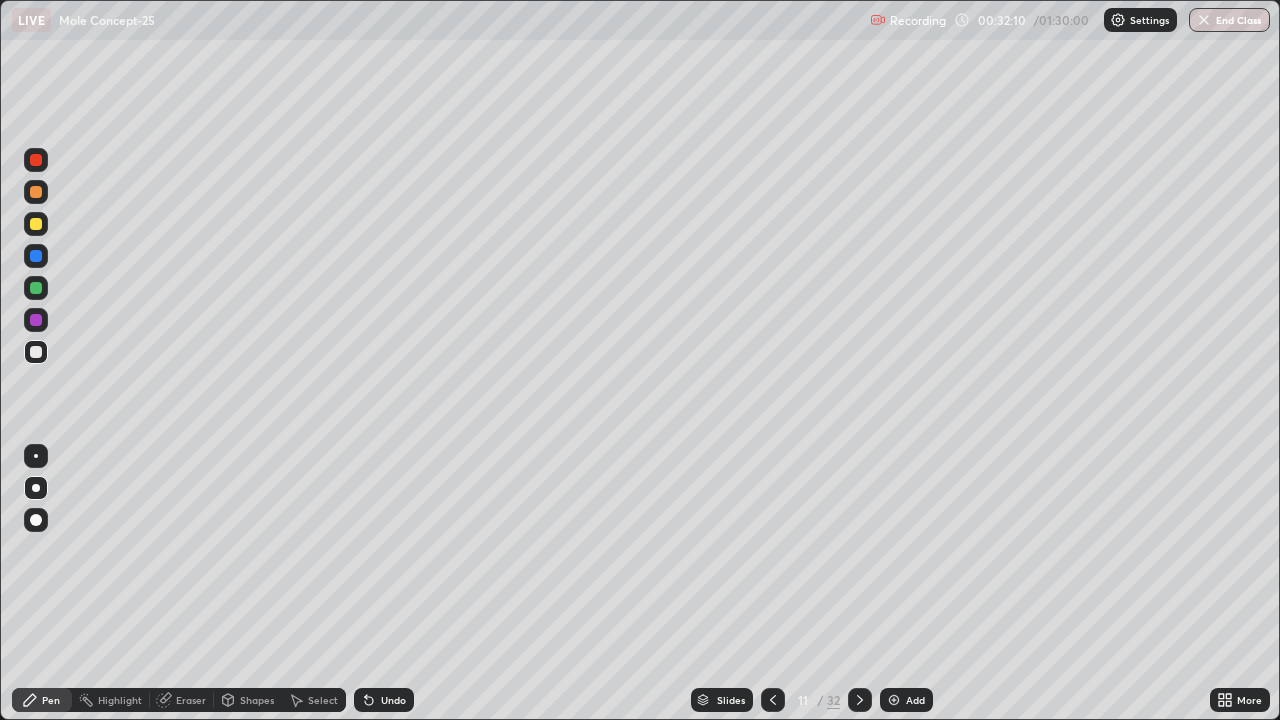 click 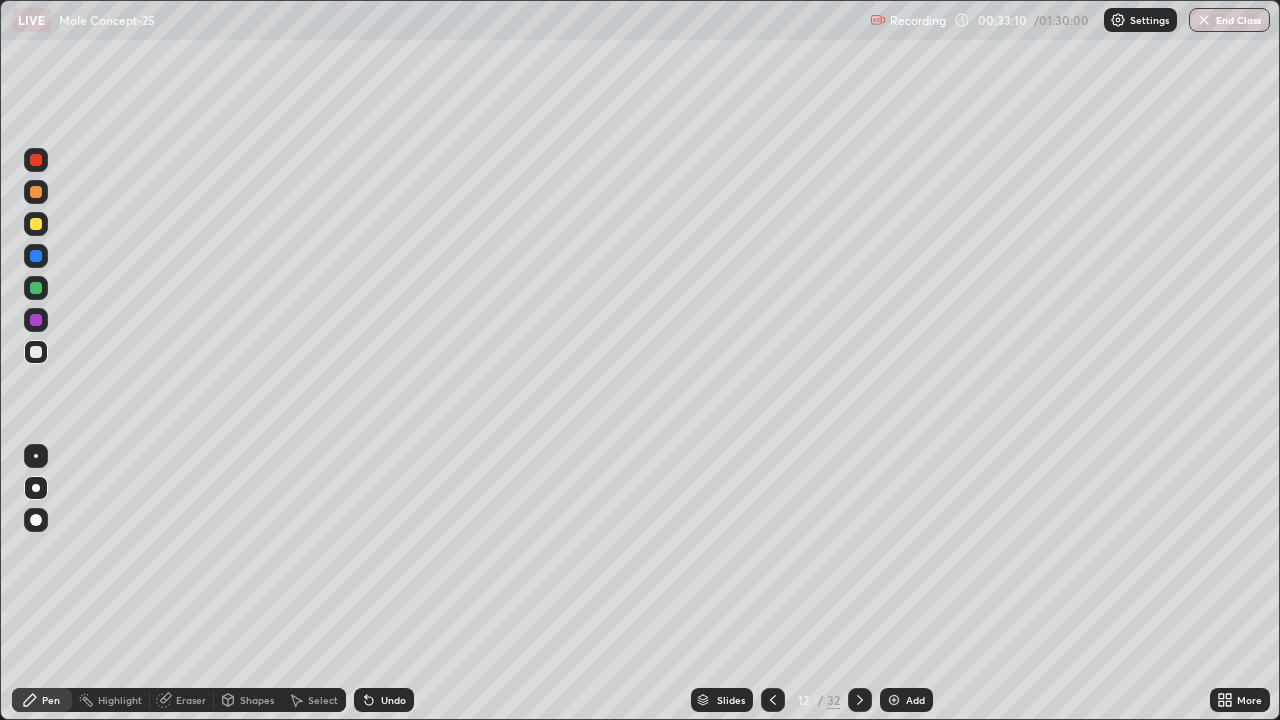 click on "Eraser" at bounding box center (191, 700) 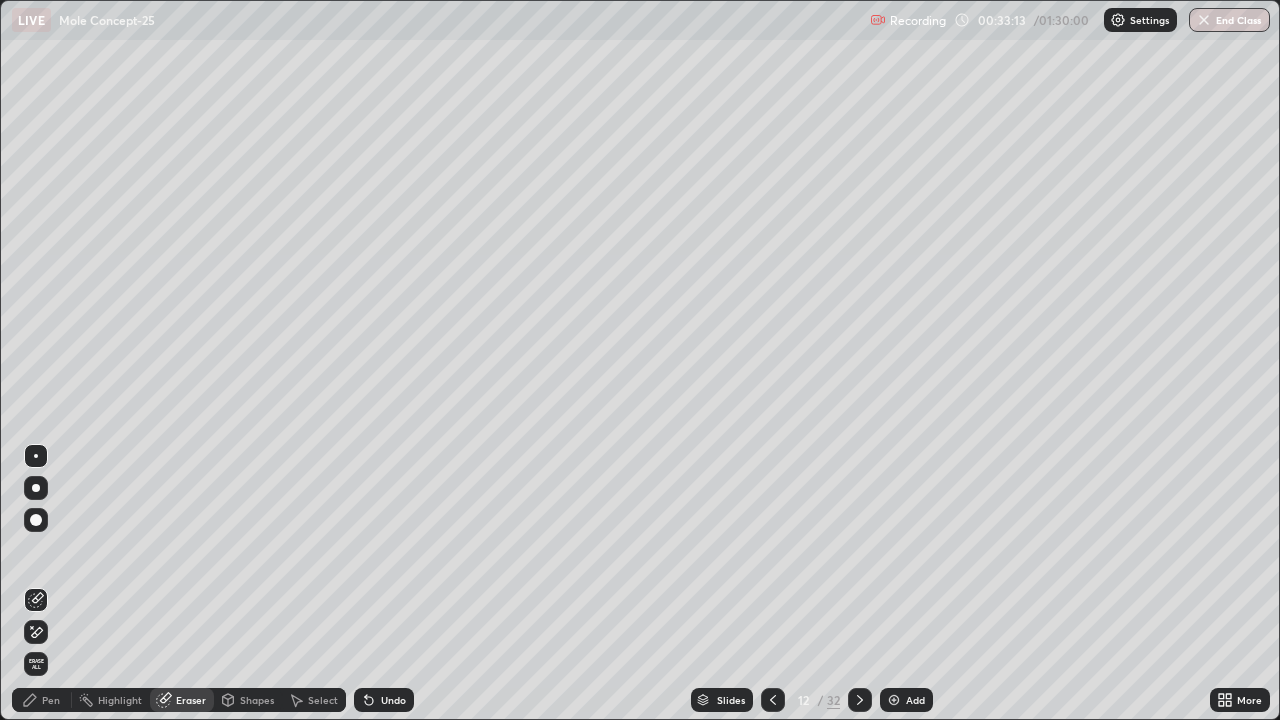 click on "Pen" at bounding box center [51, 700] 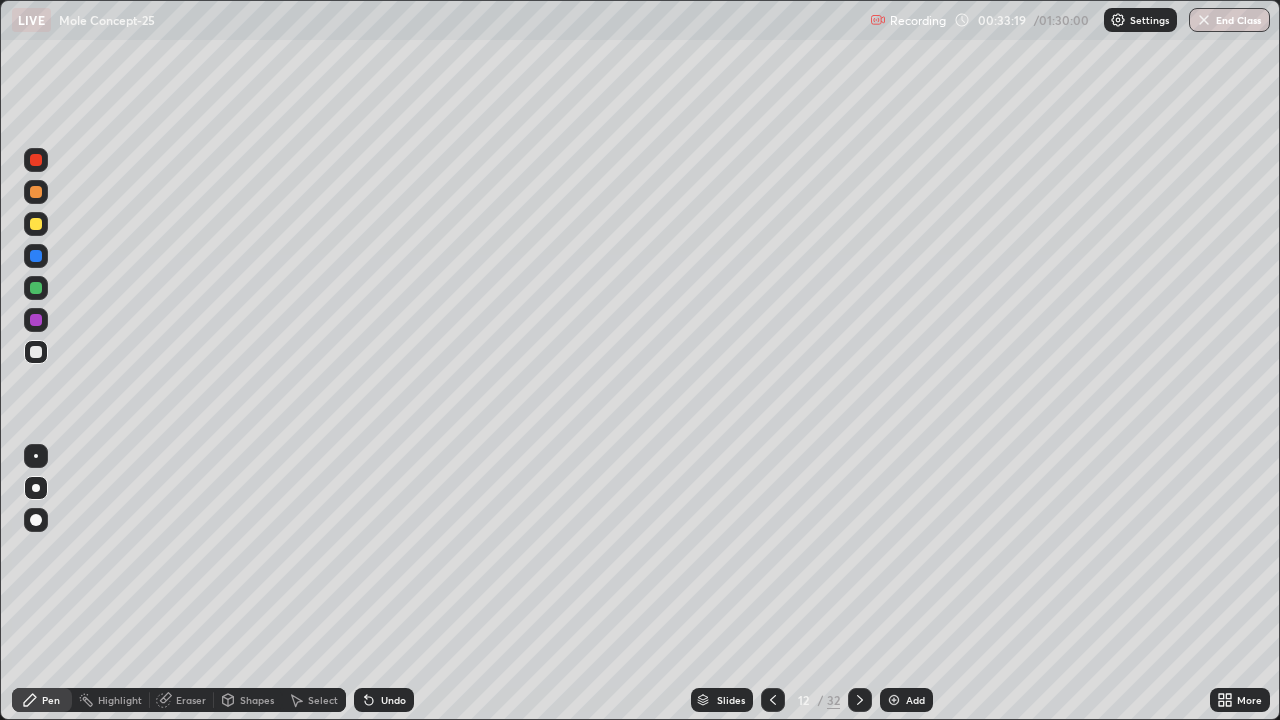 click on "Pen" at bounding box center [51, 700] 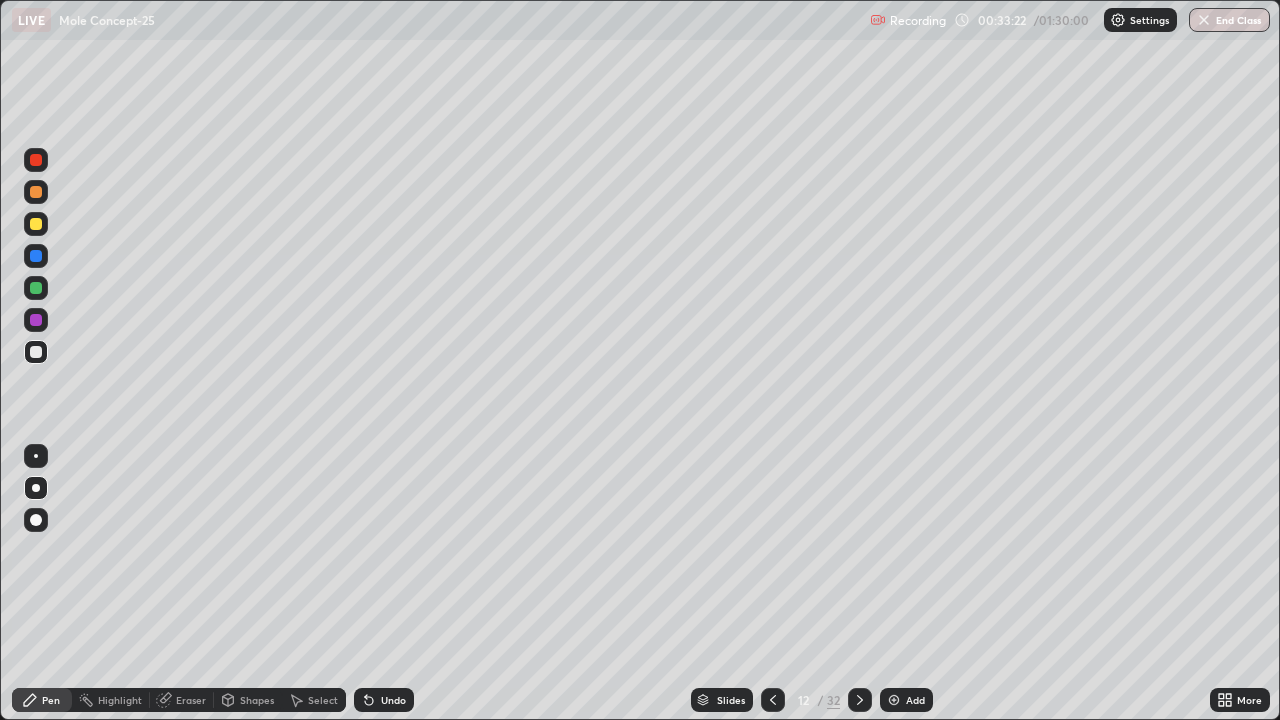 click at bounding box center [36, 224] 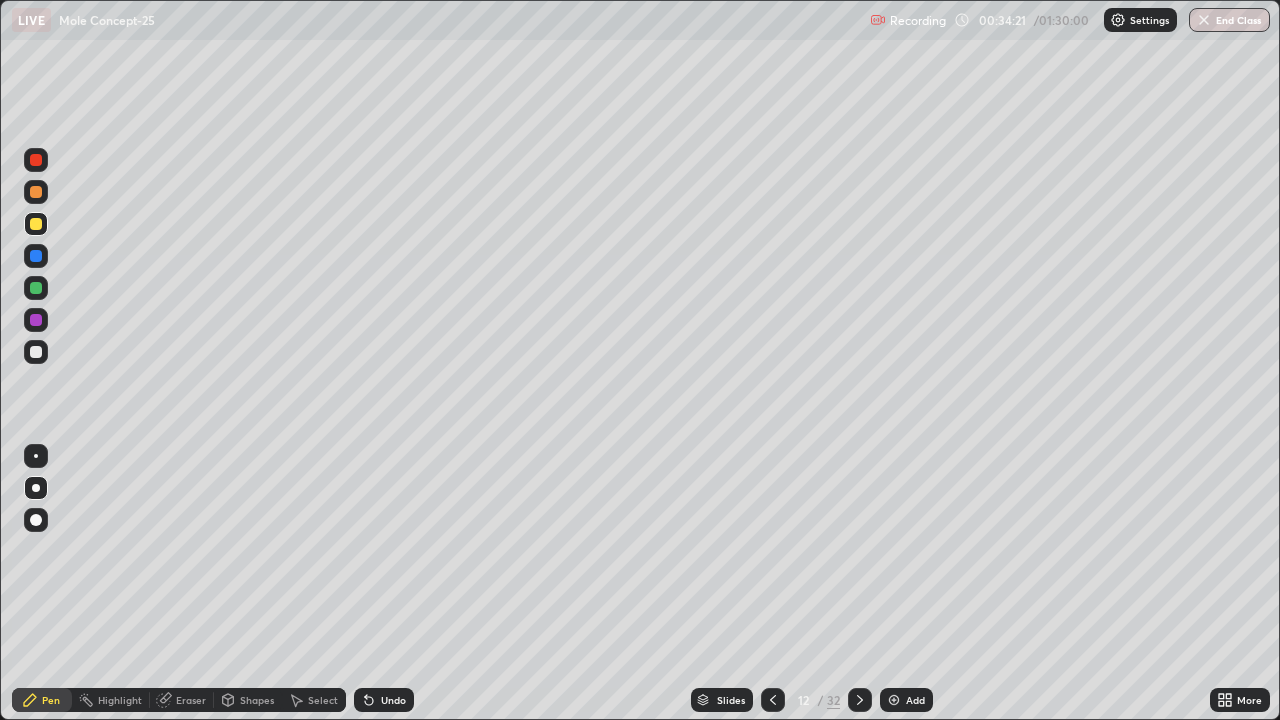 click on "Eraser" at bounding box center (191, 700) 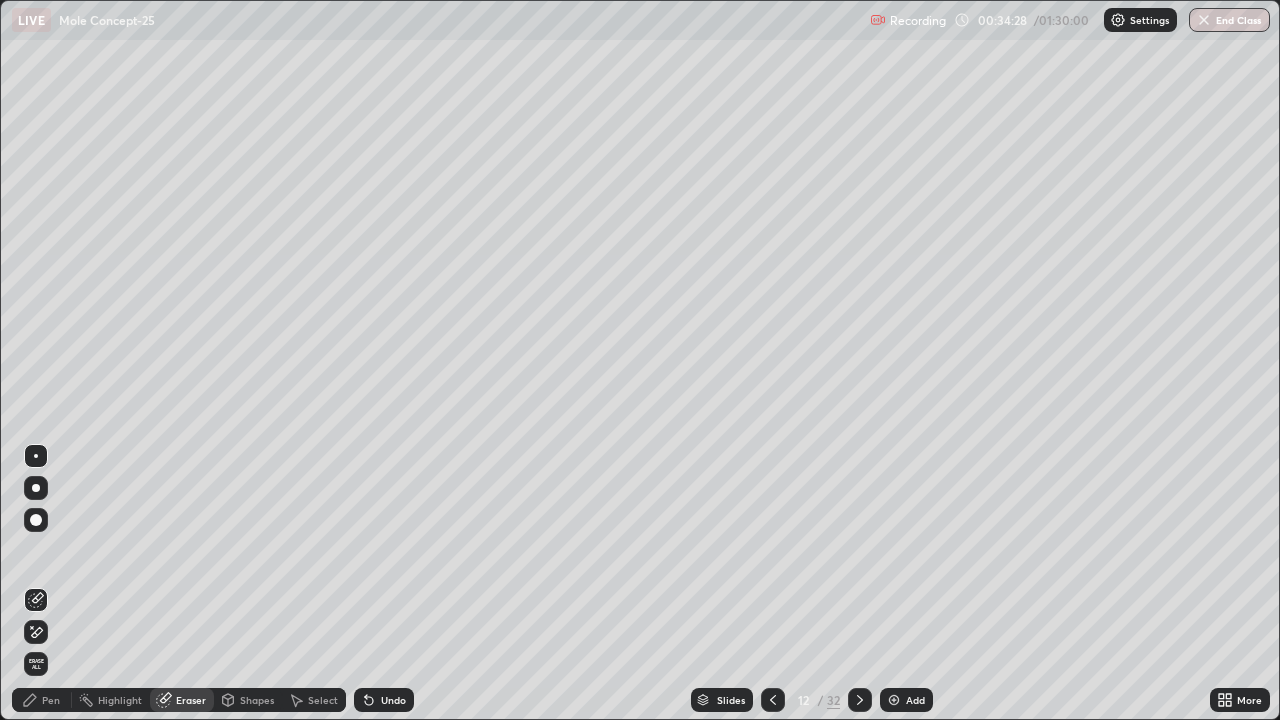click 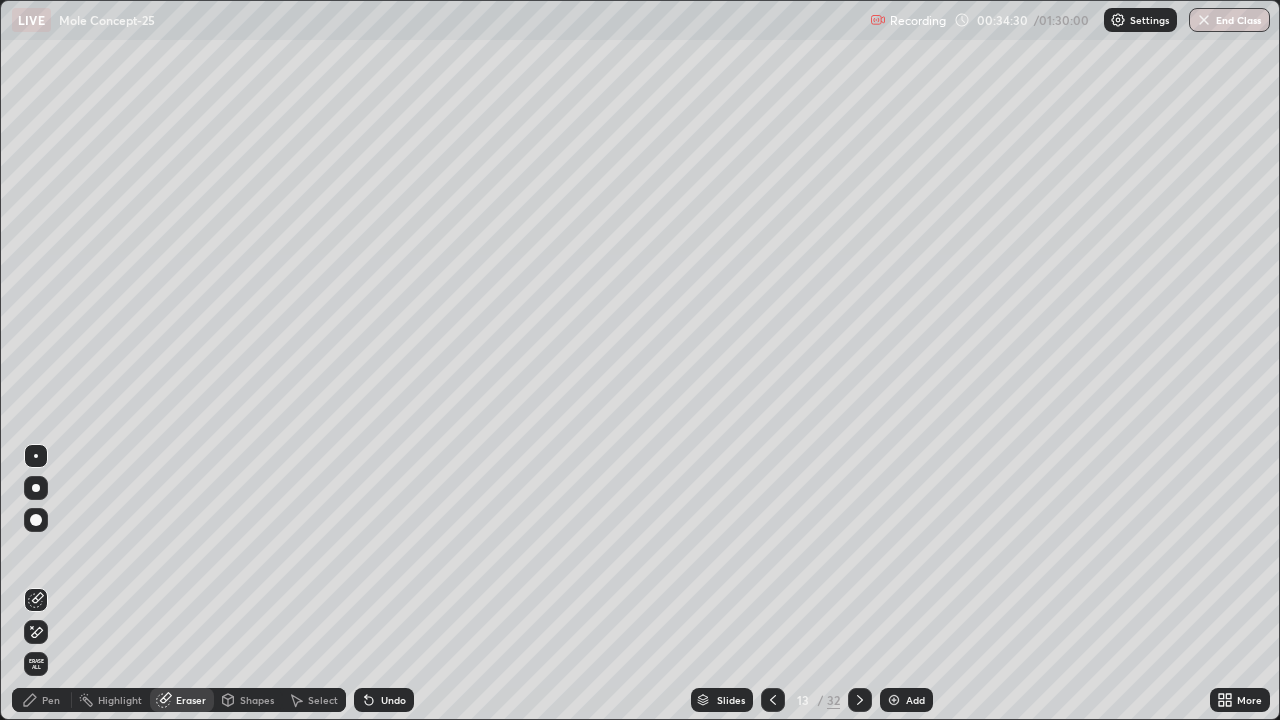 click on "Pen" at bounding box center [51, 700] 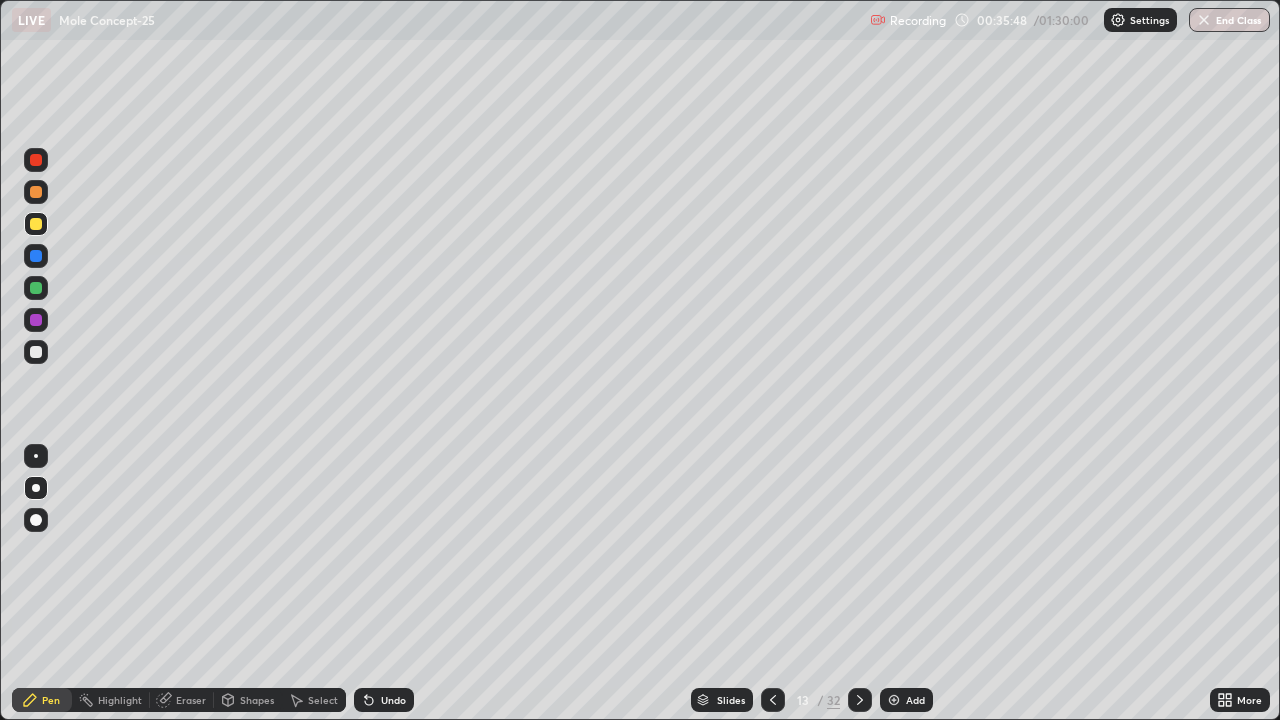 click on "Eraser" at bounding box center (191, 700) 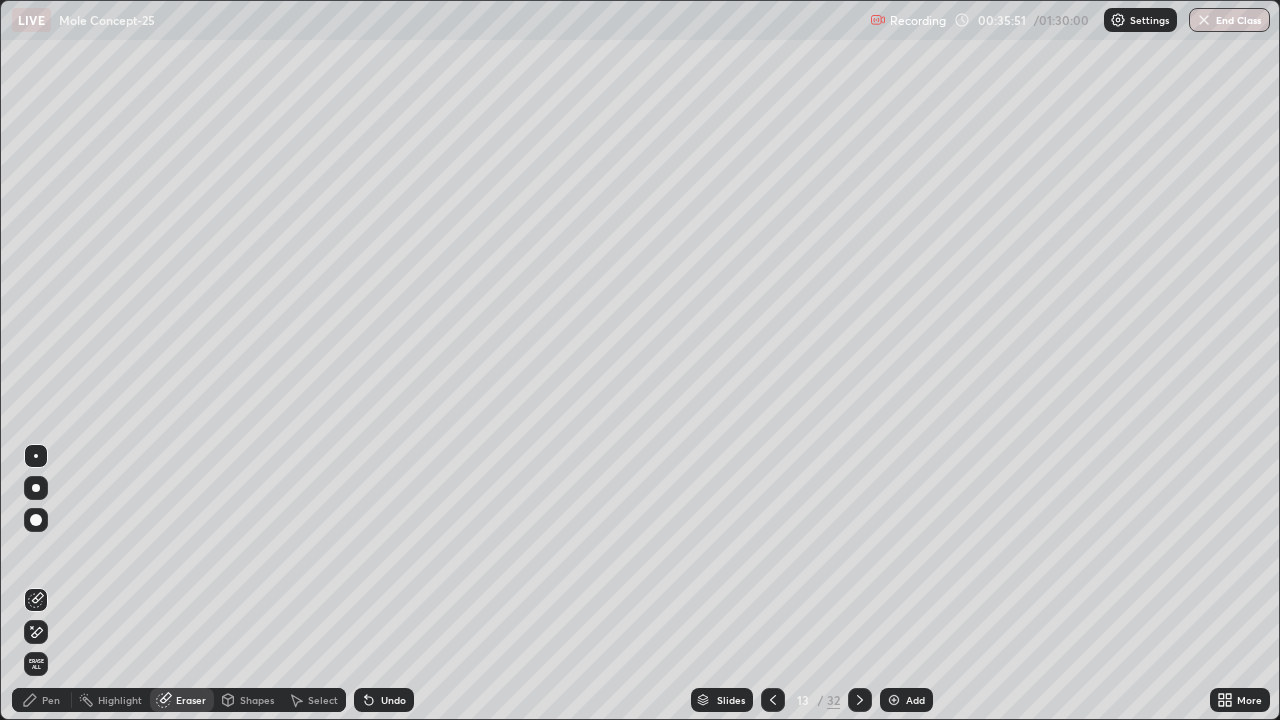 click on "Pen" at bounding box center (51, 700) 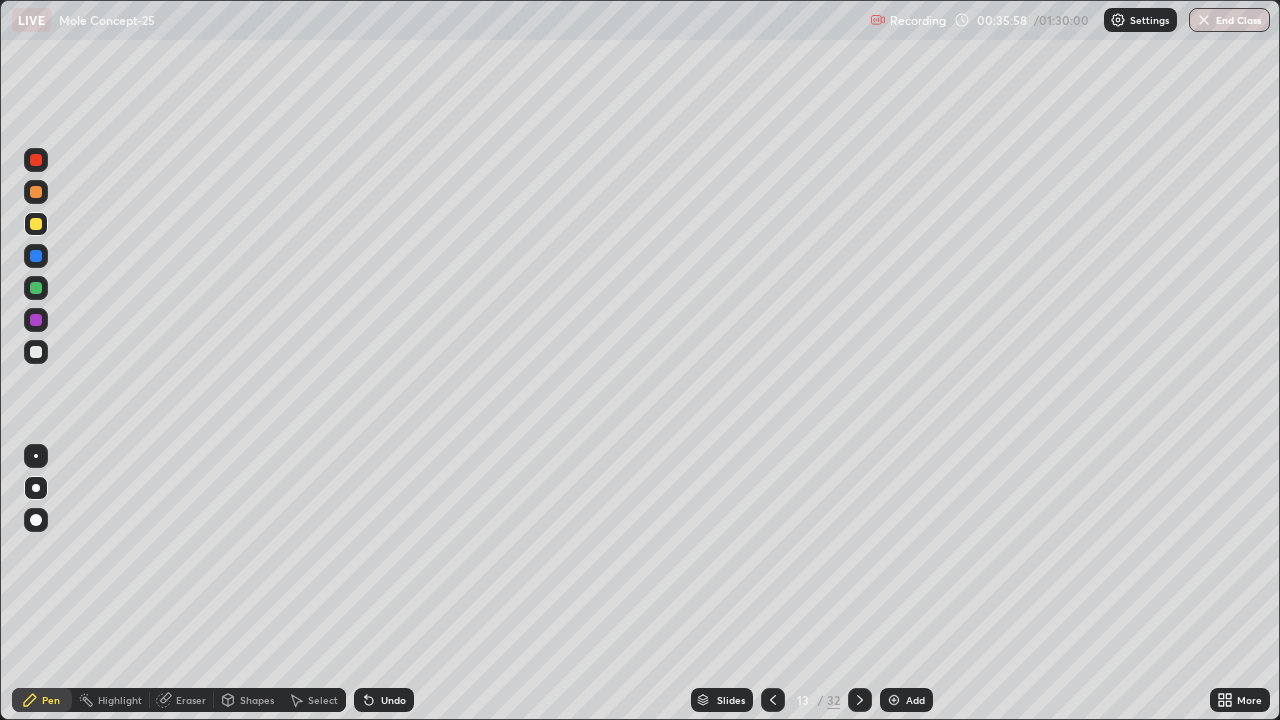 click at bounding box center [36, 352] 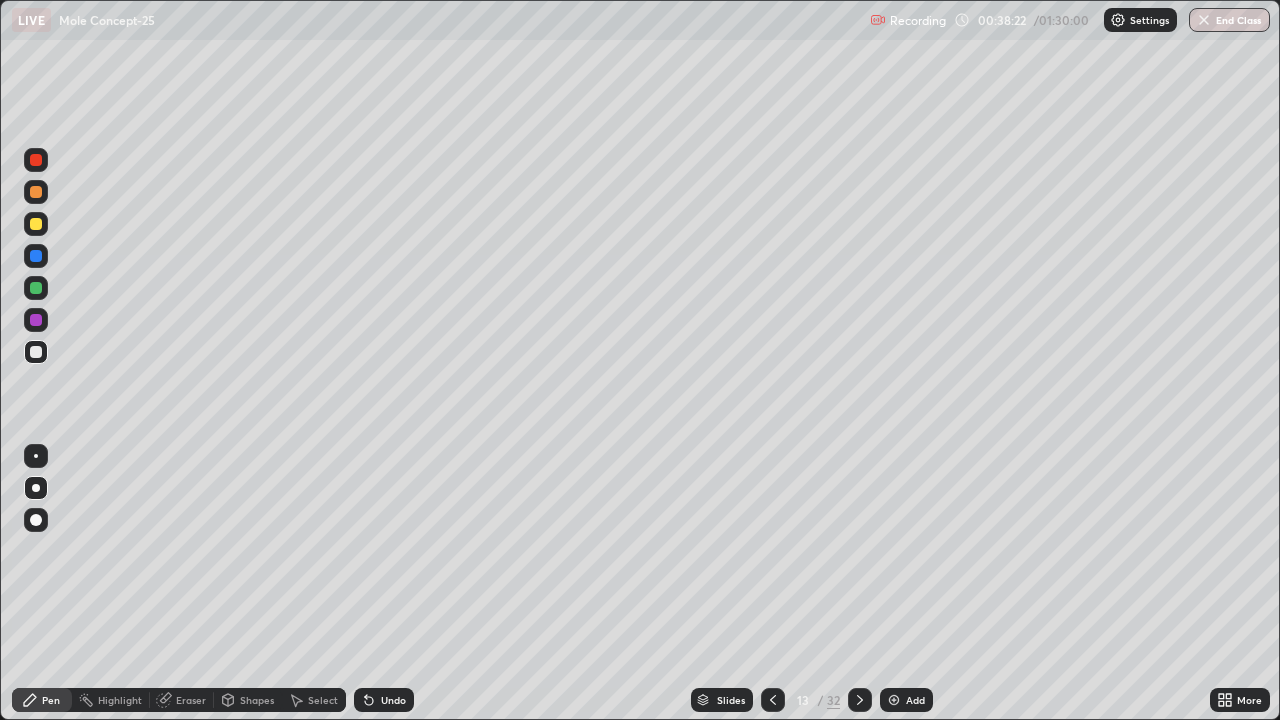 click 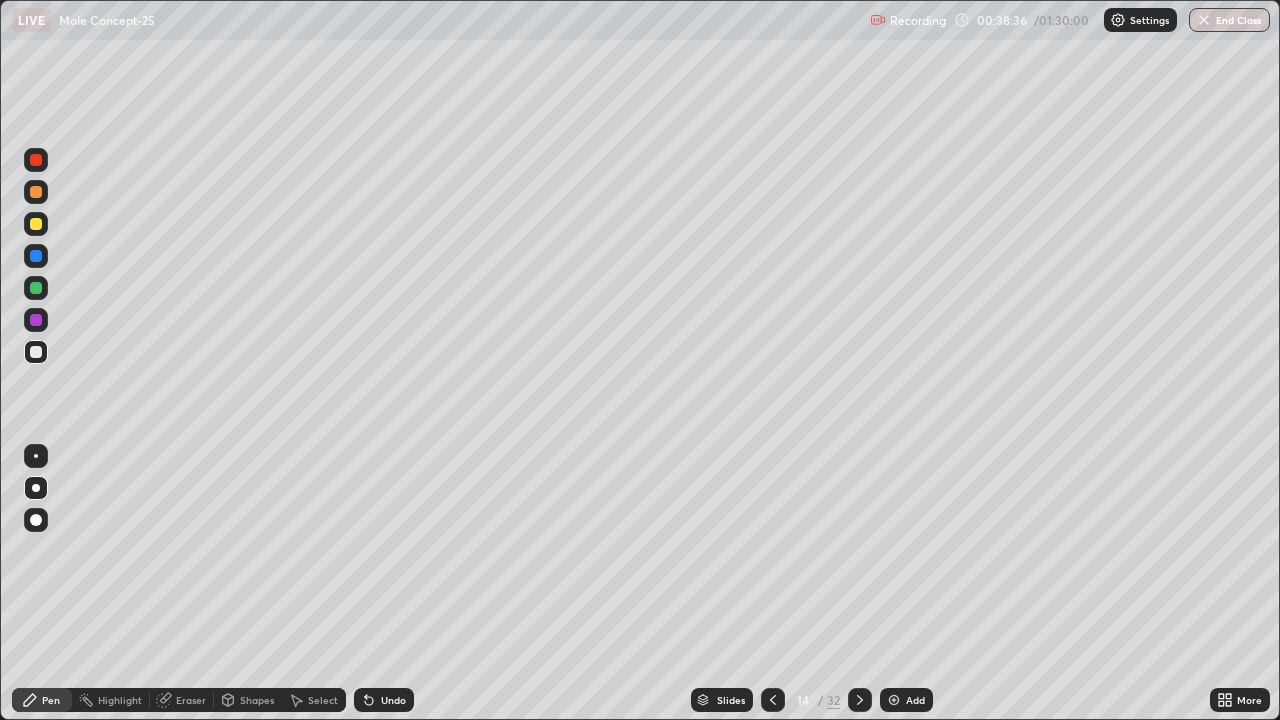 click on "Eraser" at bounding box center [182, 700] 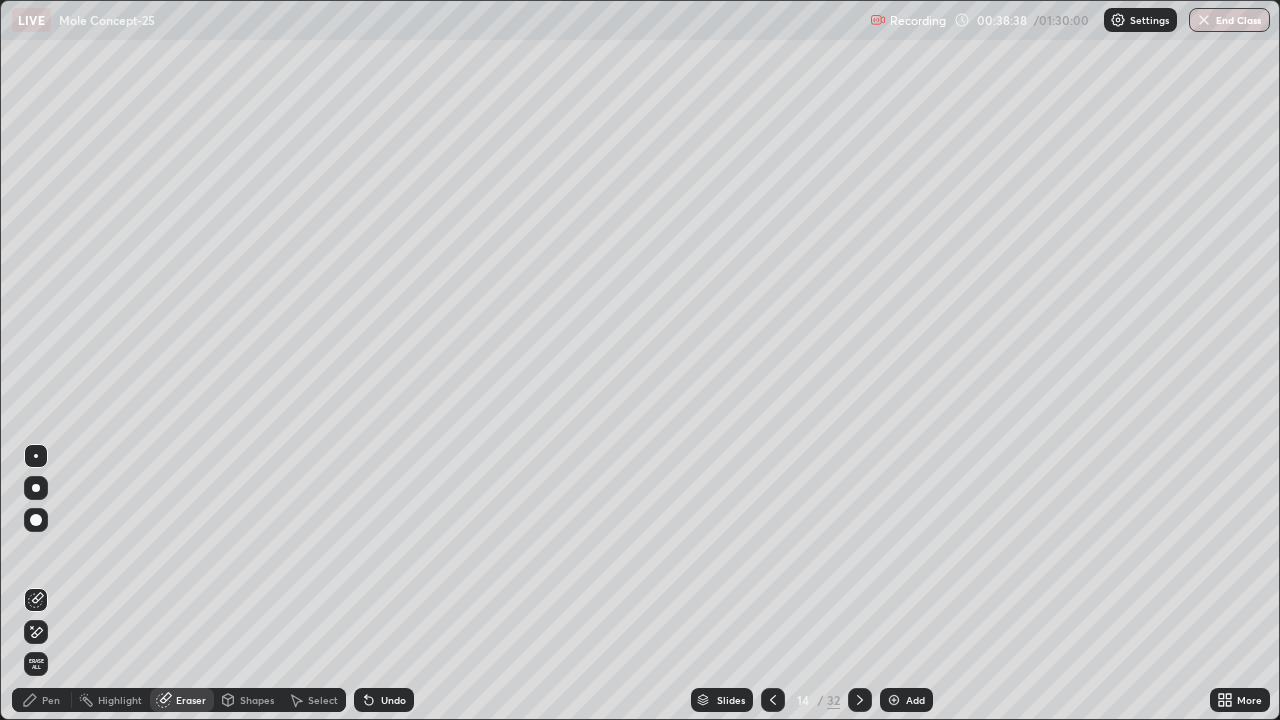 click on "Pen" at bounding box center (51, 700) 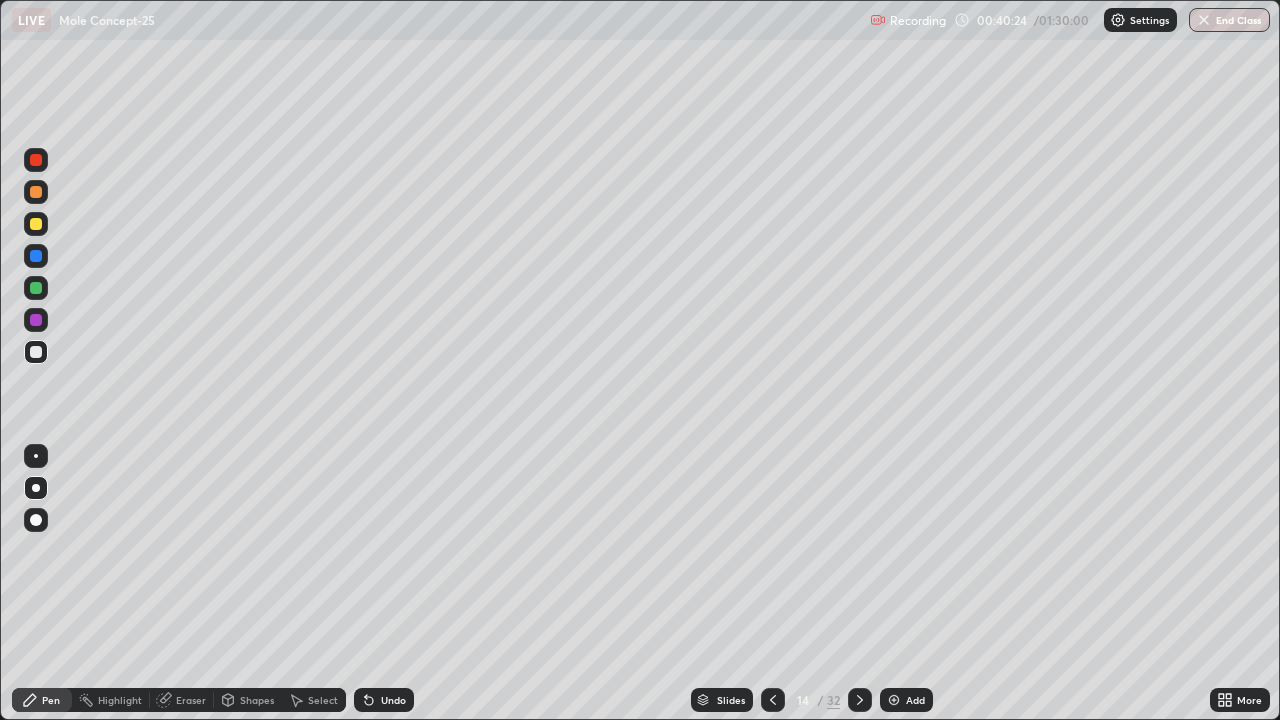 click at bounding box center (36, 352) 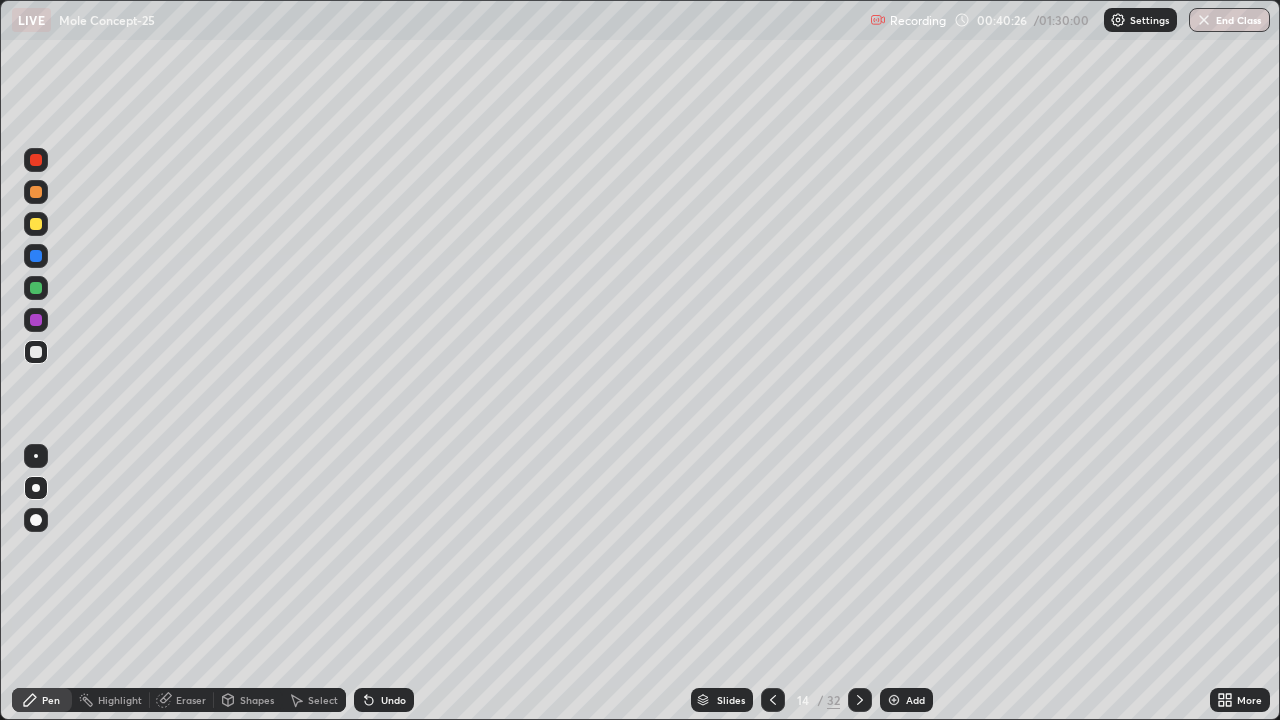 click at bounding box center [36, 224] 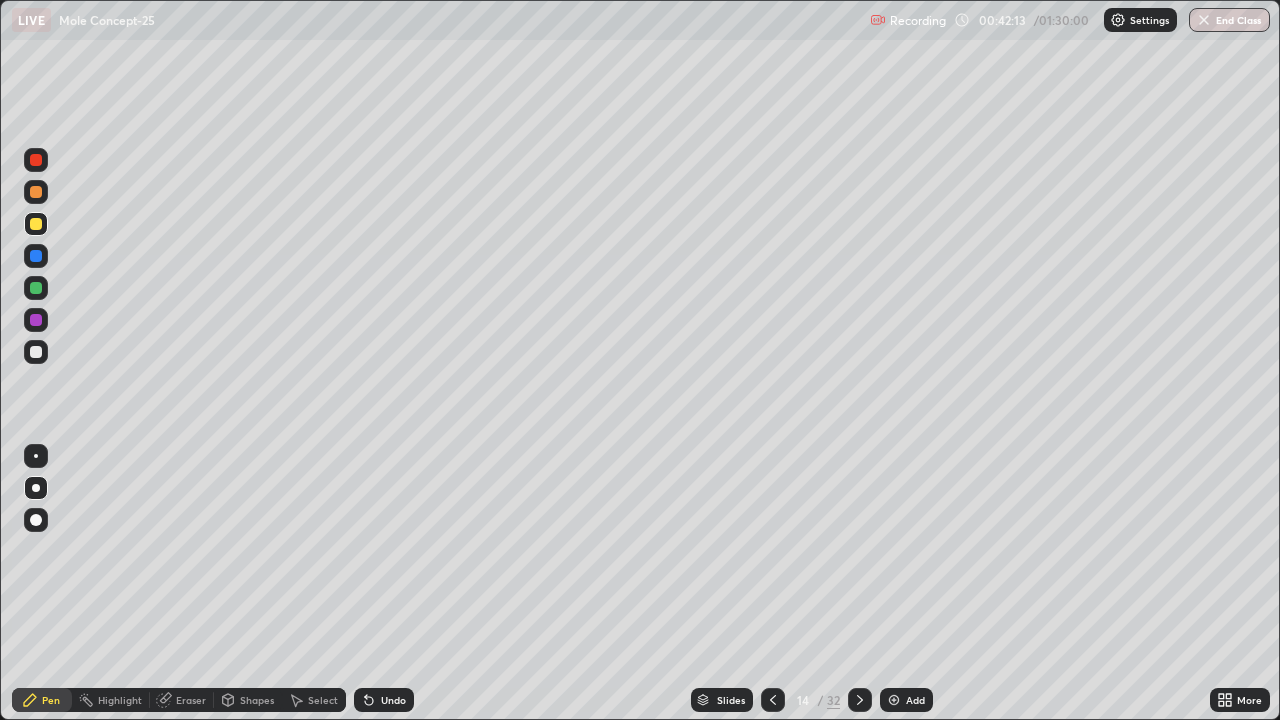 click 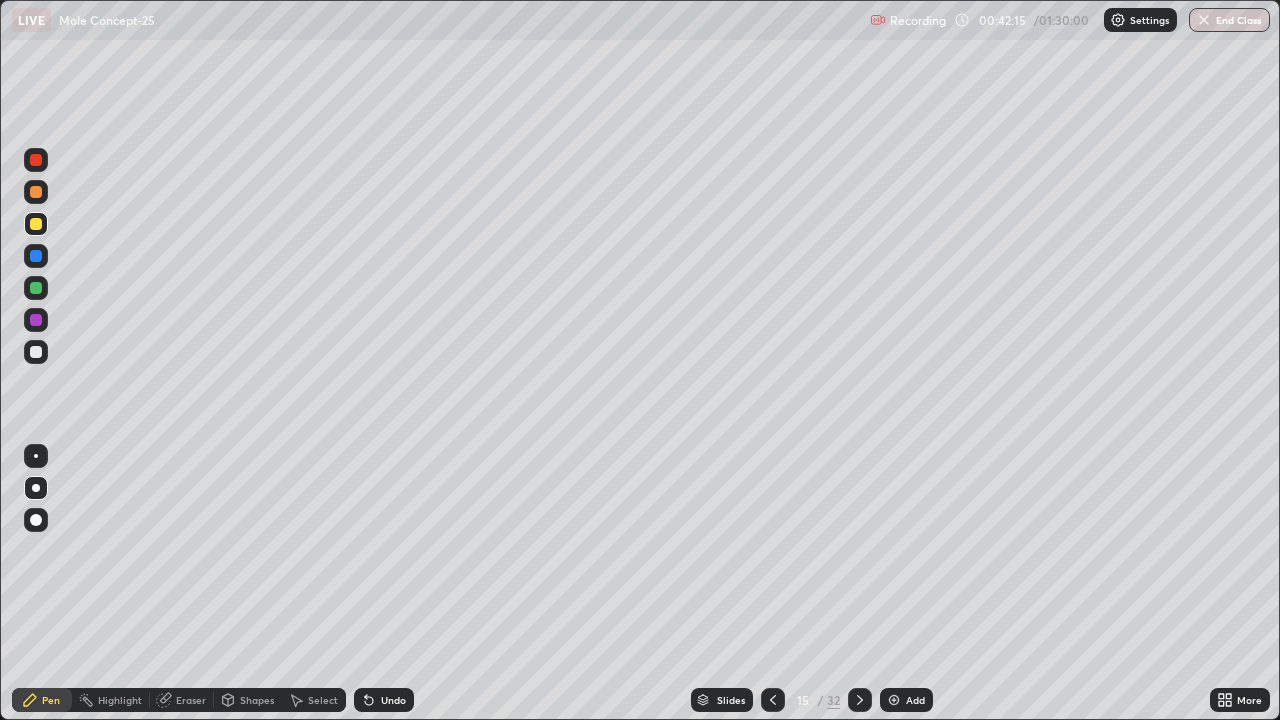 click 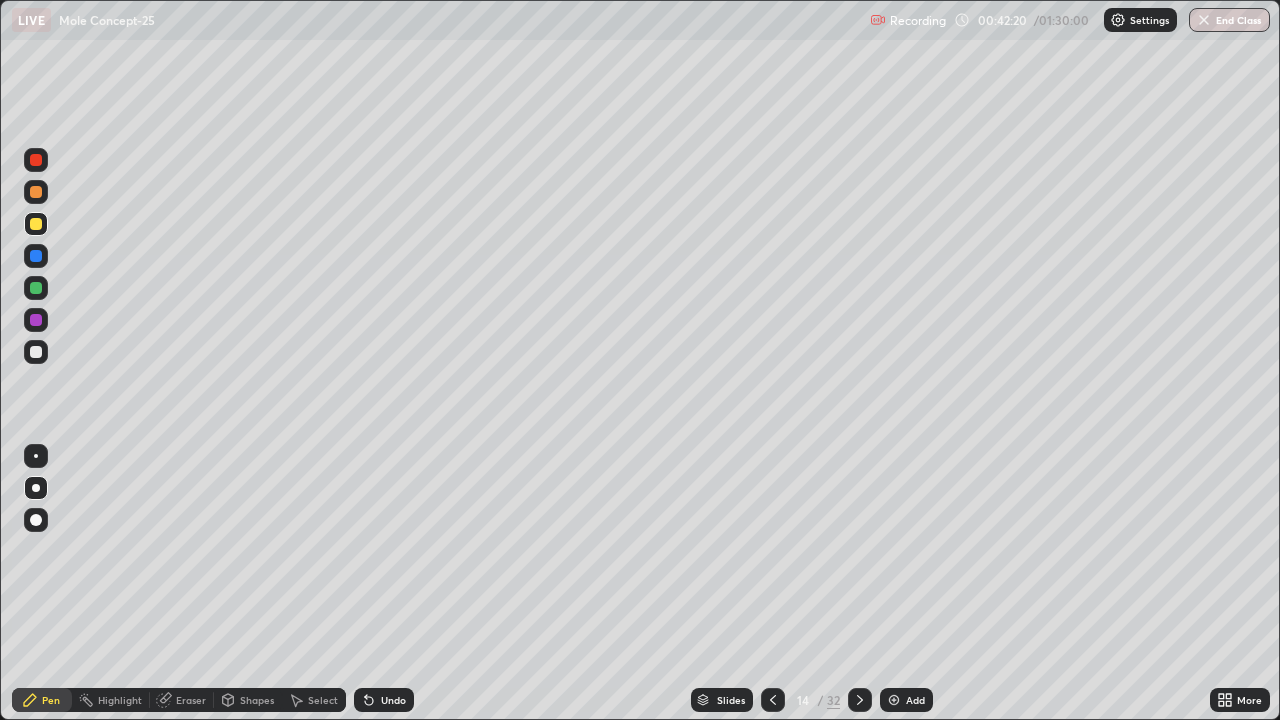 click 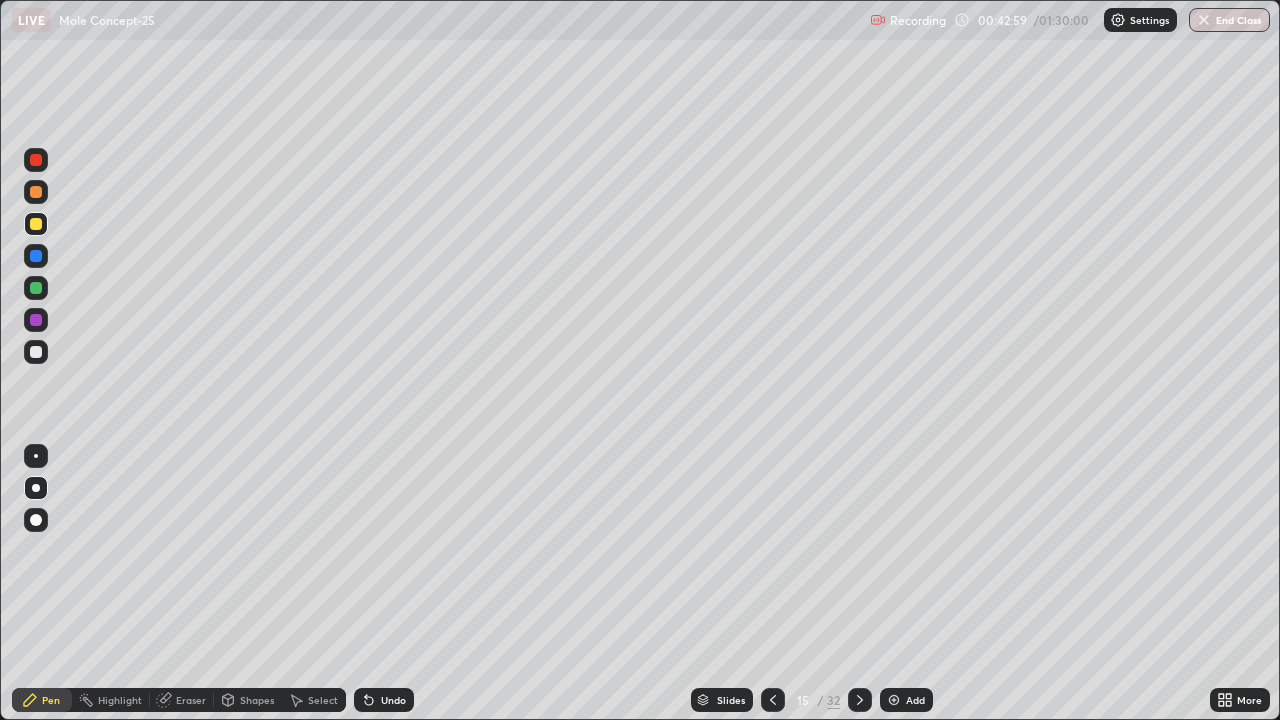 click on "Eraser" at bounding box center [191, 700] 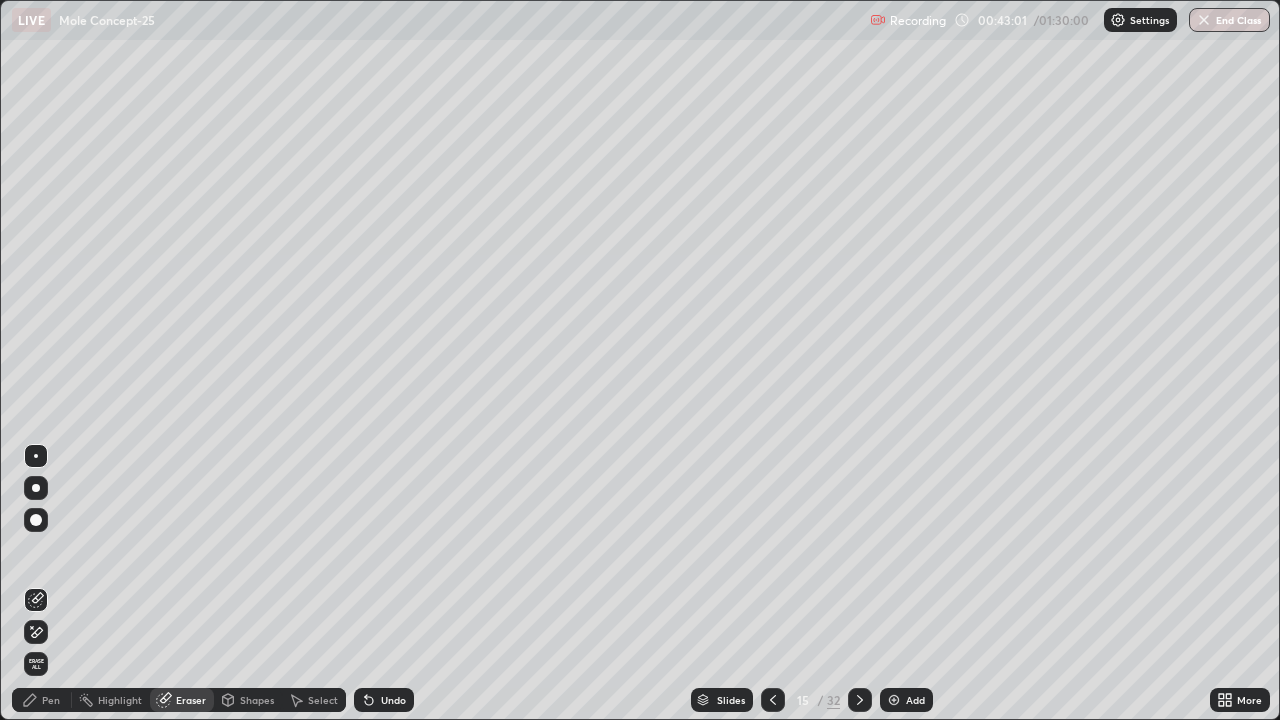 click on "Pen" at bounding box center (51, 700) 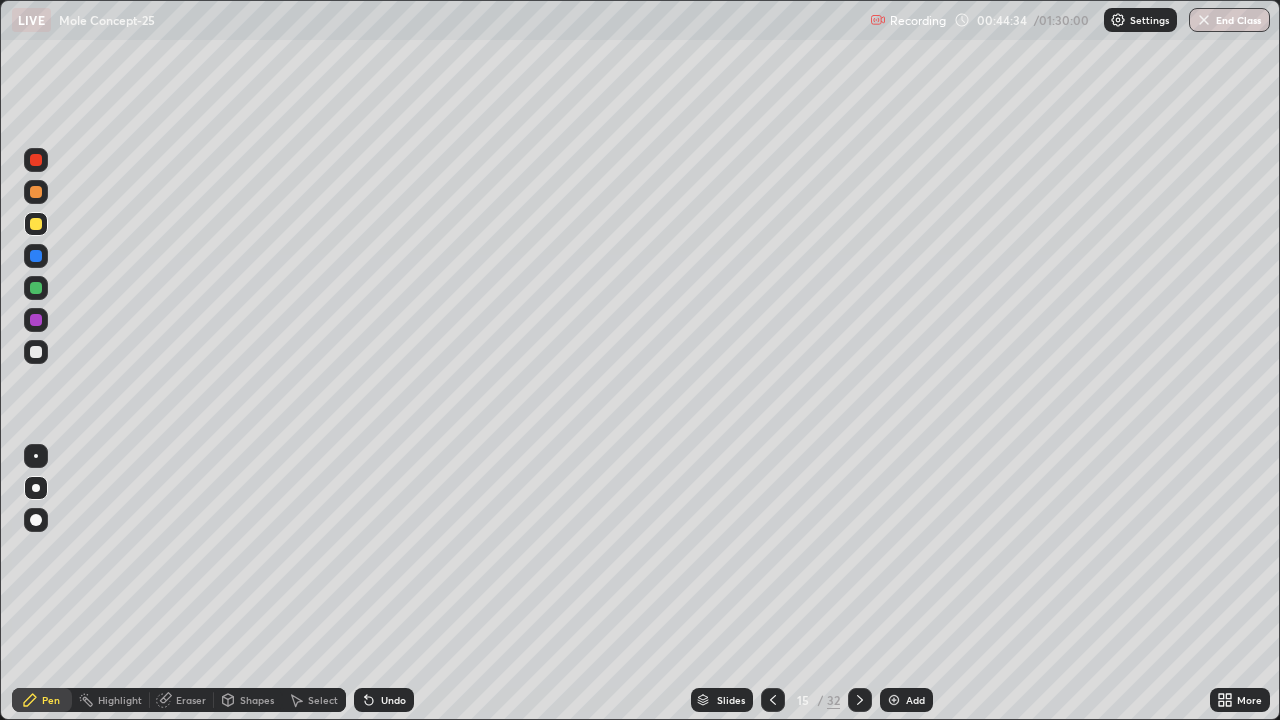 click at bounding box center (36, 352) 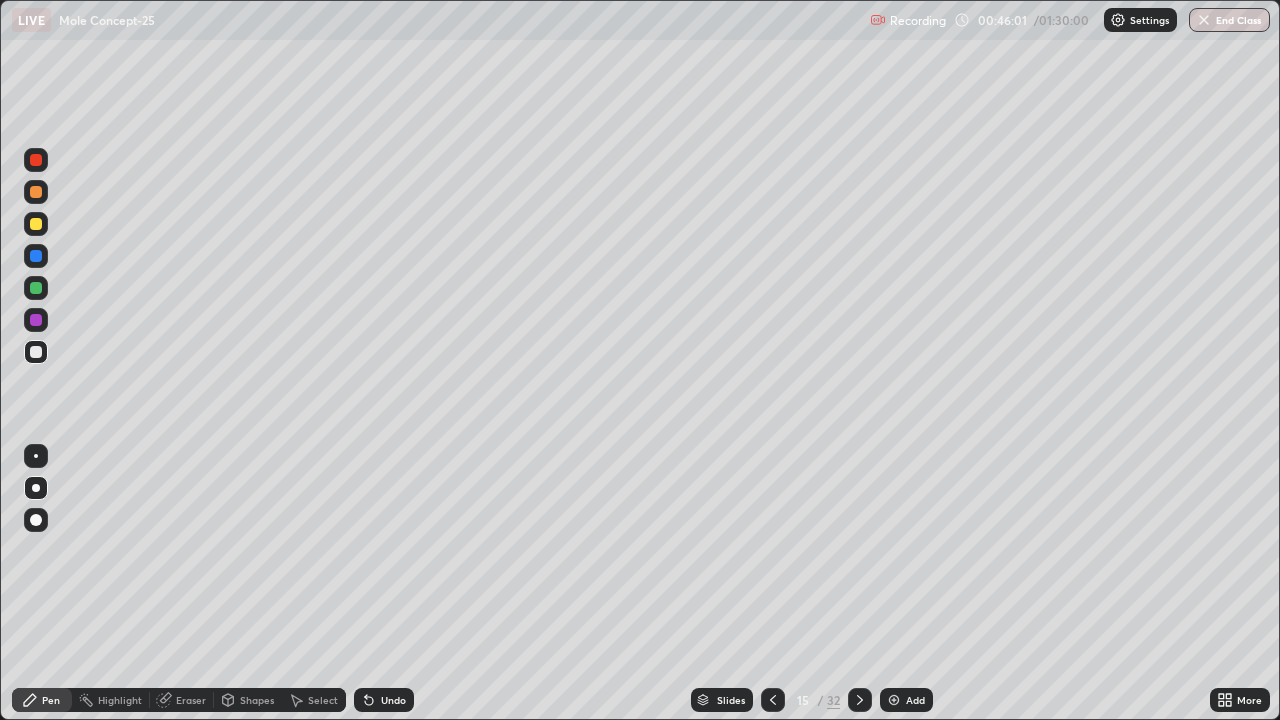 click 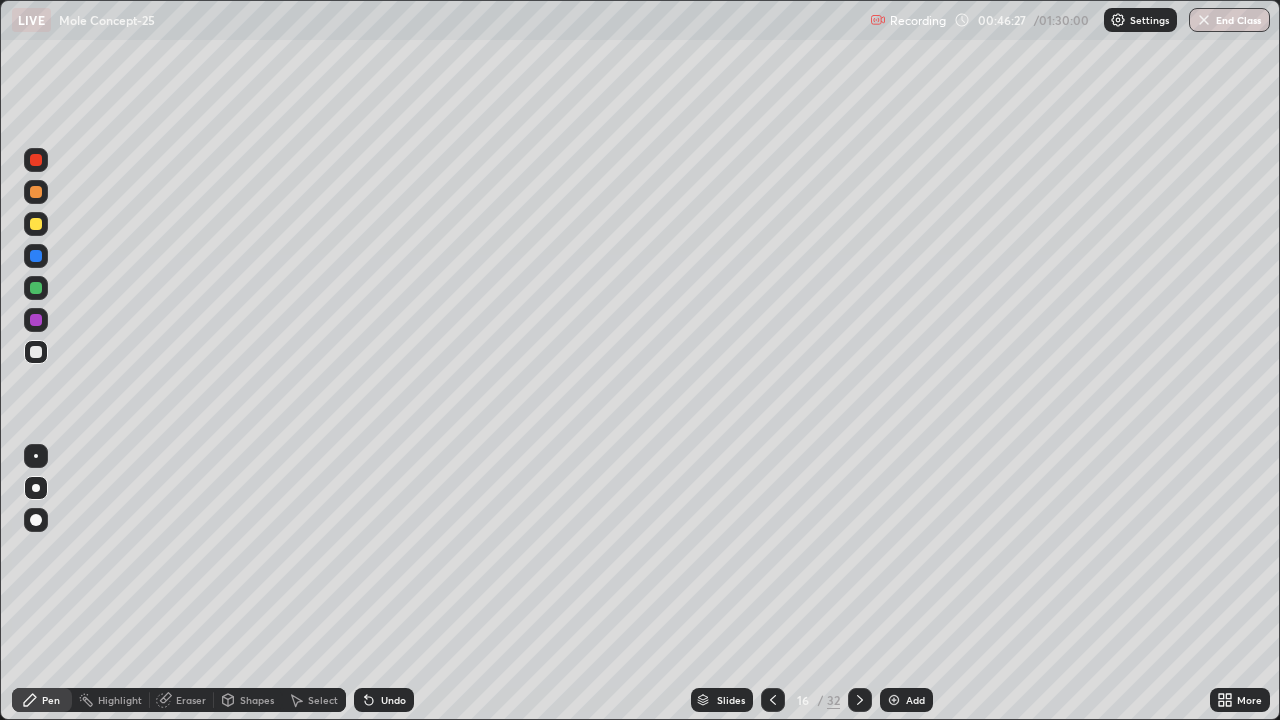 click on "Eraser" at bounding box center (191, 700) 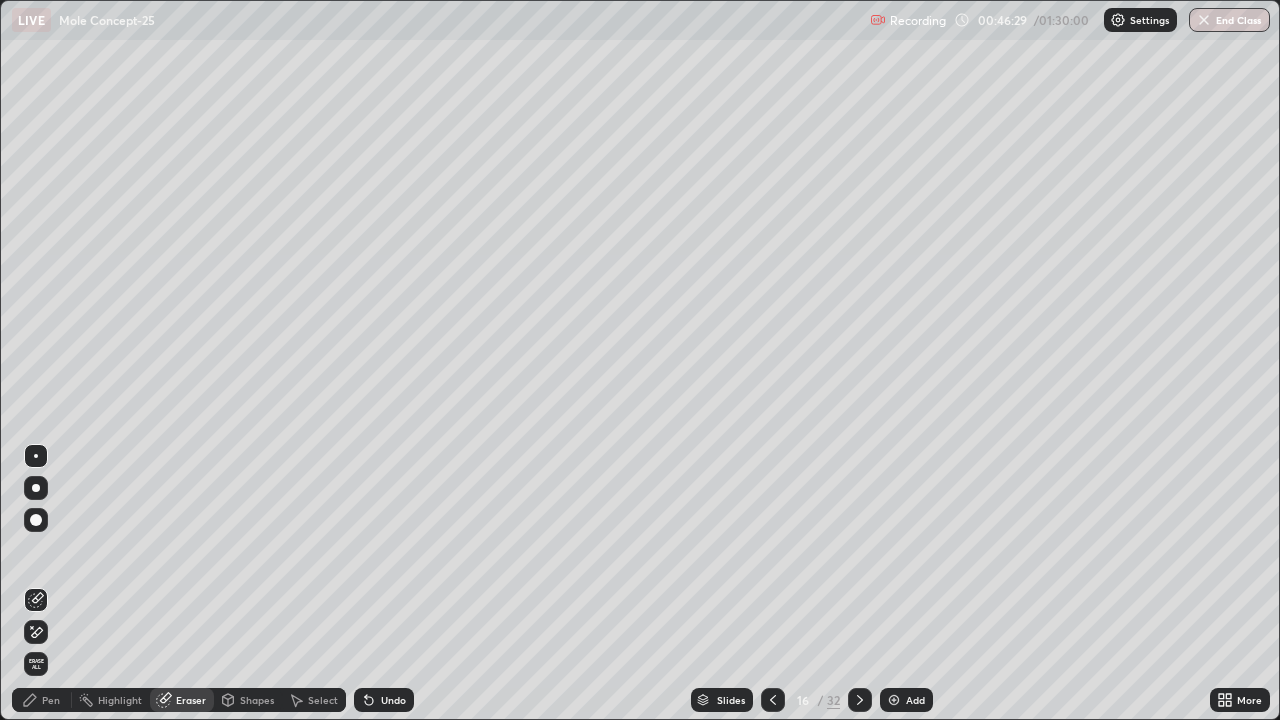 click on "Pen" at bounding box center [51, 700] 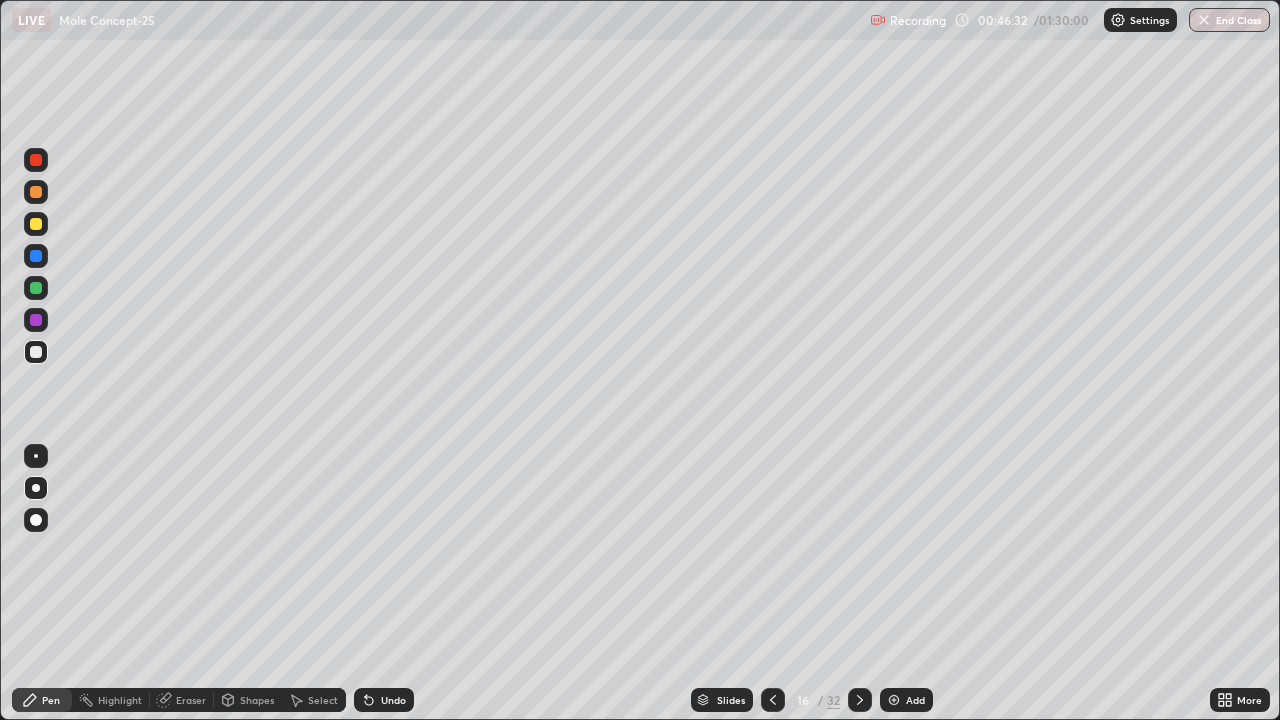 click on "Eraser" at bounding box center (182, 700) 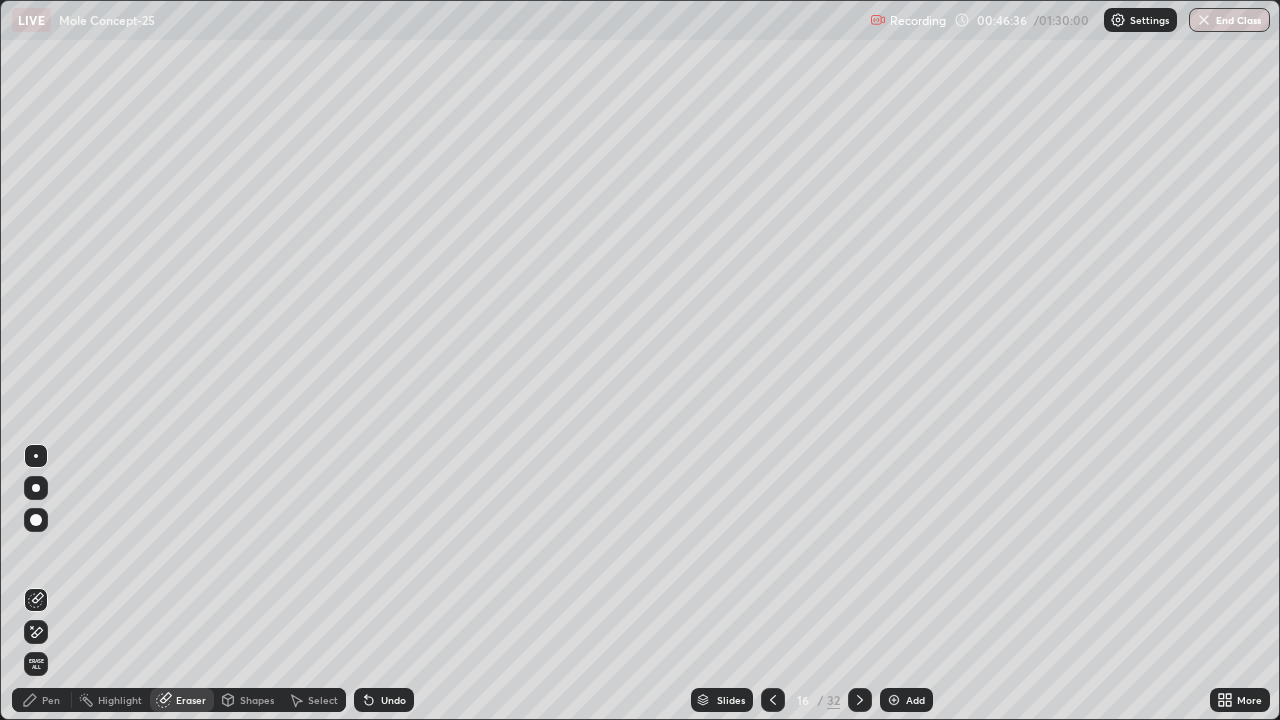 click on "Pen" at bounding box center (51, 700) 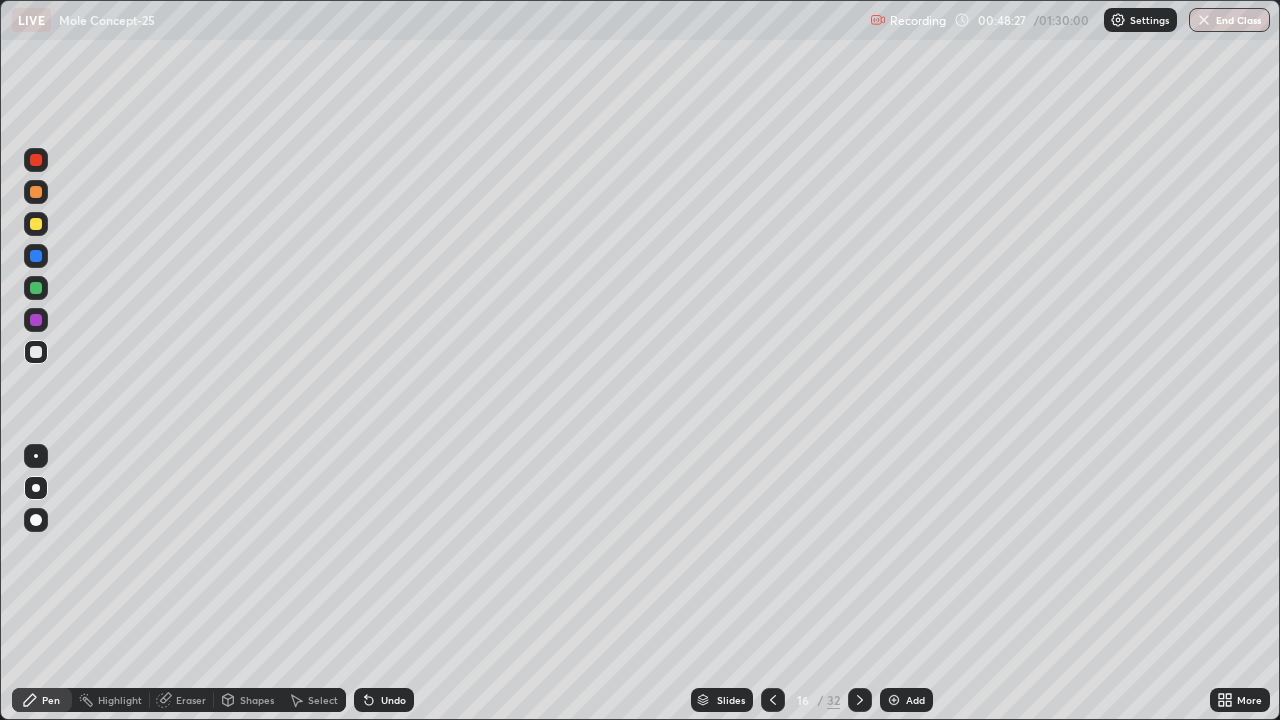 click 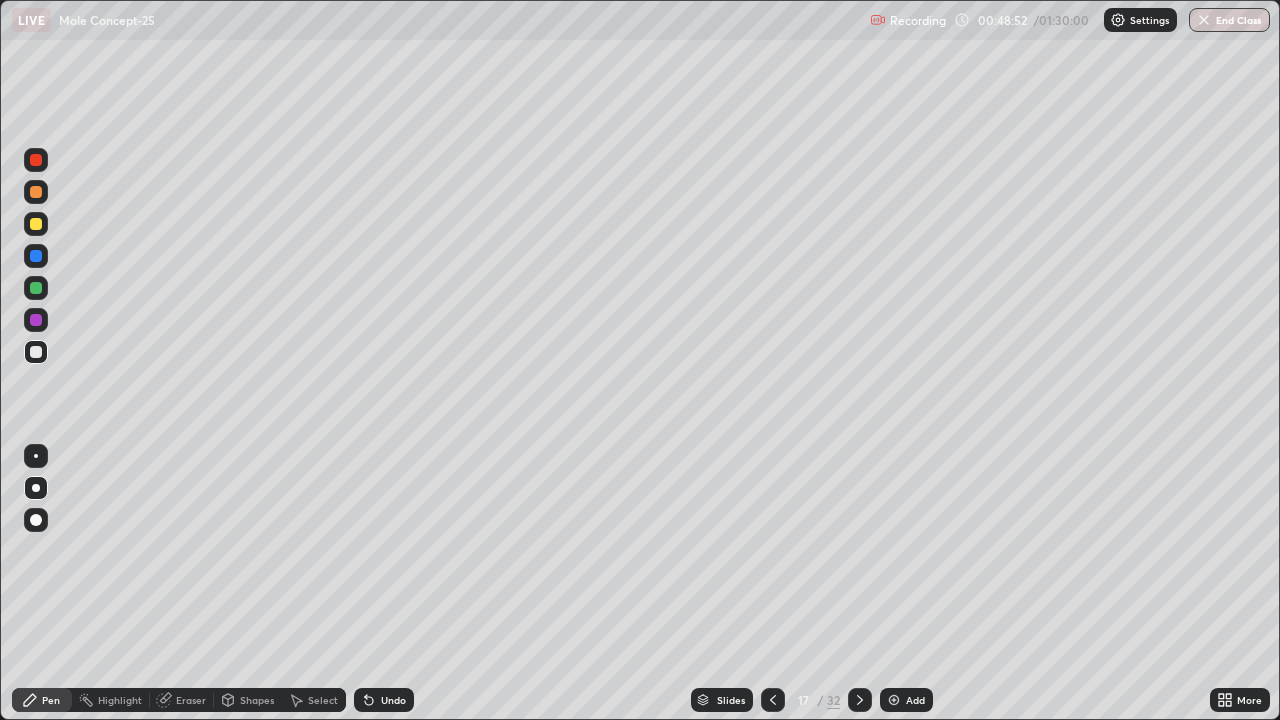 click on "Eraser" at bounding box center [191, 700] 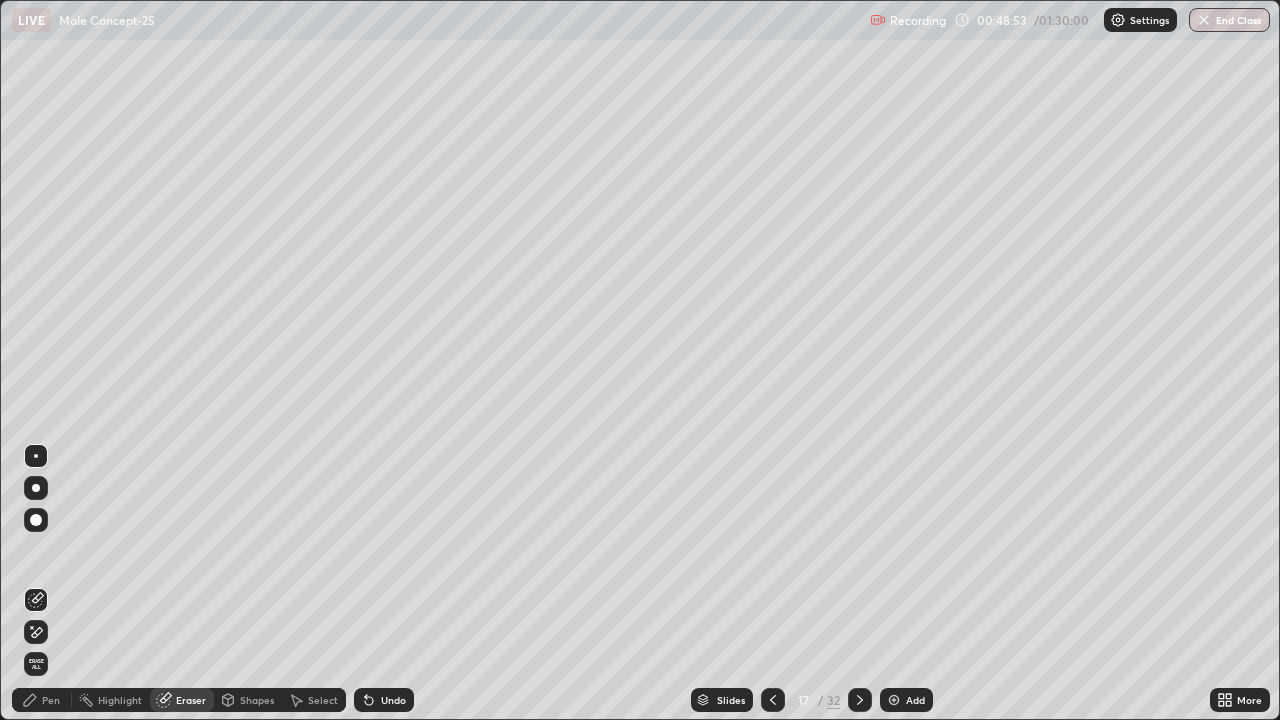 click on "Pen" at bounding box center [51, 700] 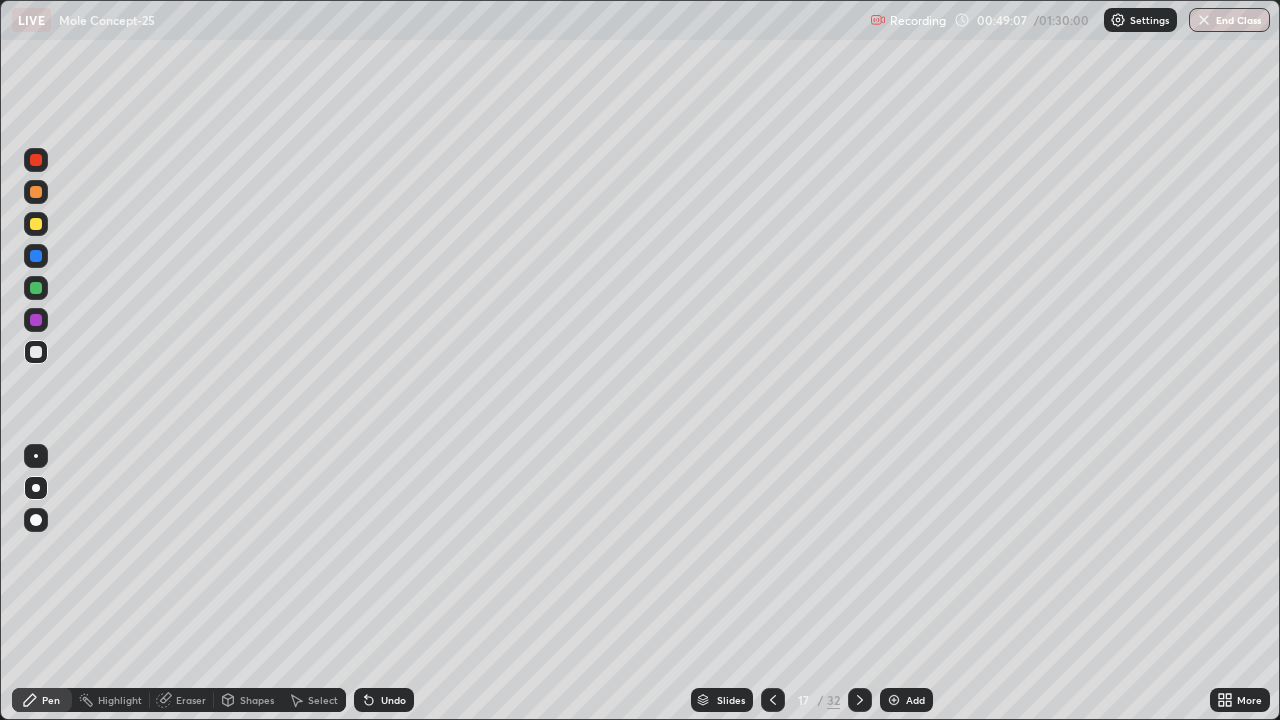 click on "Eraser" at bounding box center (191, 700) 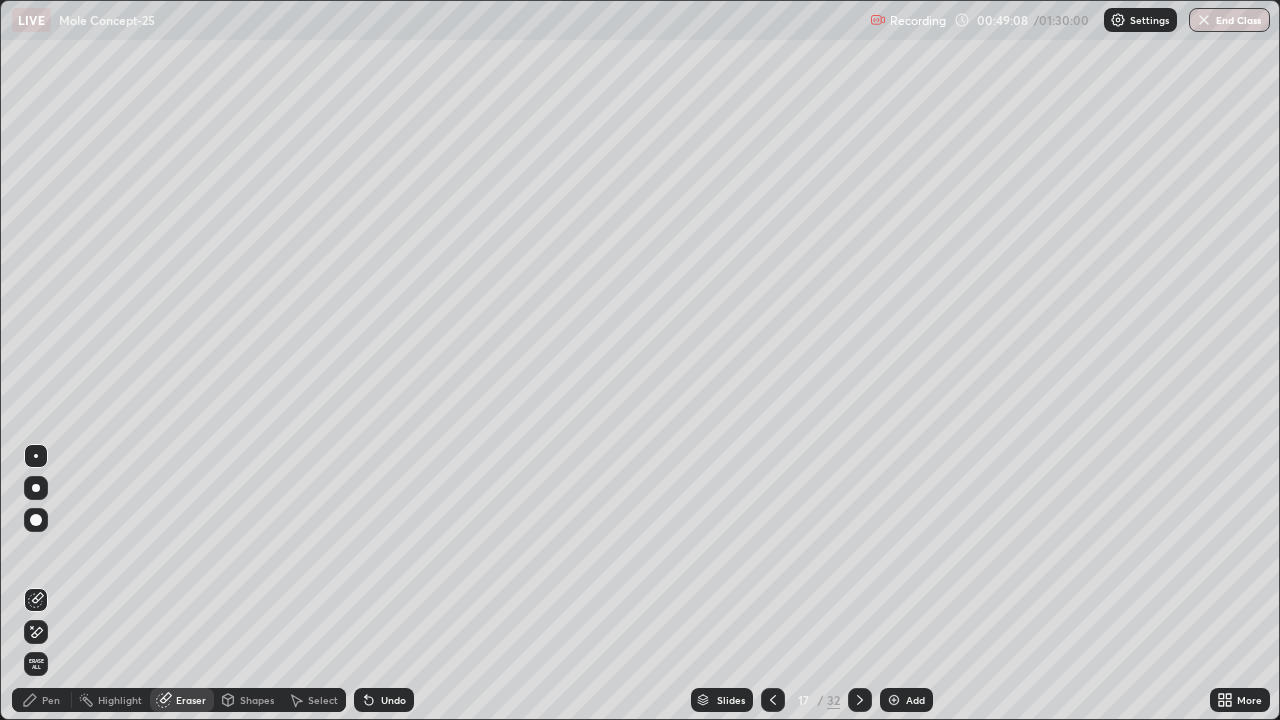 click on "Pen" at bounding box center [42, 700] 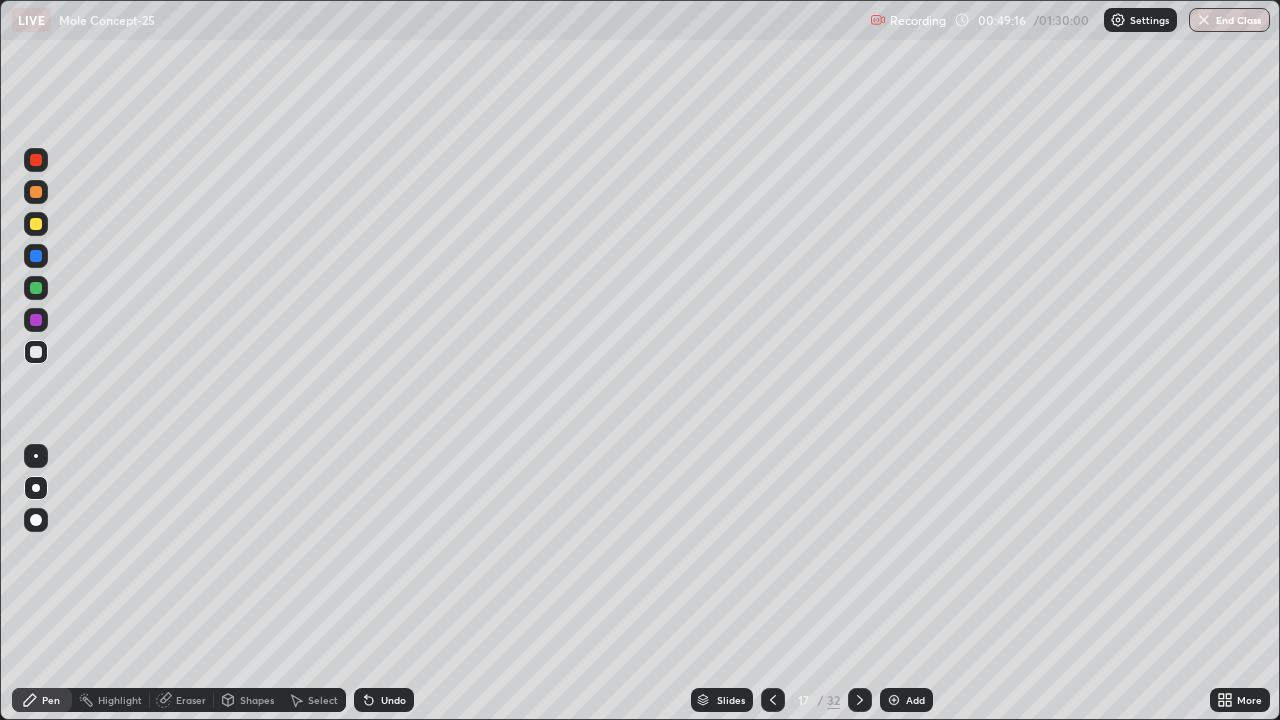 click on "Eraser" at bounding box center (182, 700) 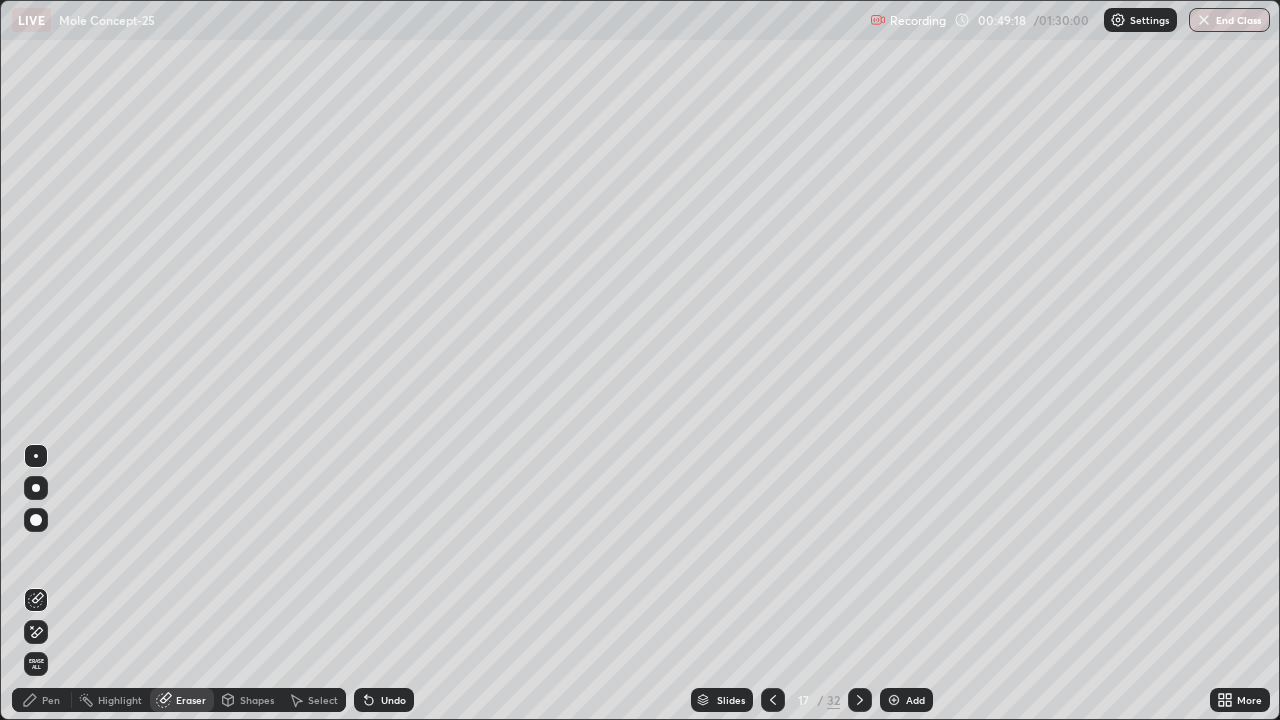 click on "Pen" at bounding box center [51, 700] 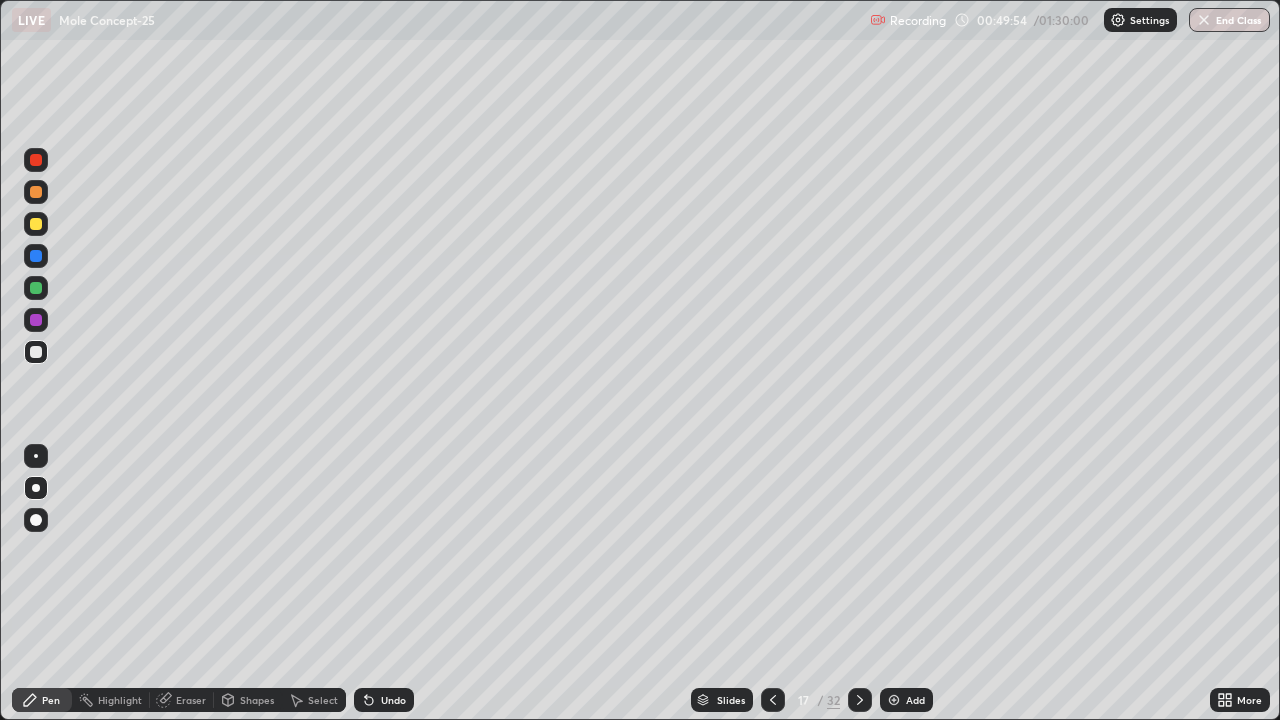 click at bounding box center [36, 352] 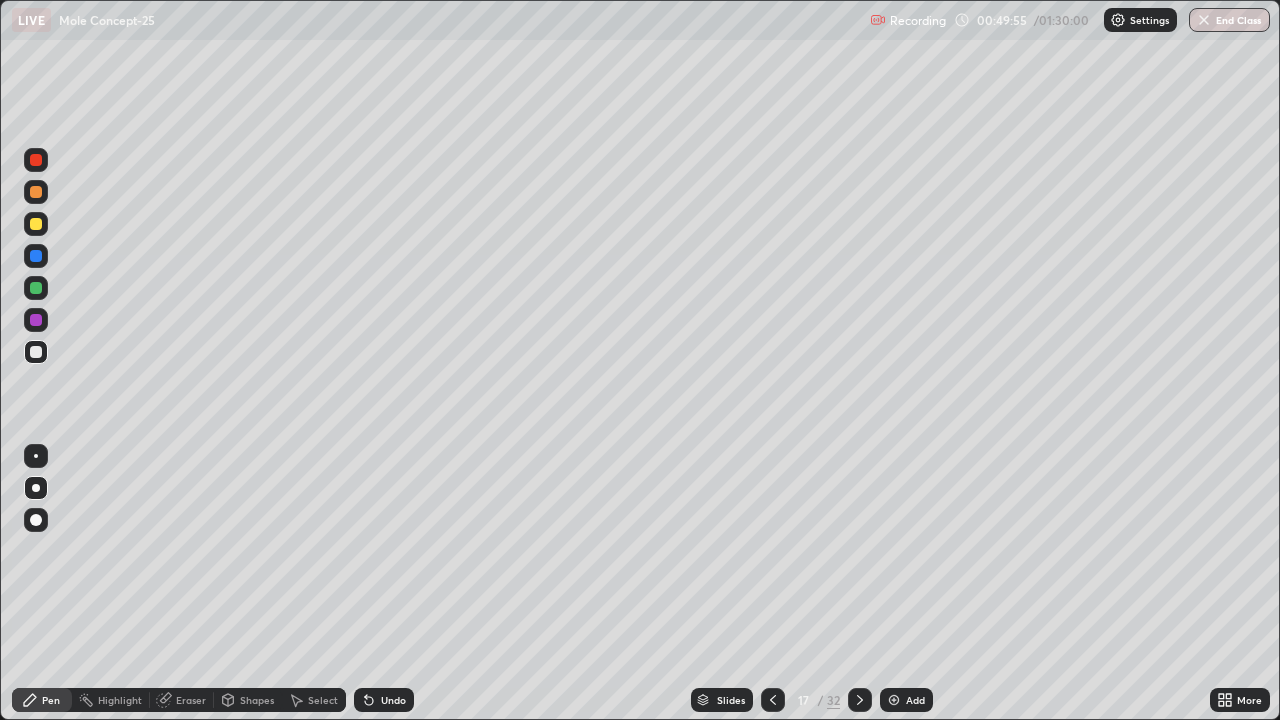 click at bounding box center [36, 224] 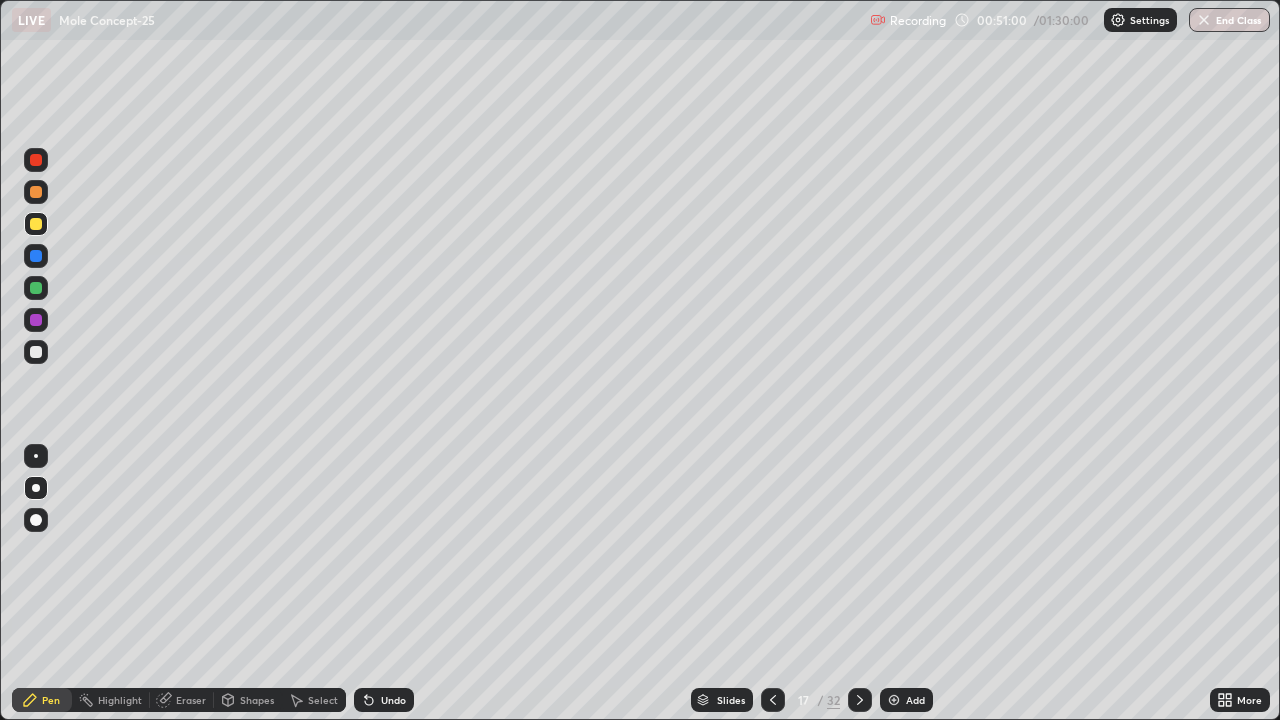 click 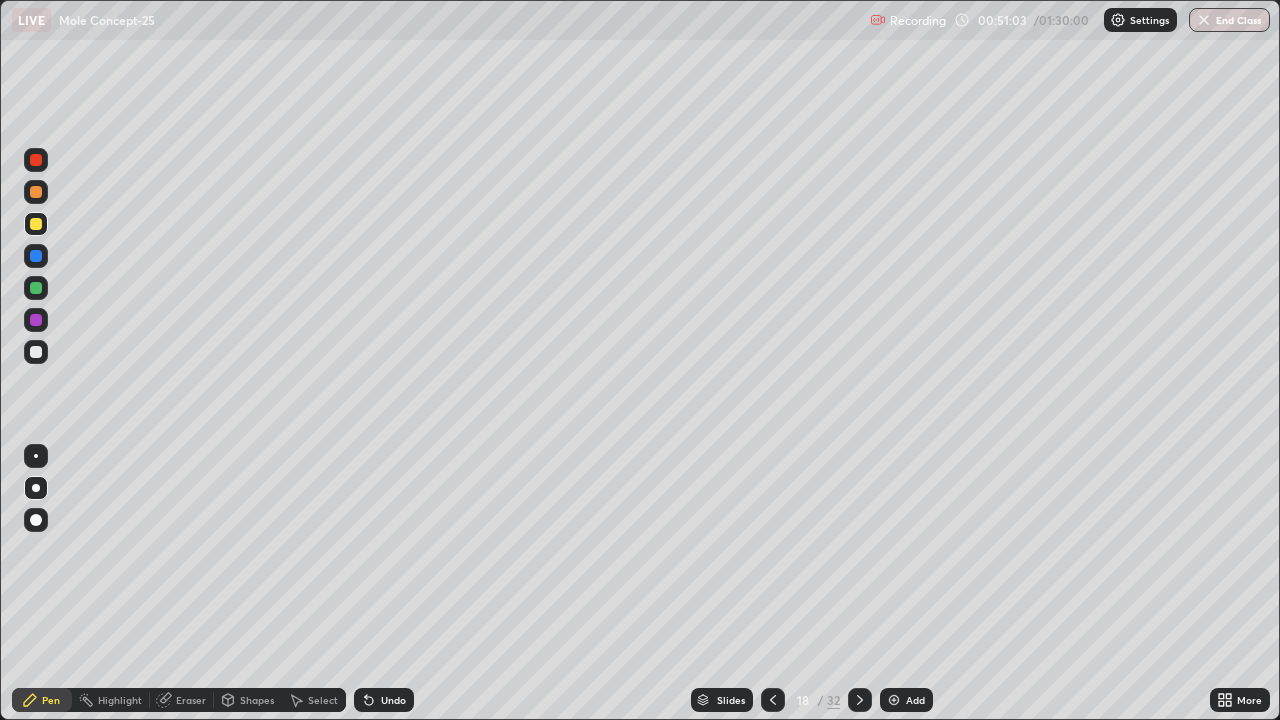 click 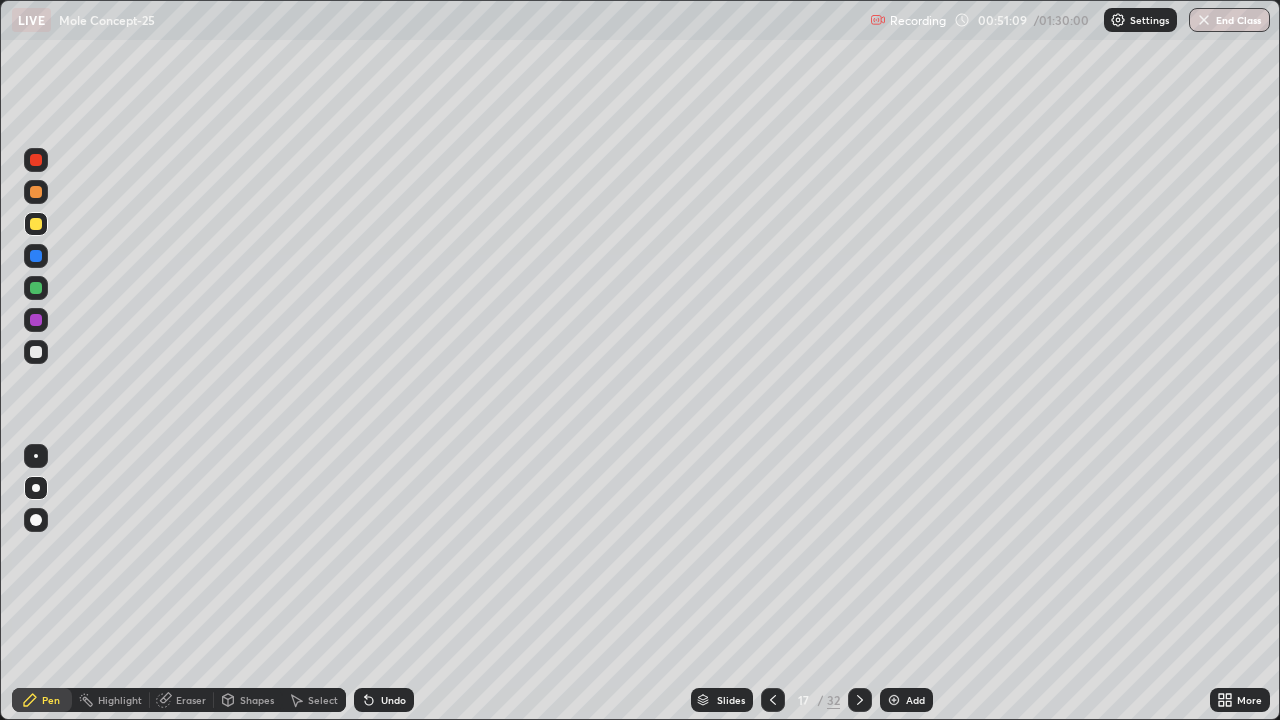 click 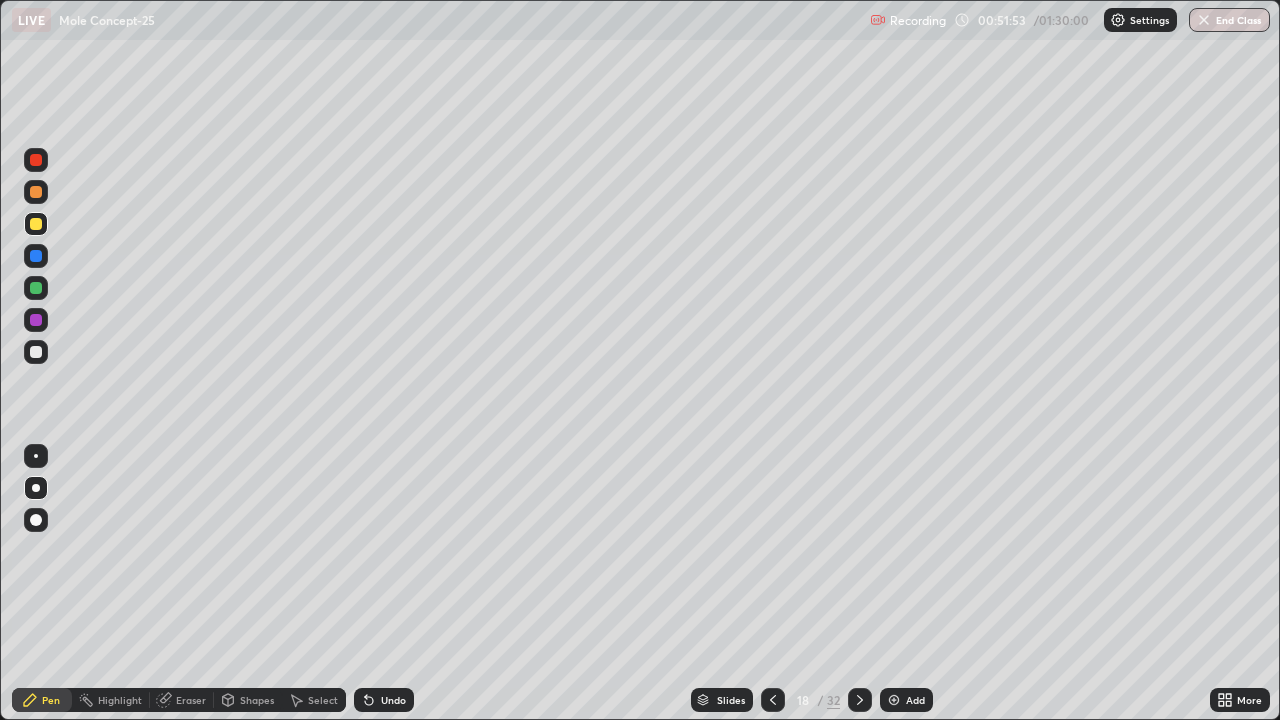 click at bounding box center (36, 352) 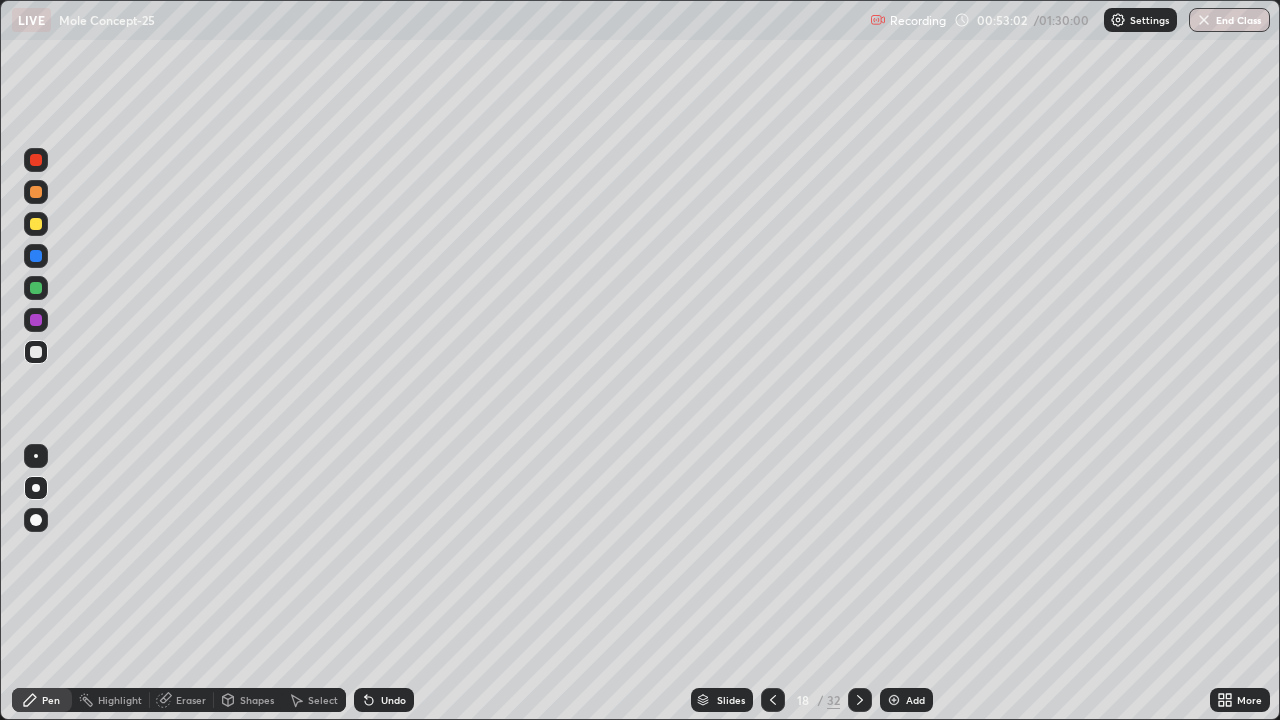 click on "Eraser" at bounding box center [191, 700] 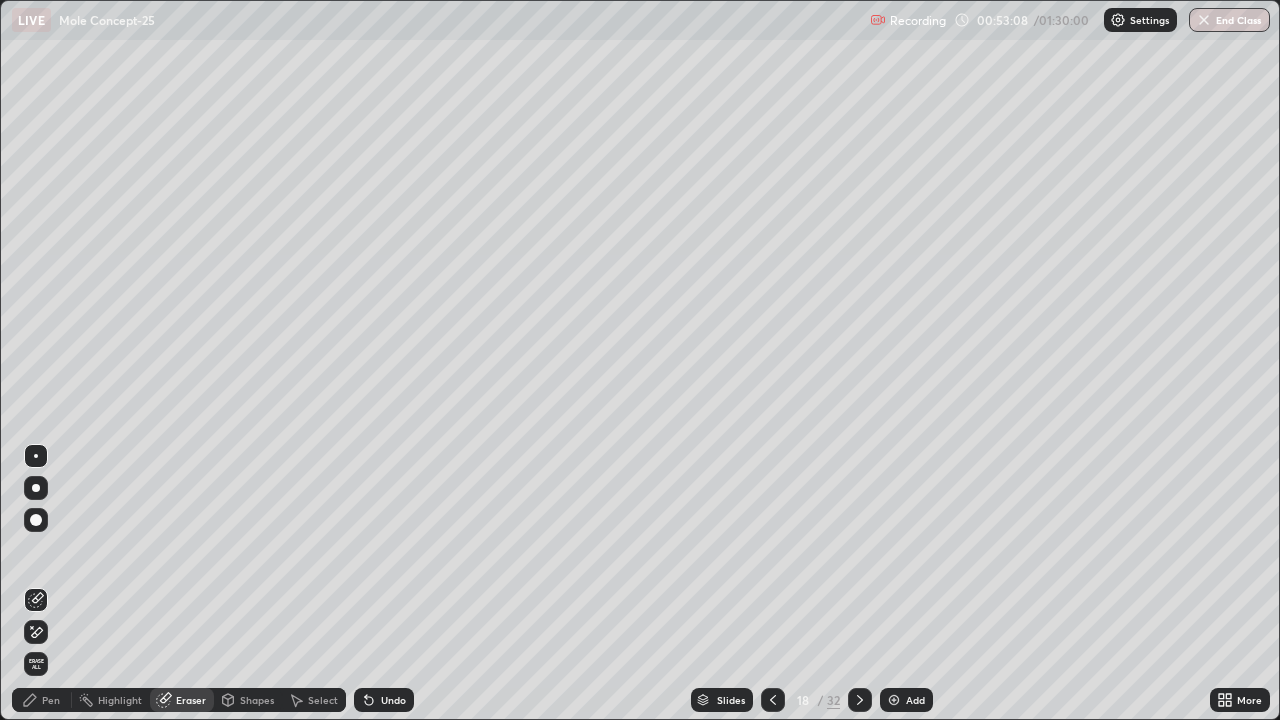 click on "Pen" at bounding box center [42, 700] 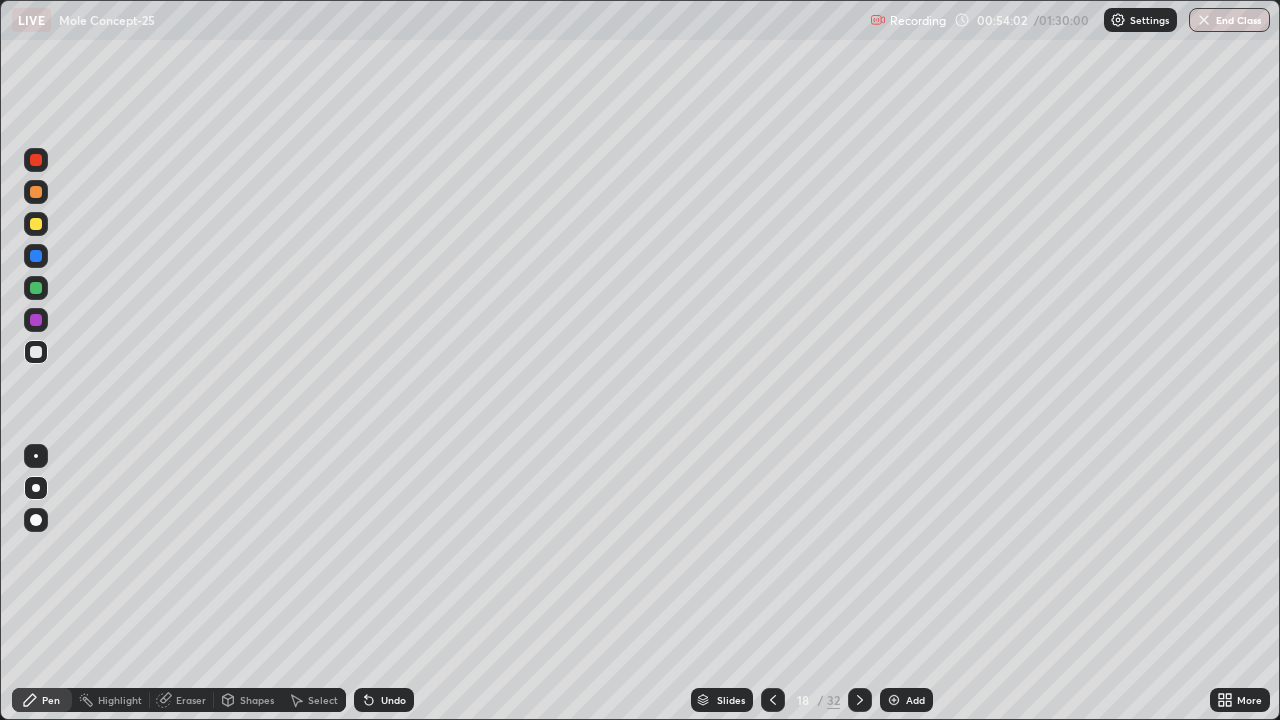 click 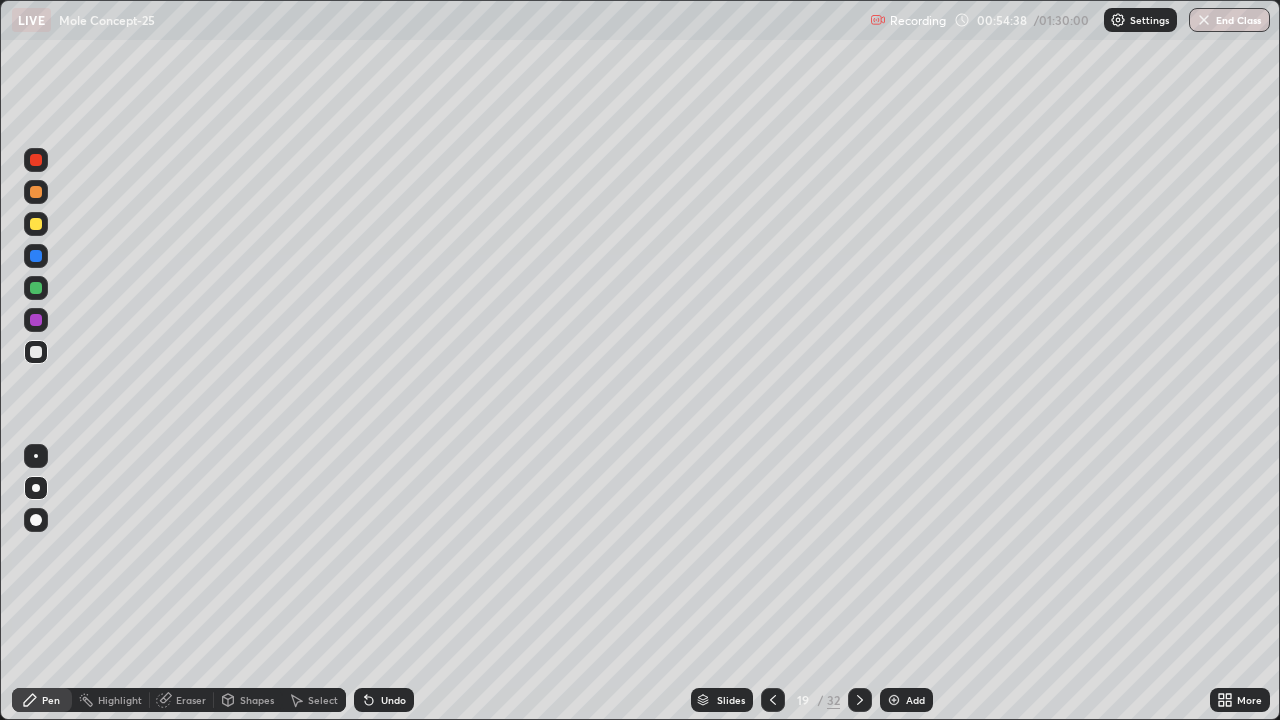 click on "Eraser" at bounding box center [191, 700] 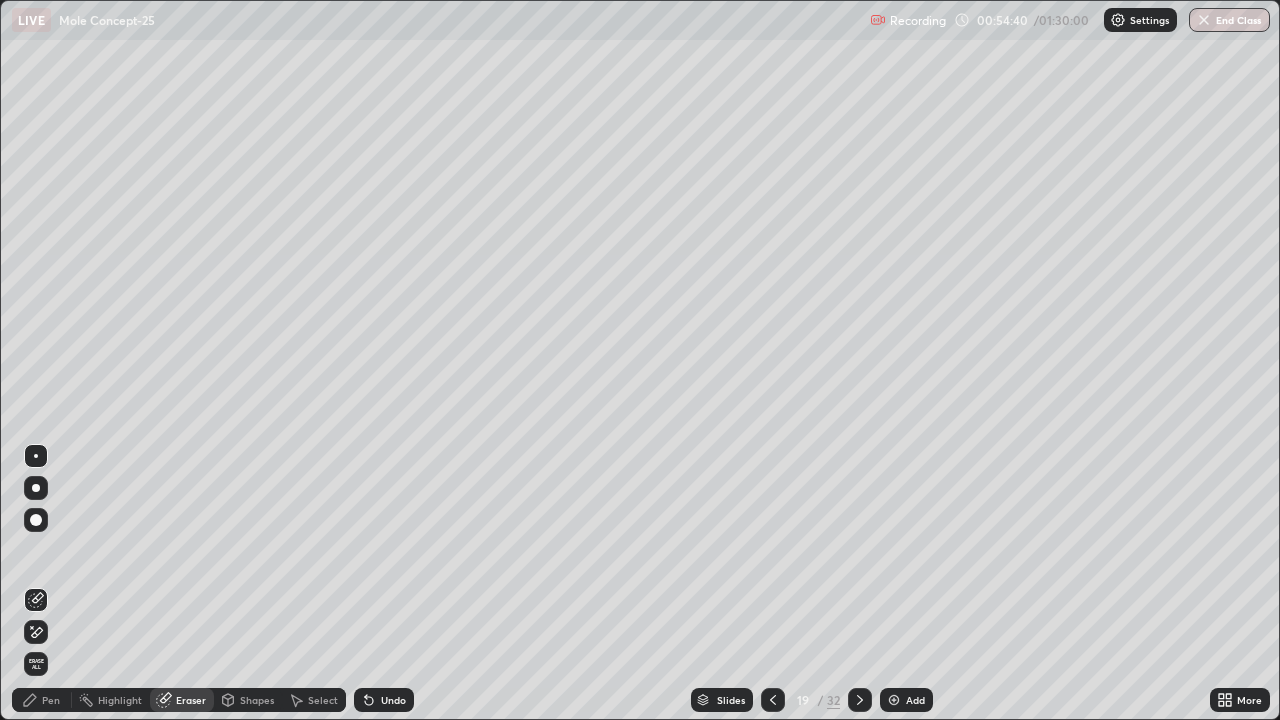 click on "Pen" at bounding box center (51, 700) 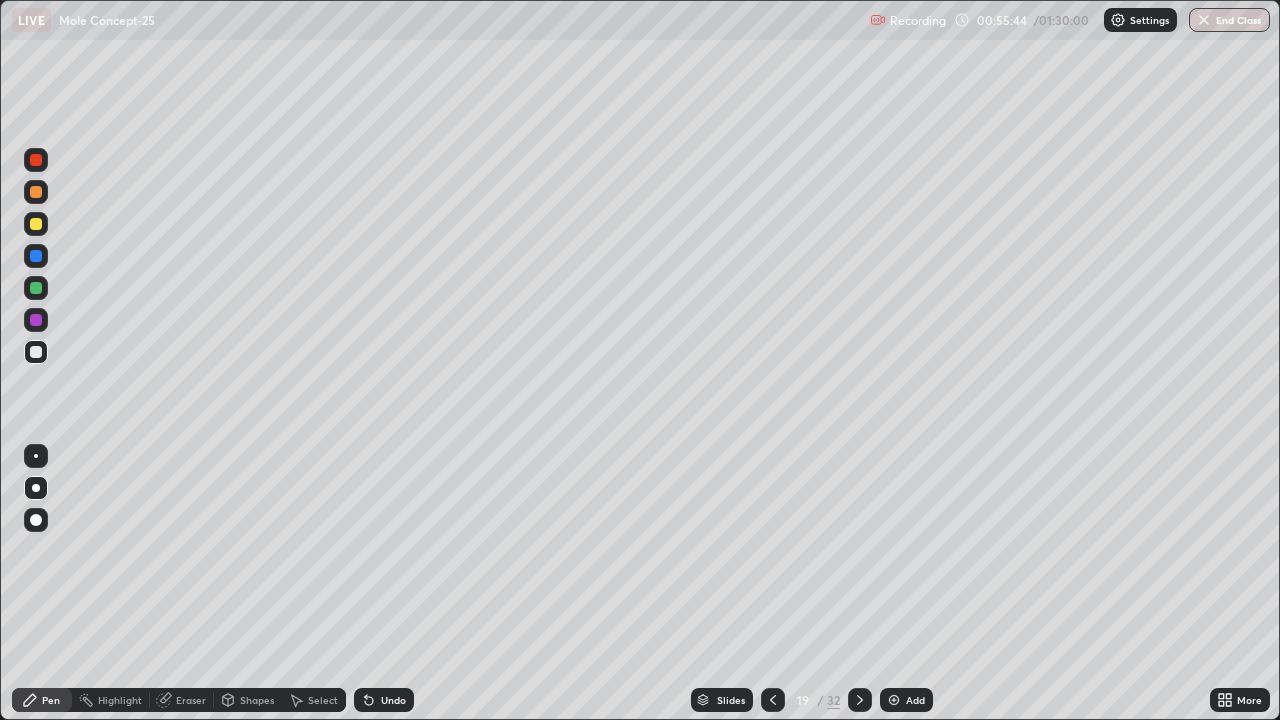 click 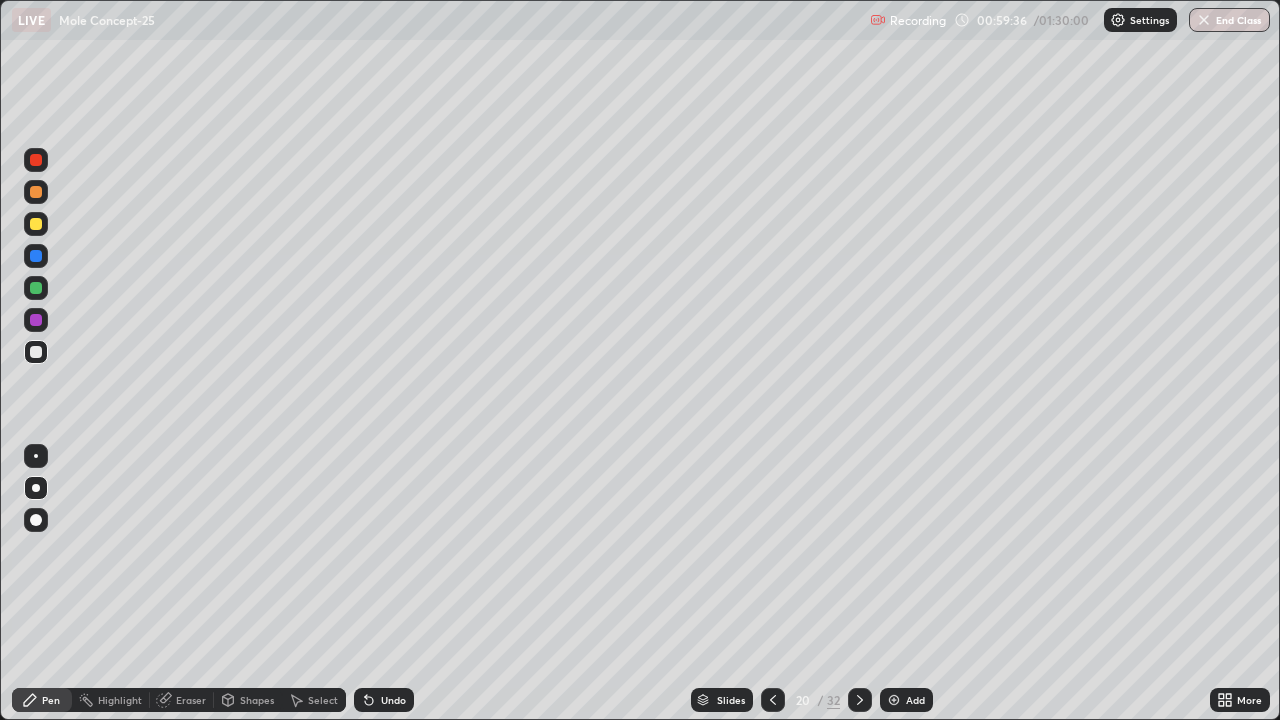 click 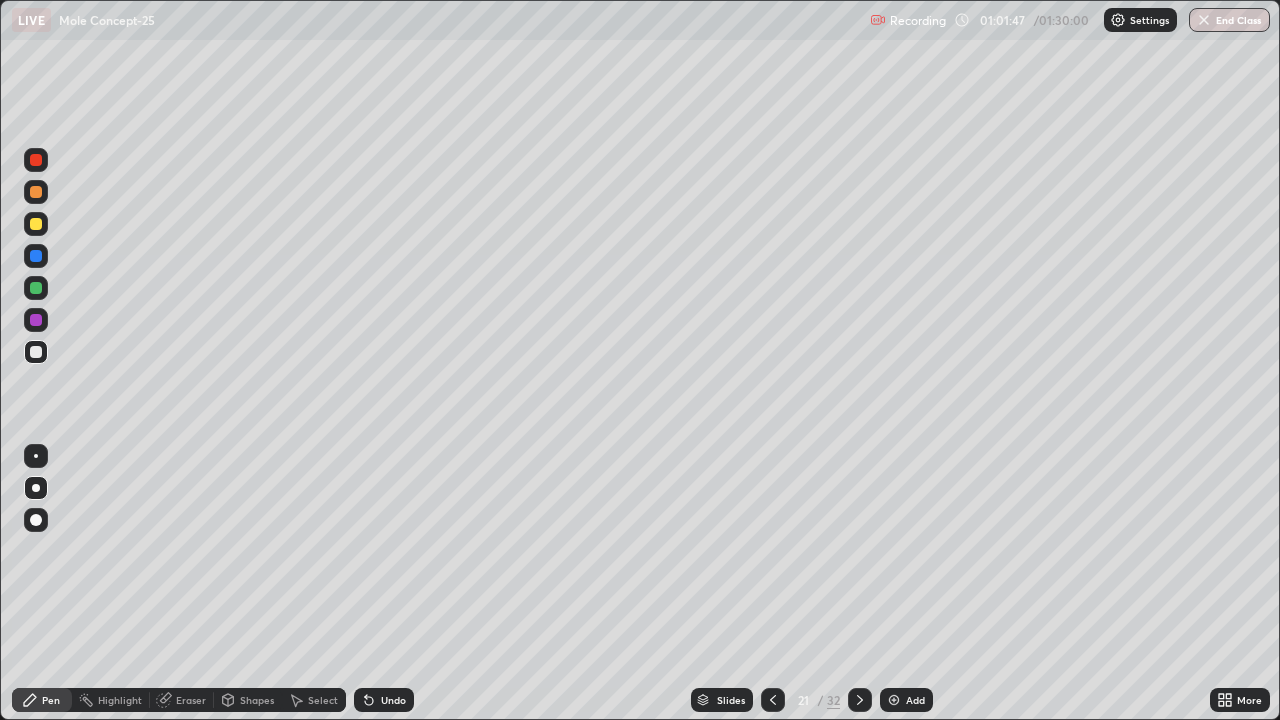 click 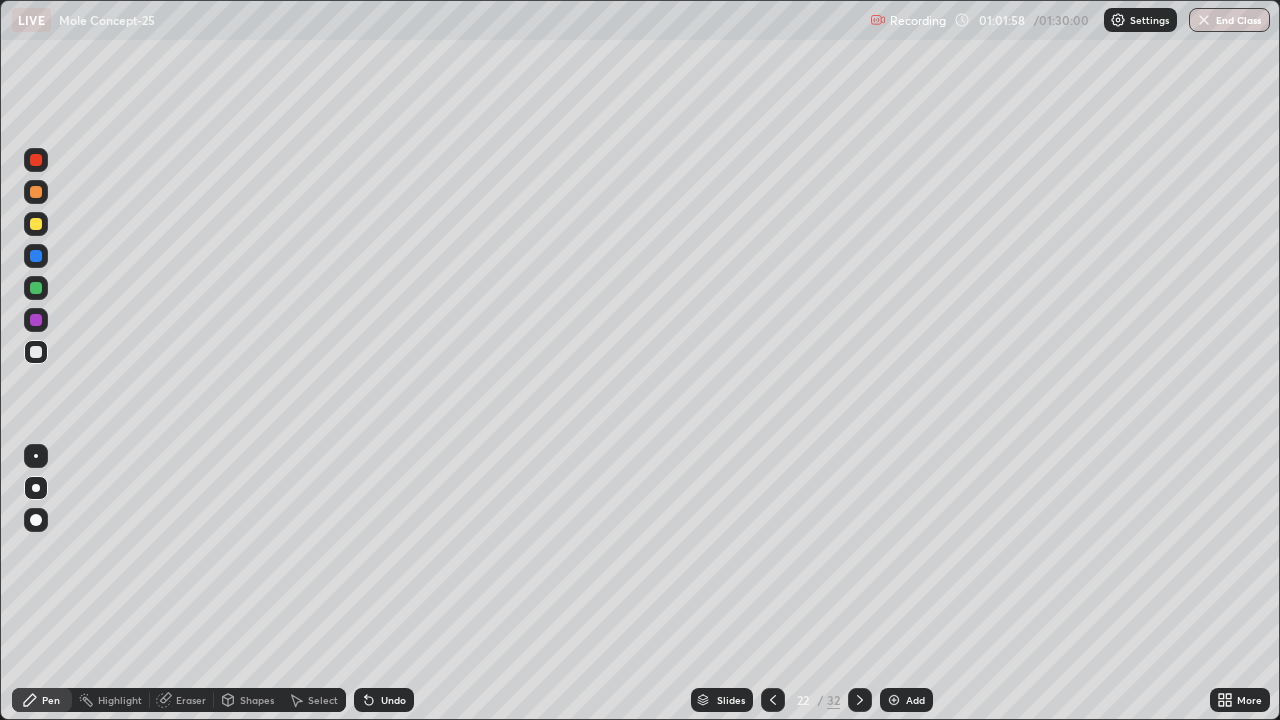 click on "Eraser" at bounding box center [191, 700] 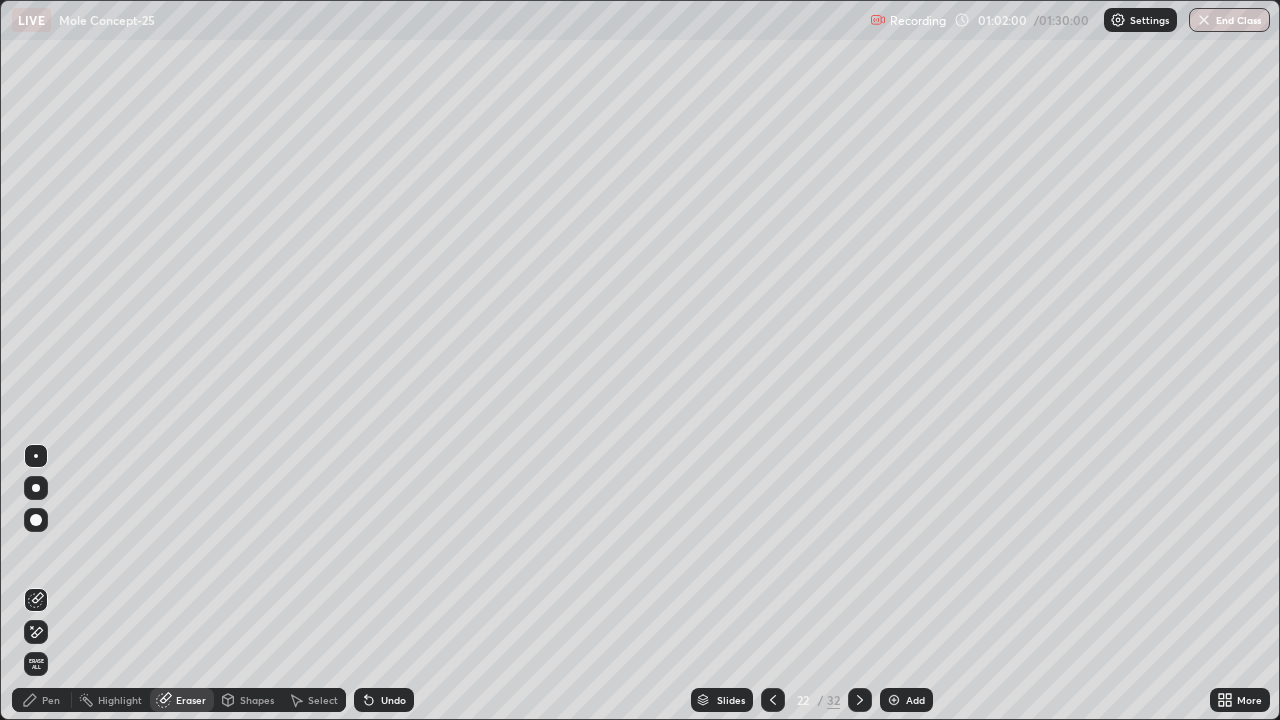 click on "Pen" at bounding box center [42, 700] 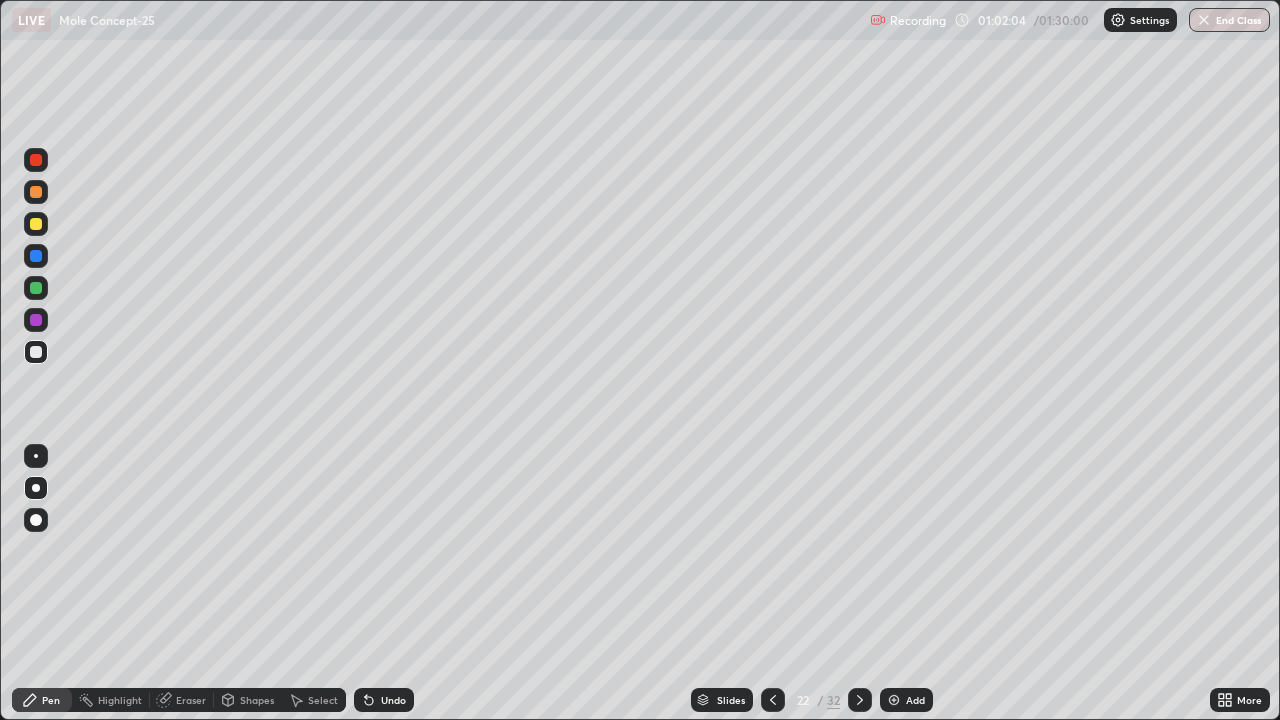 click on "Eraser" at bounding box center (191, 700) 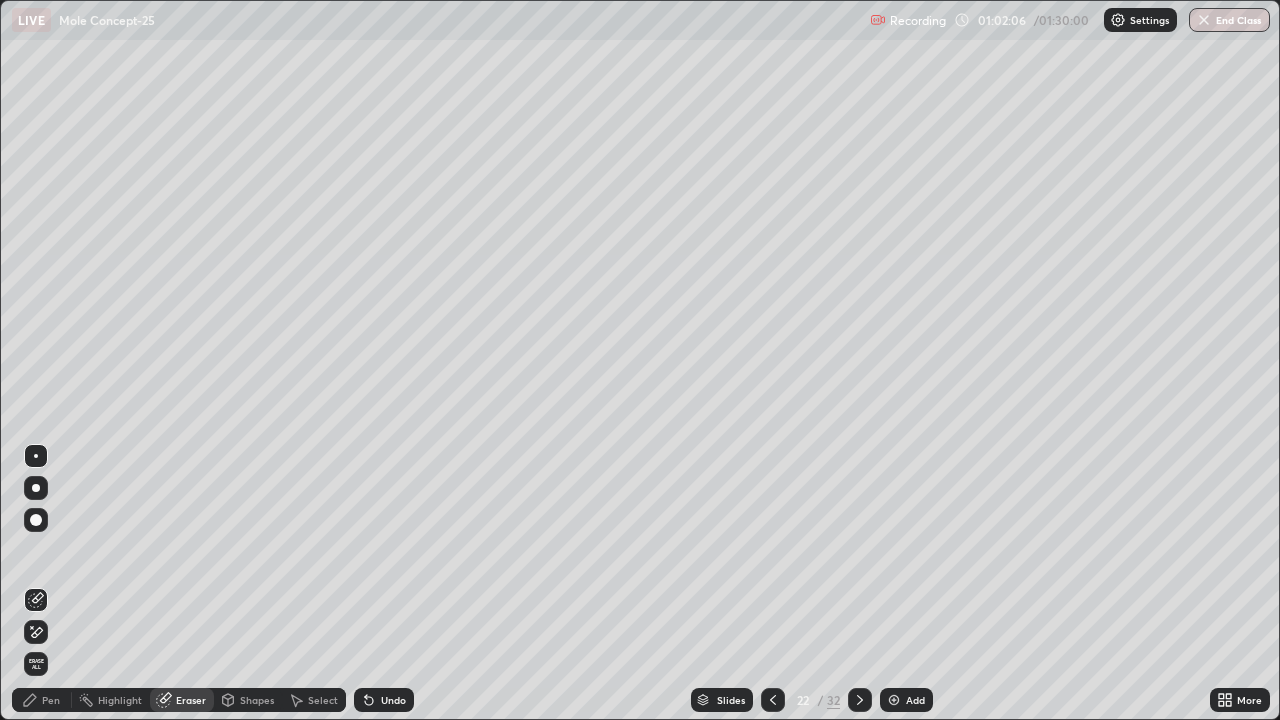click on "Pen" at bounding box center [51, 700] 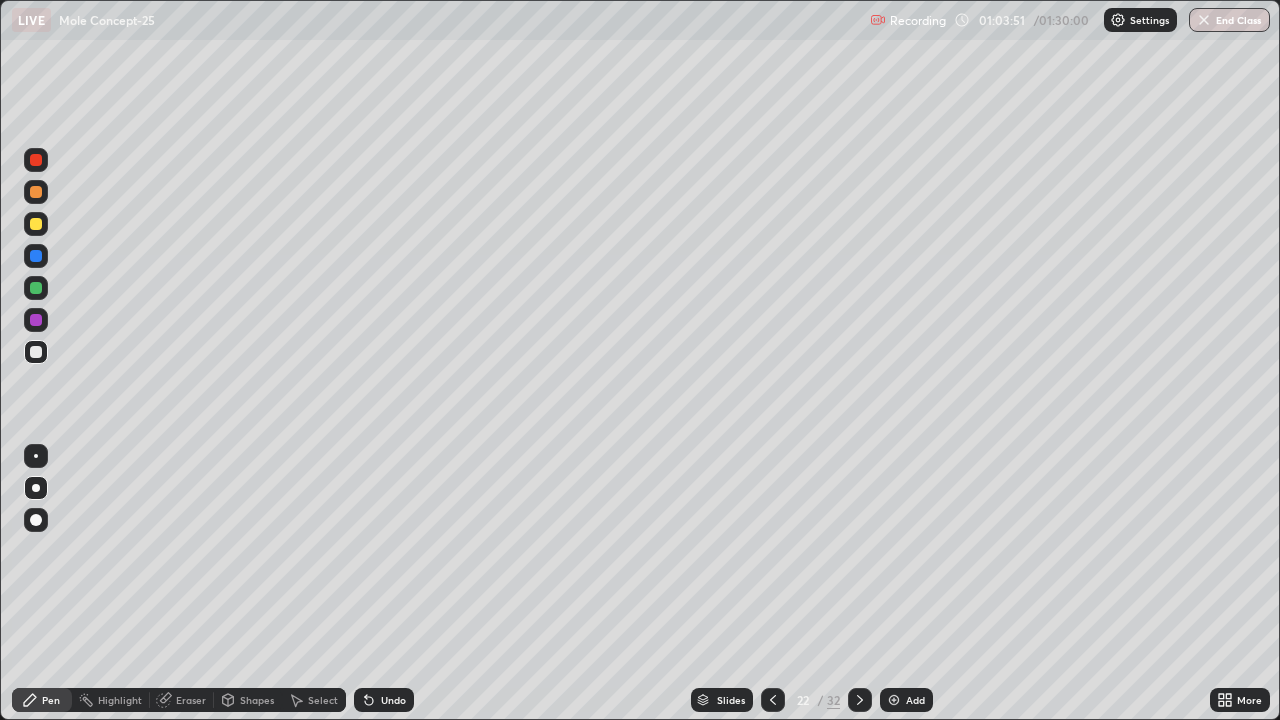 click 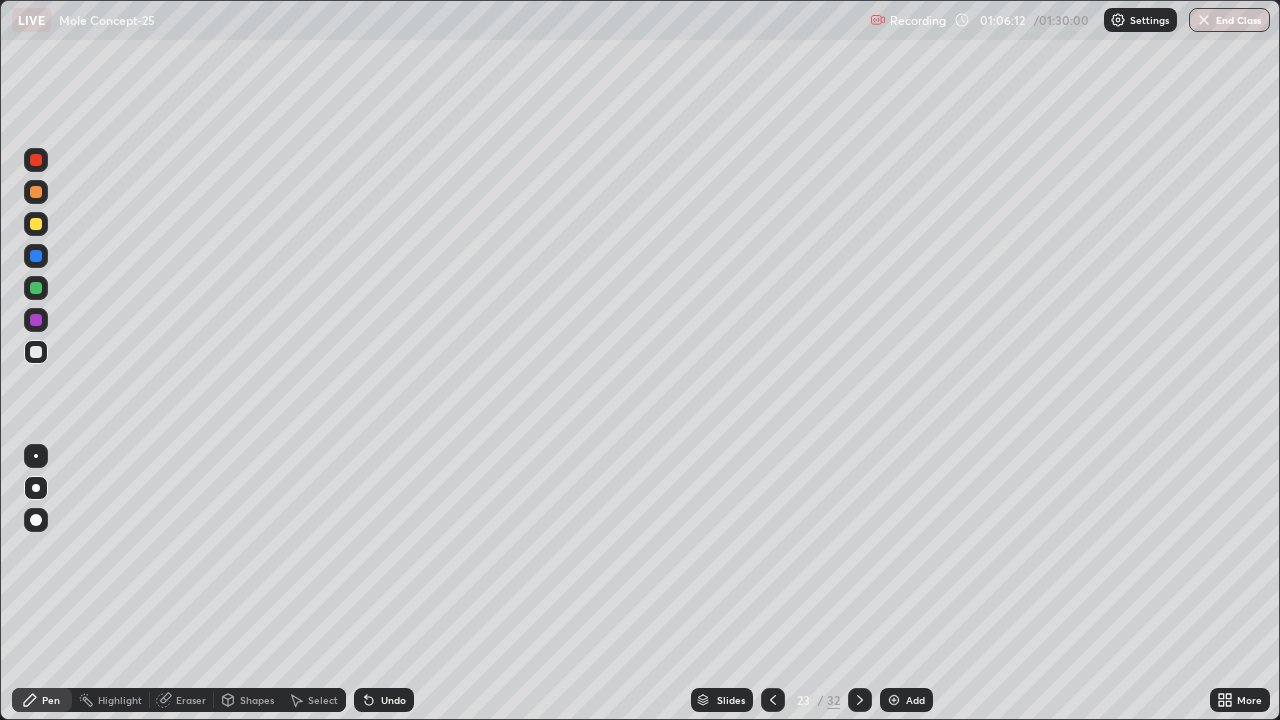 click 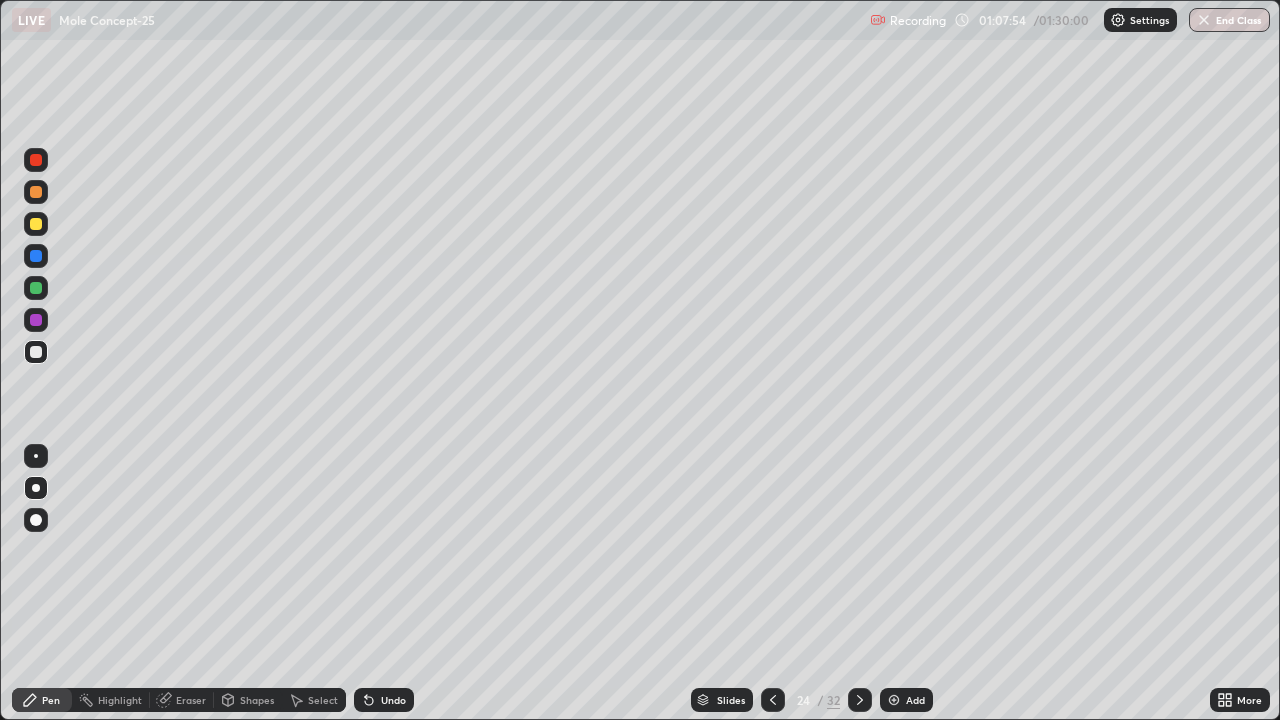 click 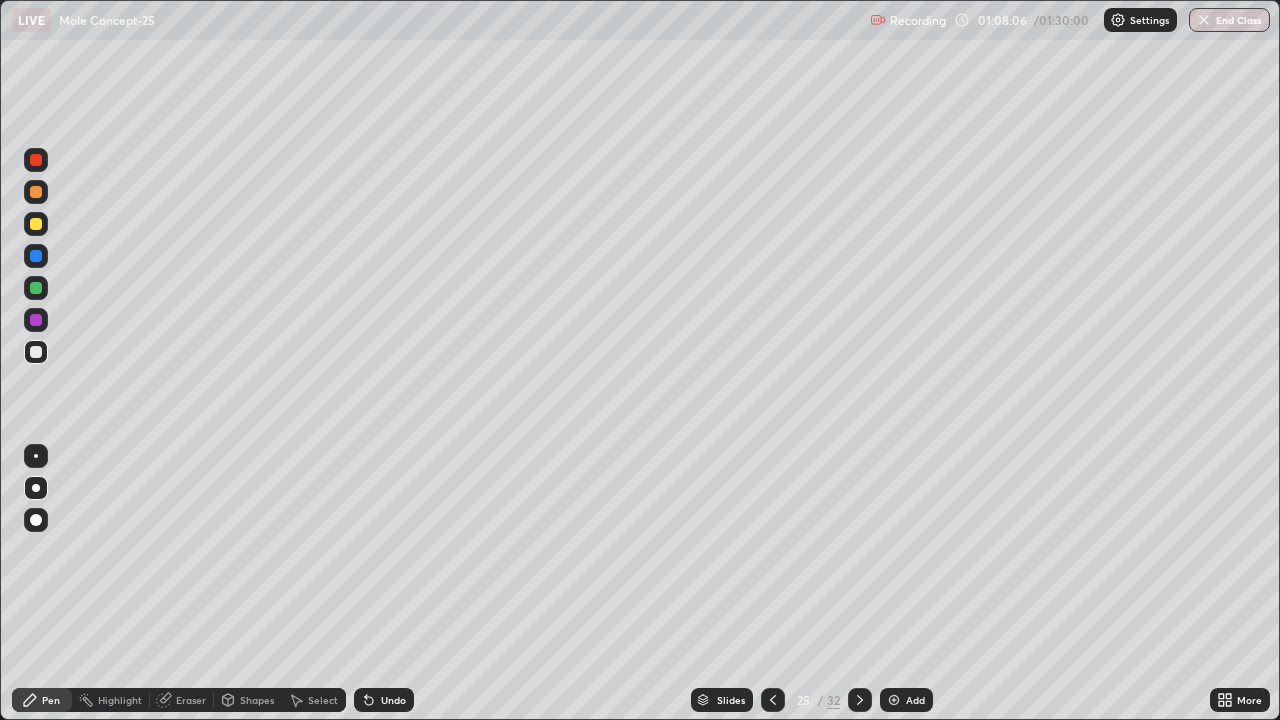 click on "Eraser" at bounding box center [191, 700] 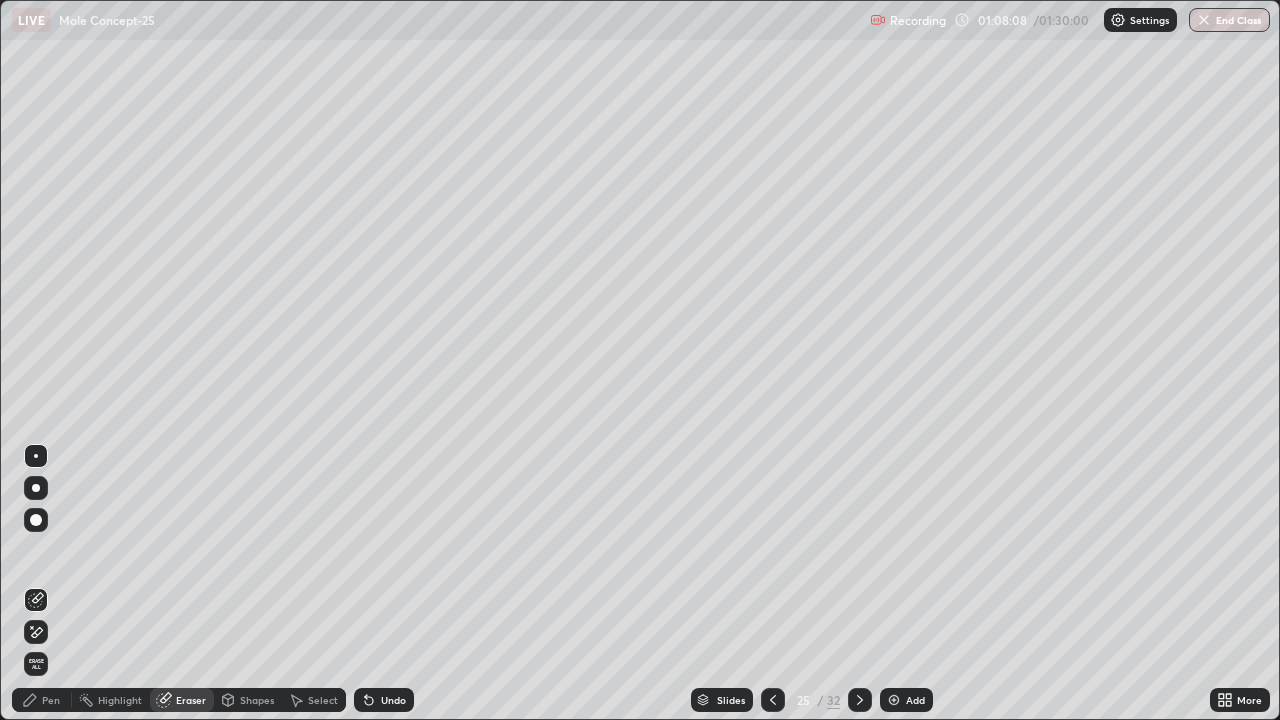 click on "Pen" at bounding box center (51, 700) 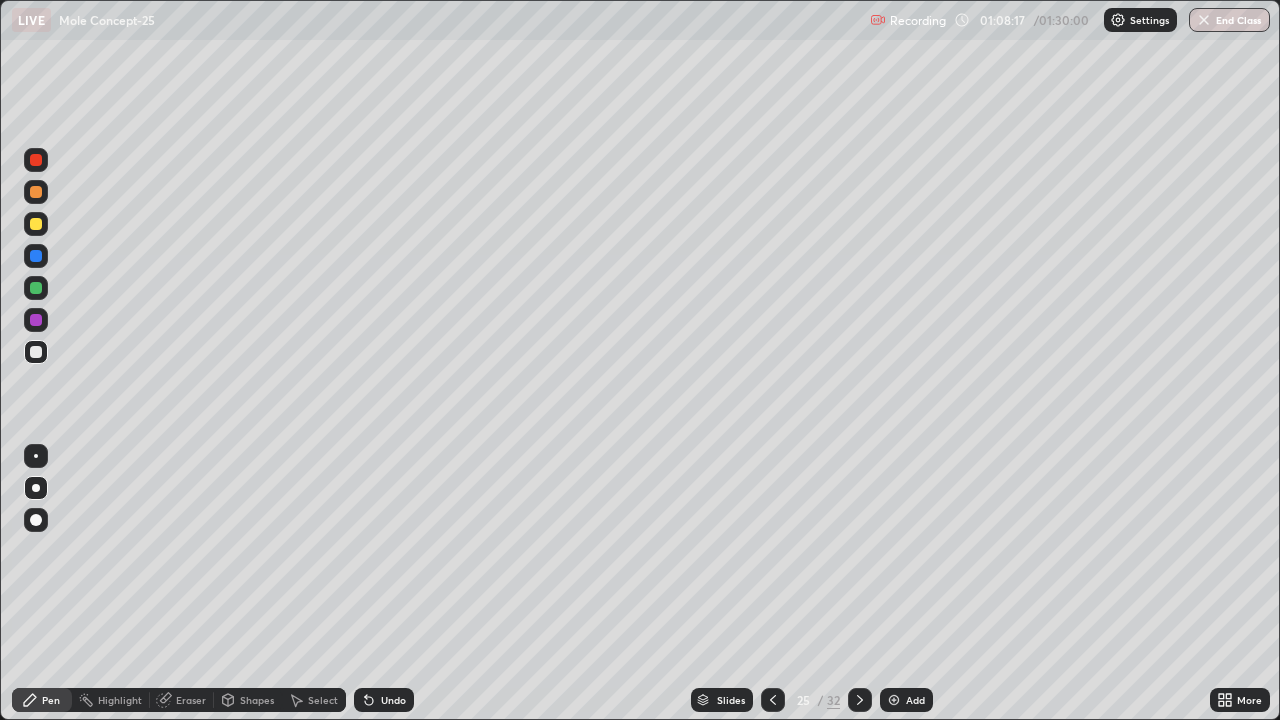 click on "Eraser" at bounding box center (191, 700) 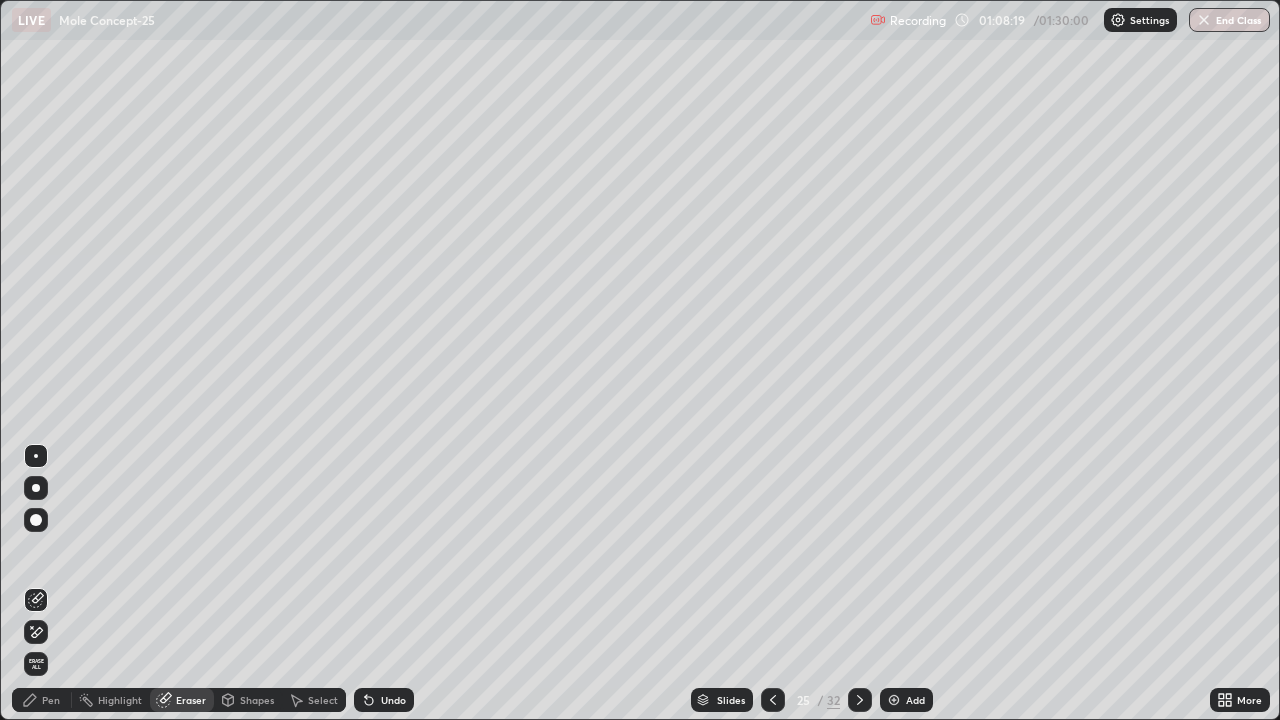 click on "Pen" at bounding box center (51, 700) 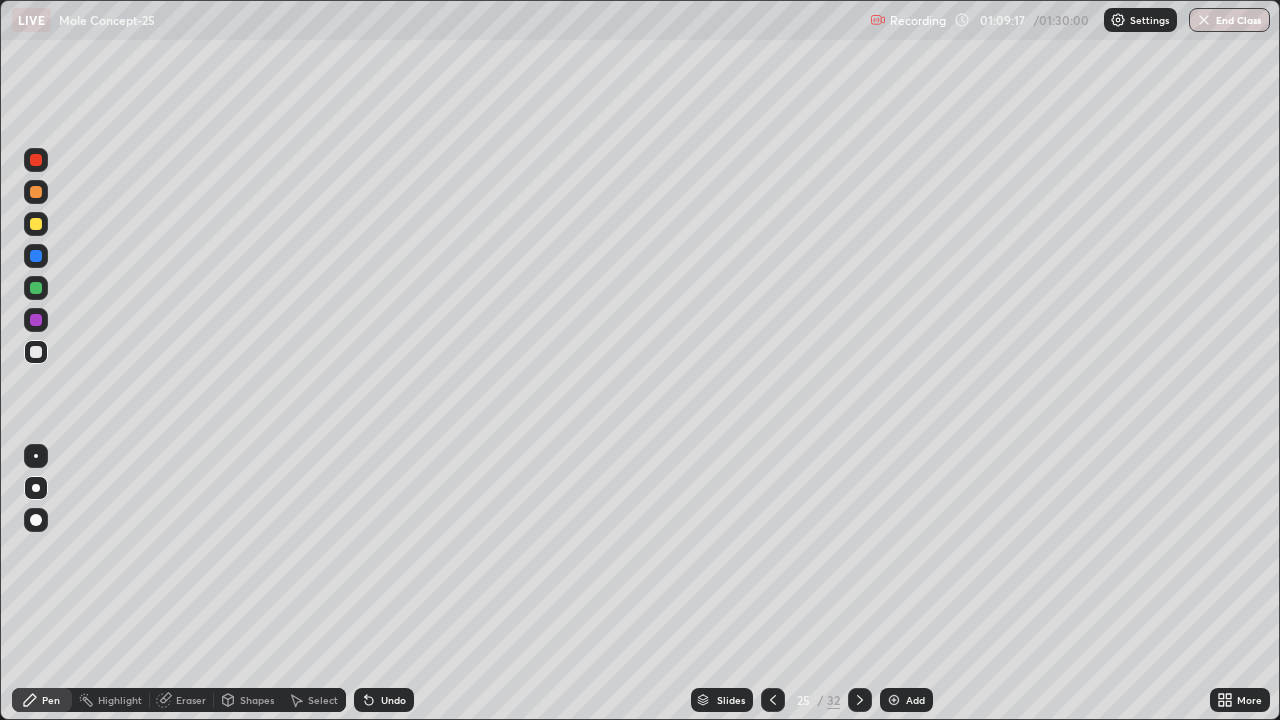 click on "Eraser" at bounding box center (191, 700) 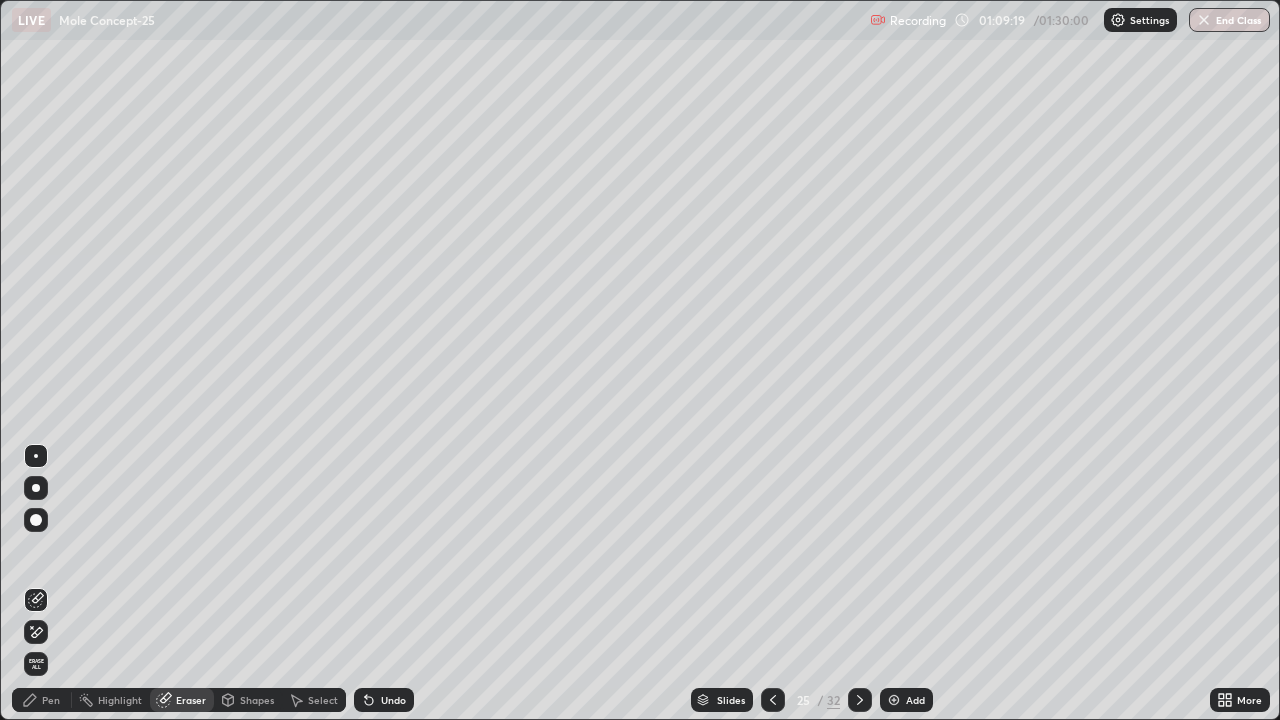 click on "Pen" at bounding box center (51, 700) 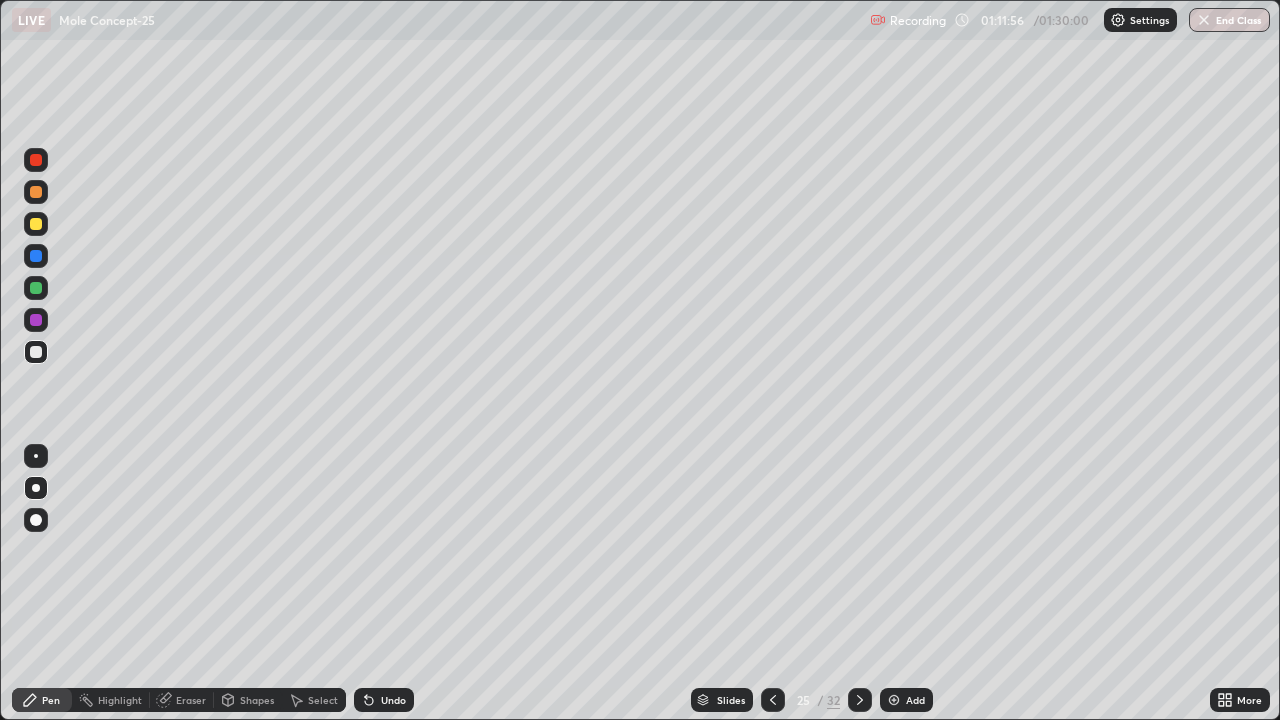 click on "Eraser" at bounding box center (191, 700) 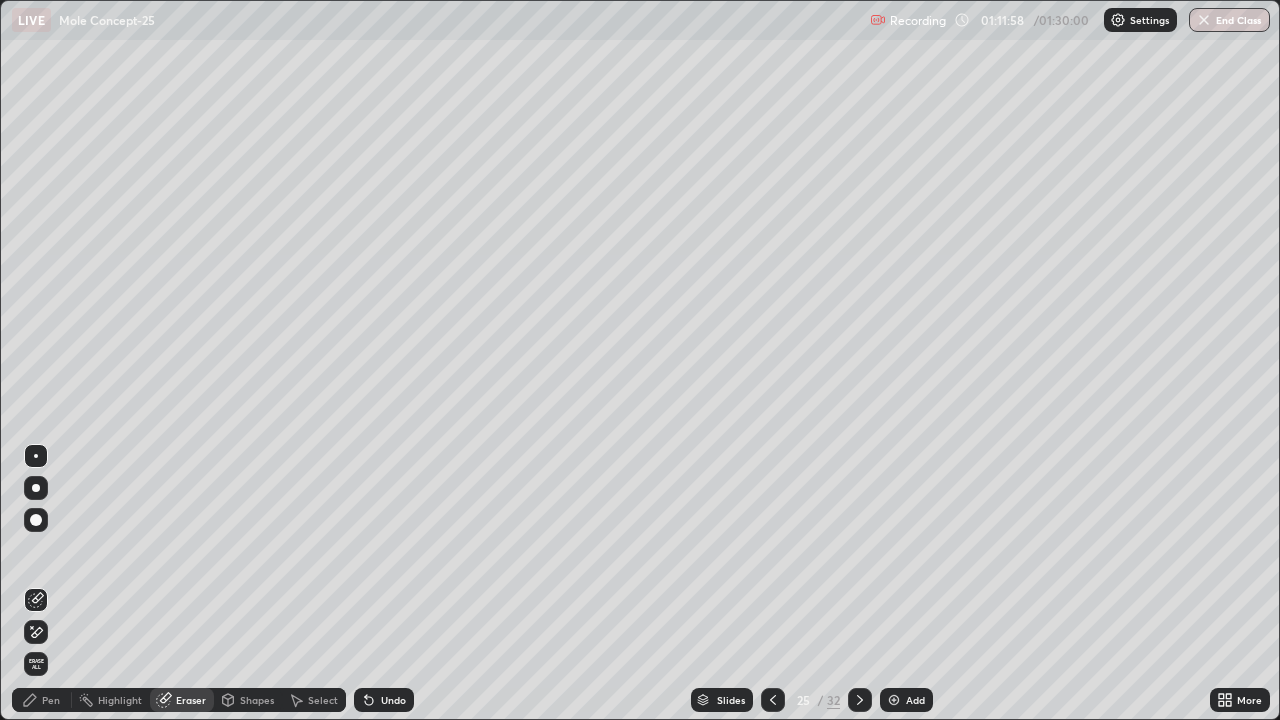 click on "Pen" at bounding box center [42, 700] 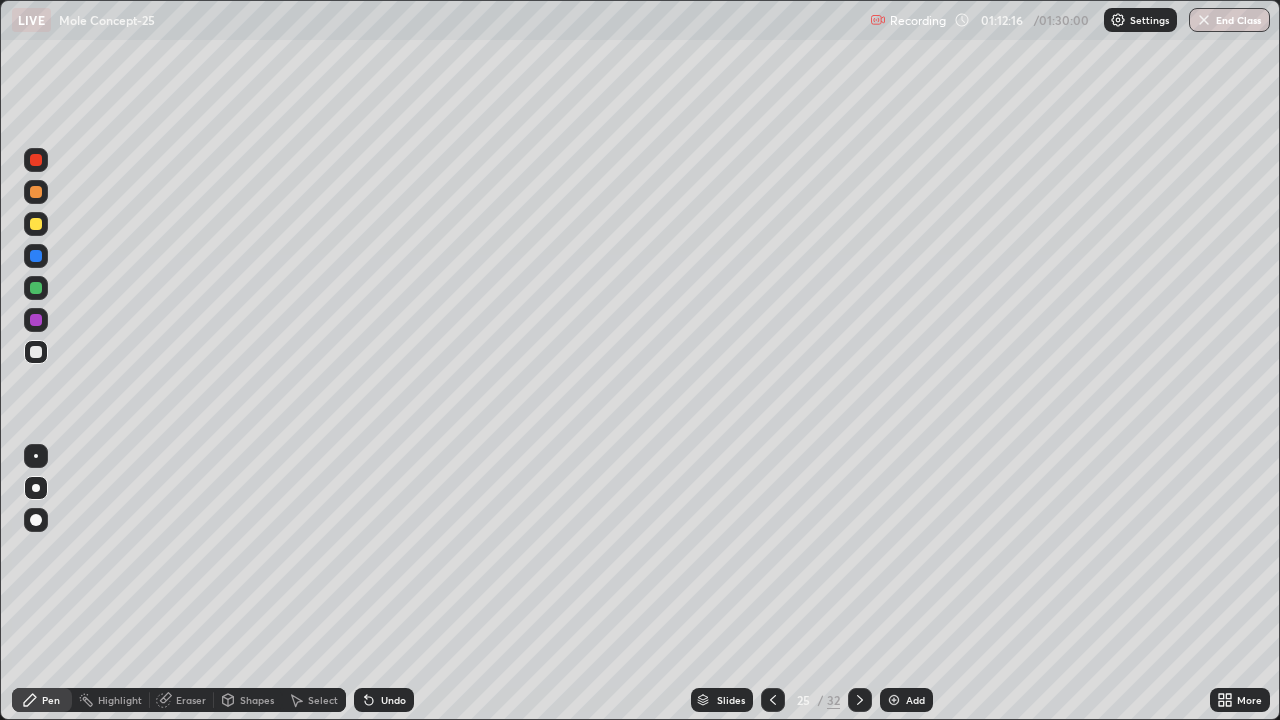 click 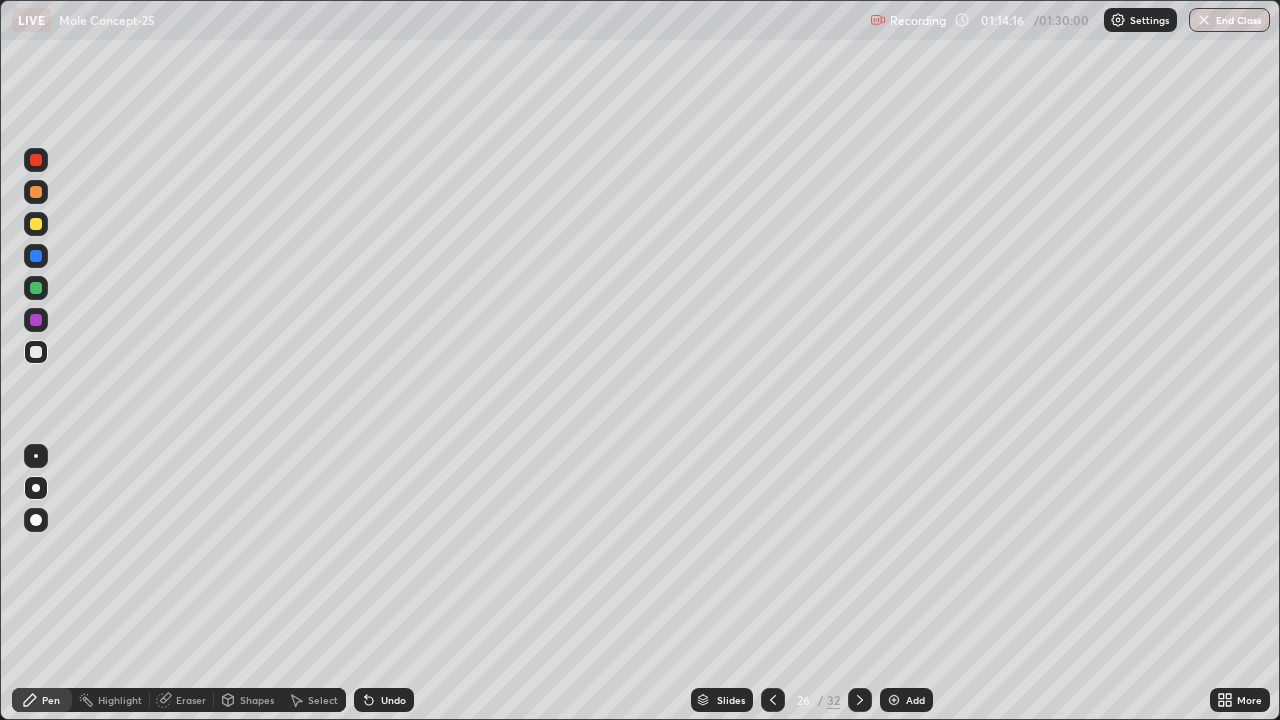 click 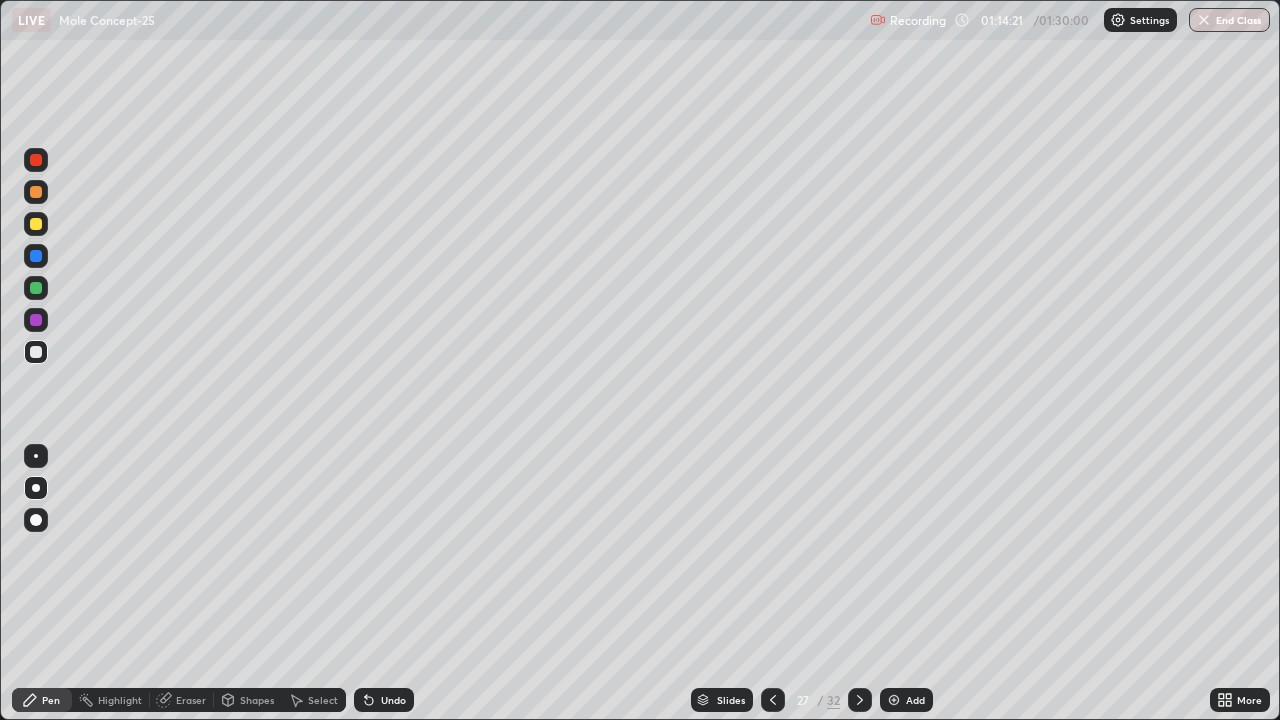 click 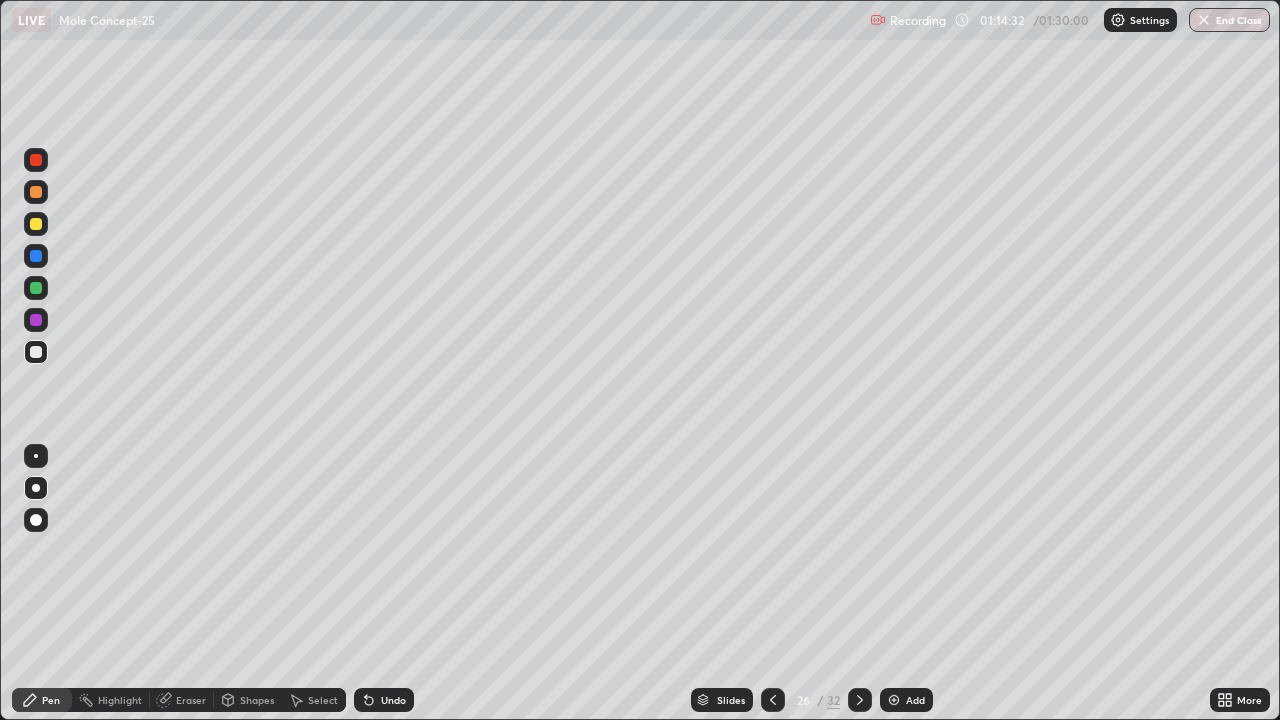 click 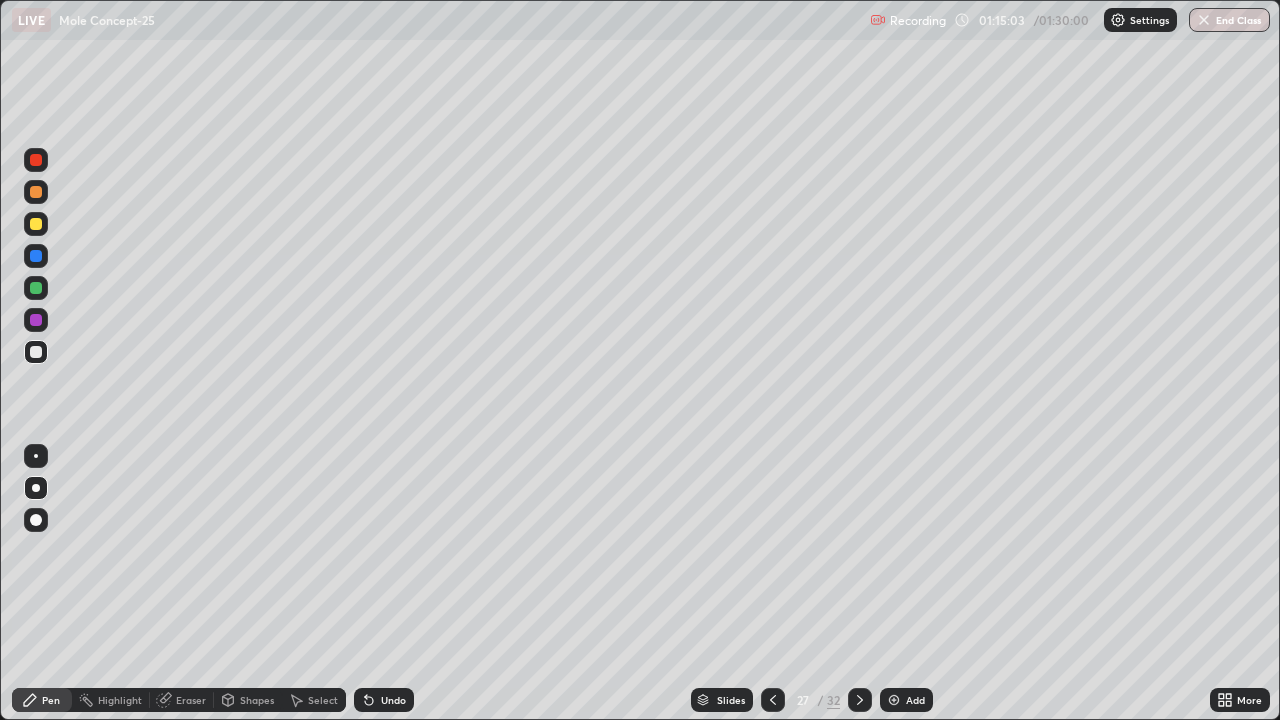click on "Eraser" at bounding box center (191, 700) 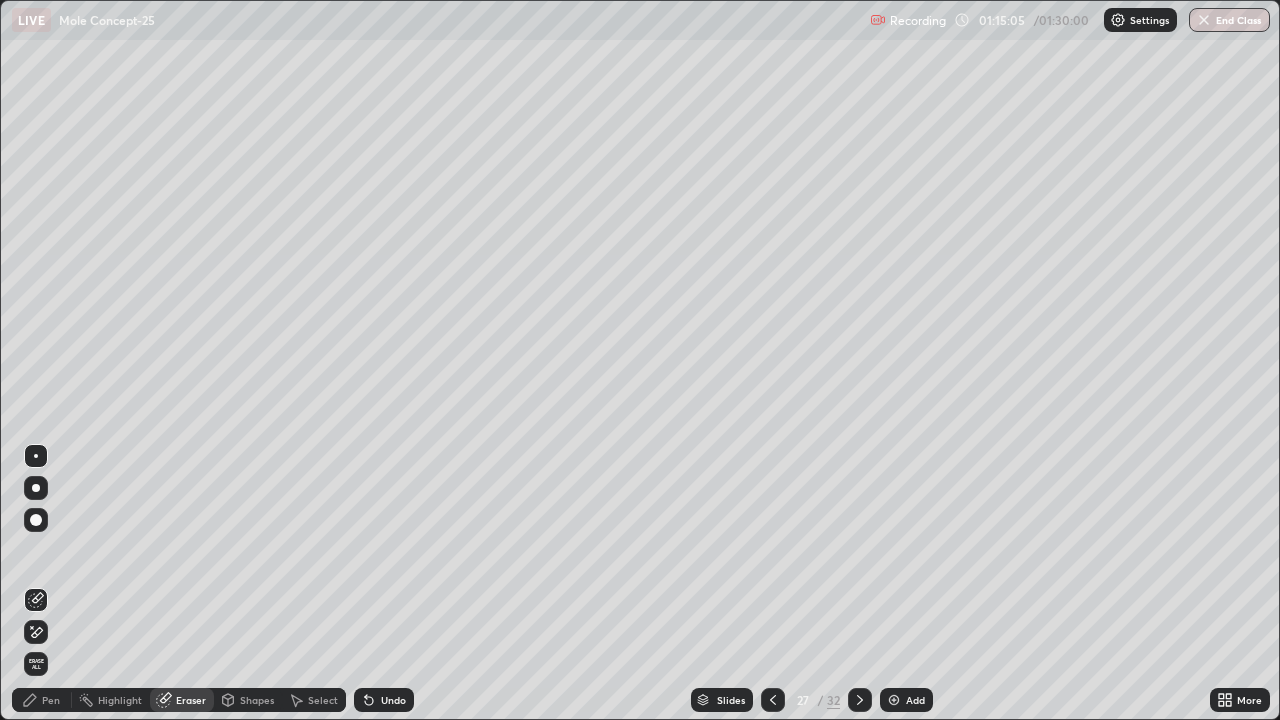 click on "Pen" at bounding box center (51, 700) 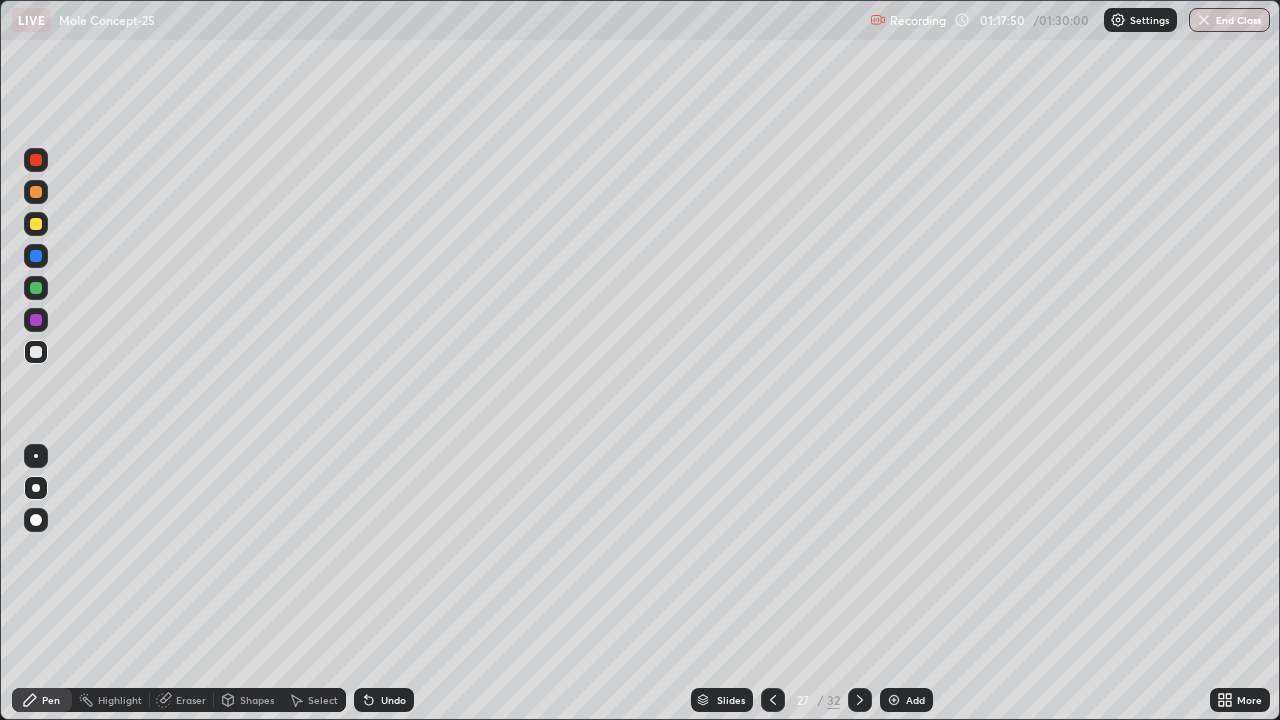click on "Eraser" at bounding box center (182, 700) 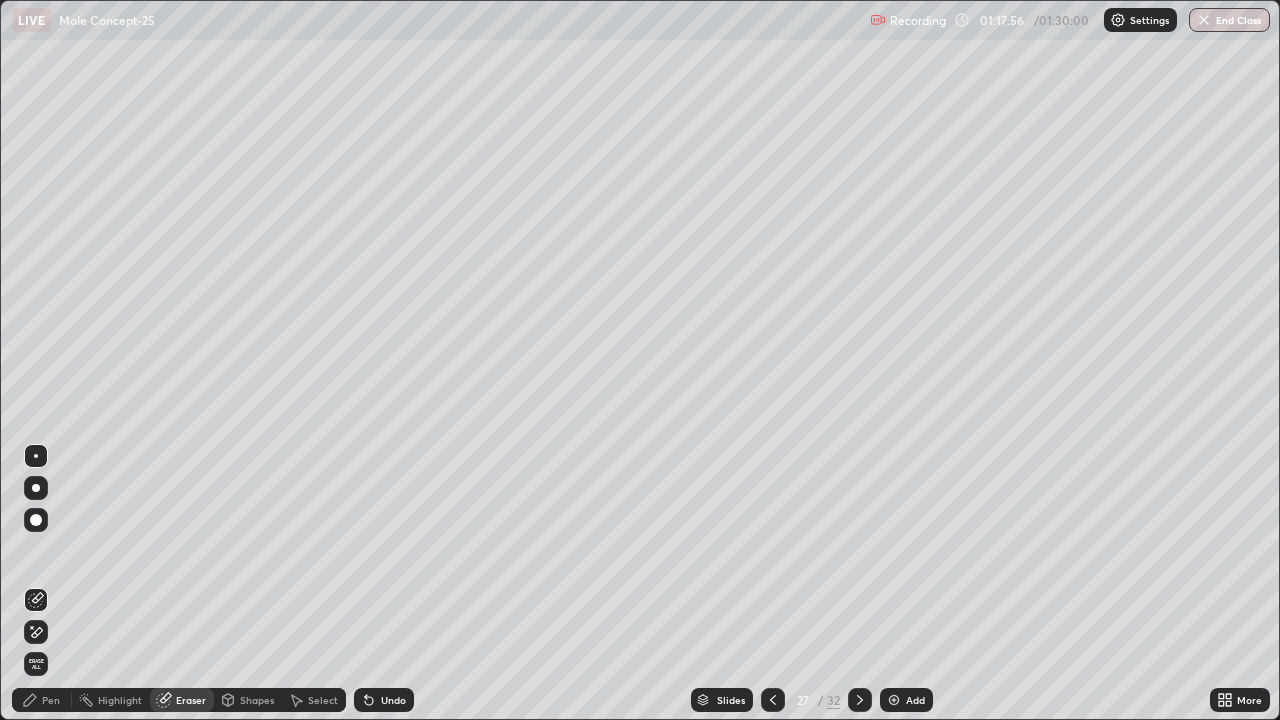 click on "Pen" at bounding box center [51, 700] 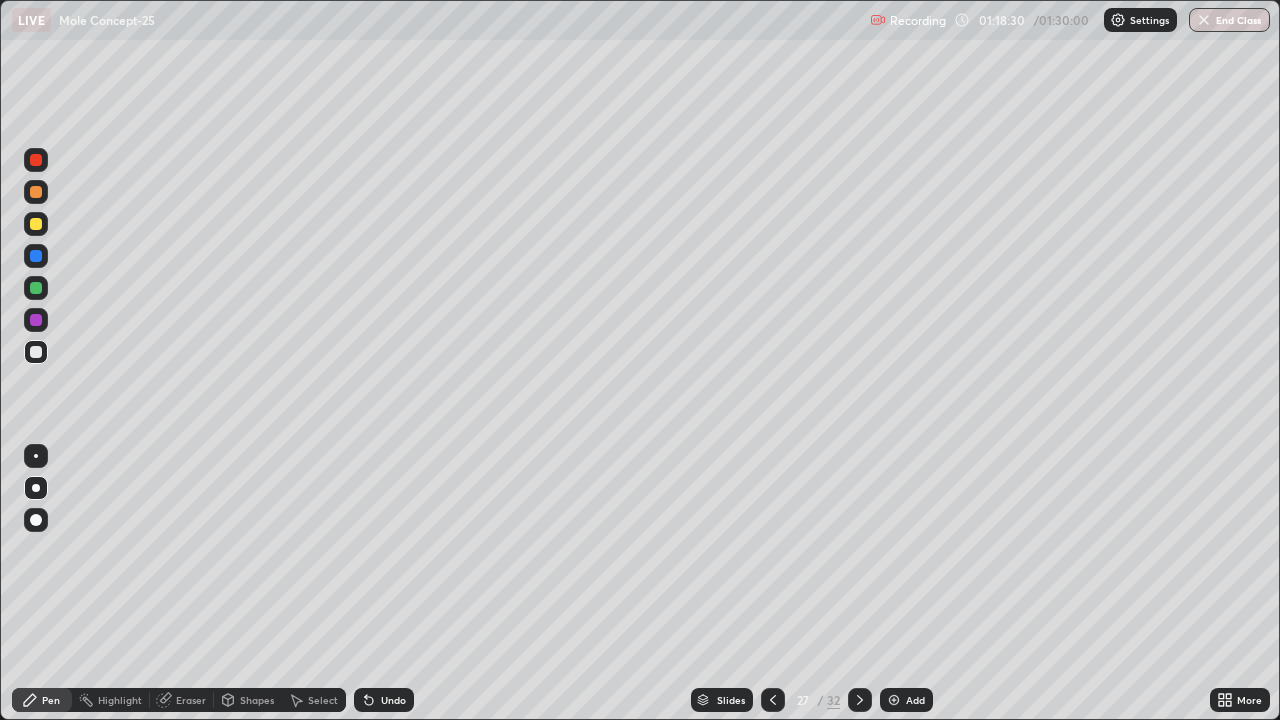 click 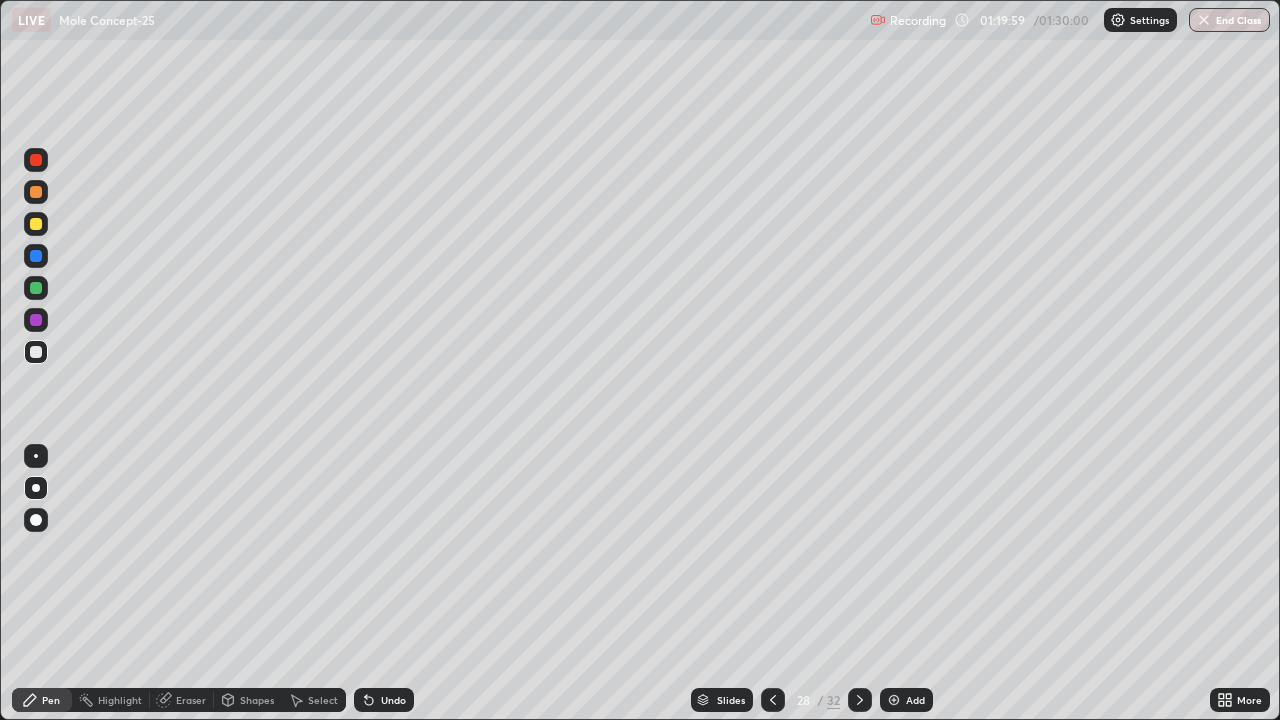 click on "Highlight" at bounding box center [111, 700] 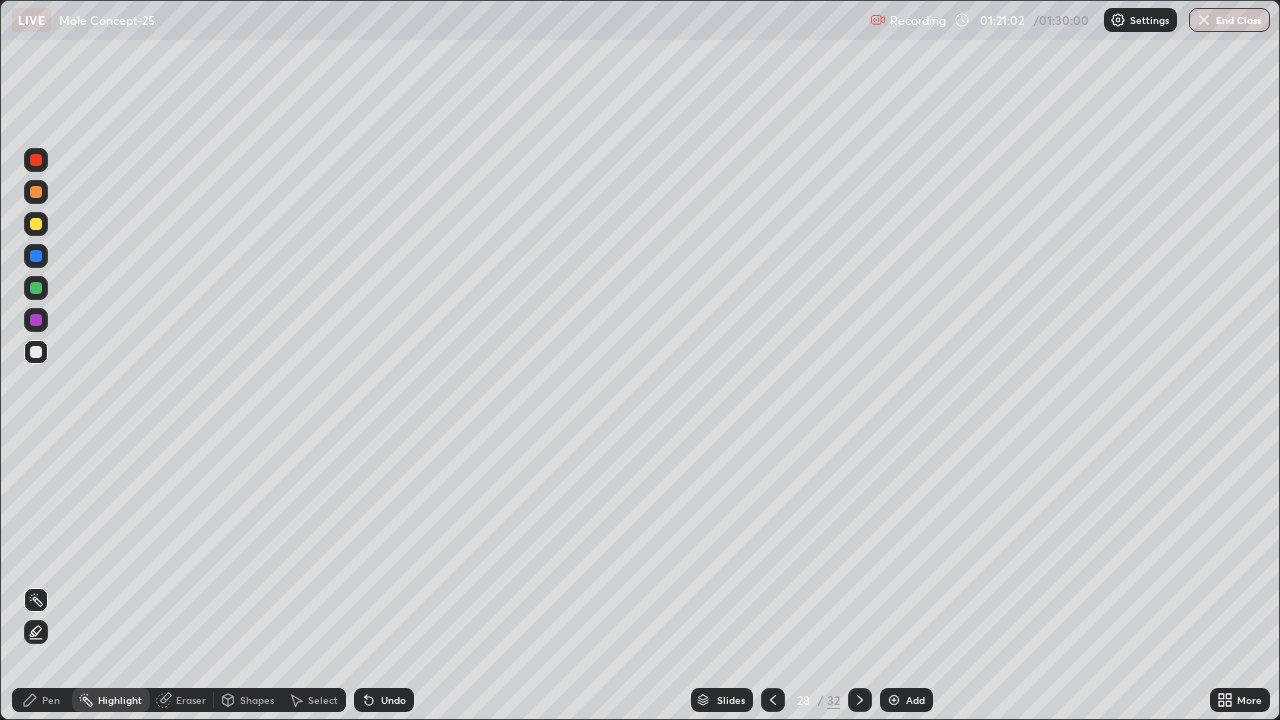 click on "Pen" at bounding box center (51, 700) 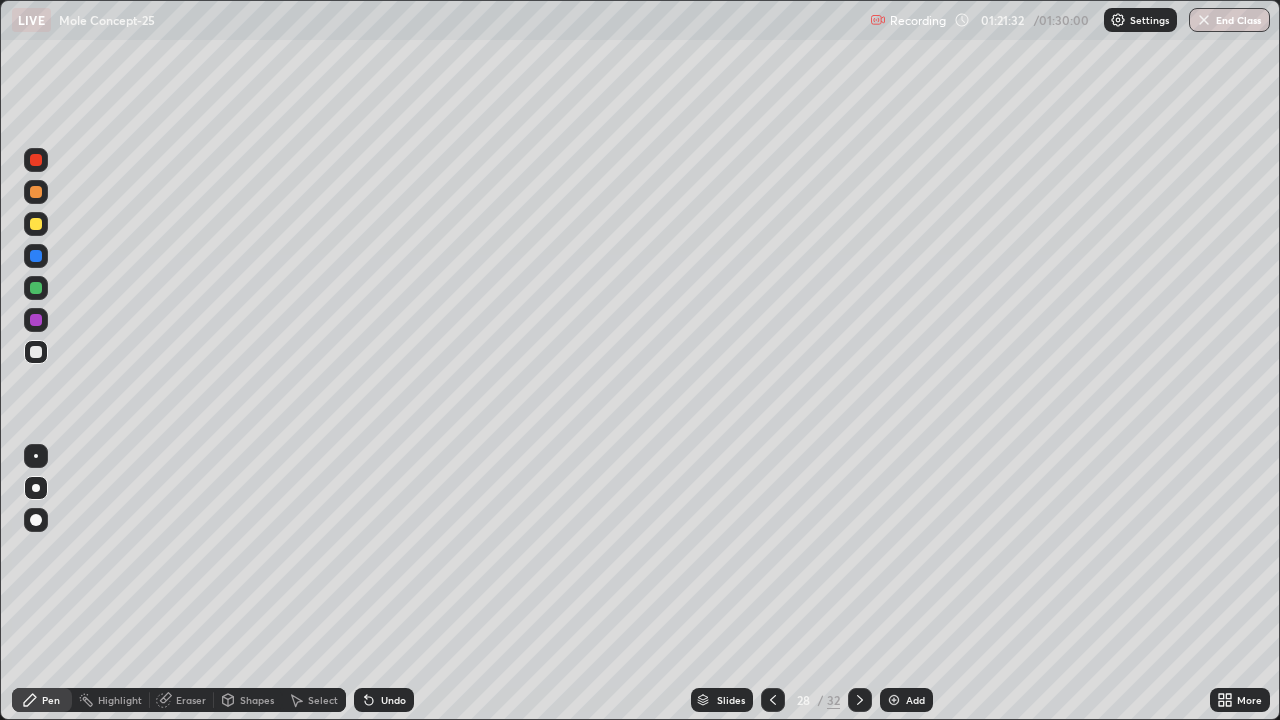 click on "Eraser" at bounding box center [191, 700] 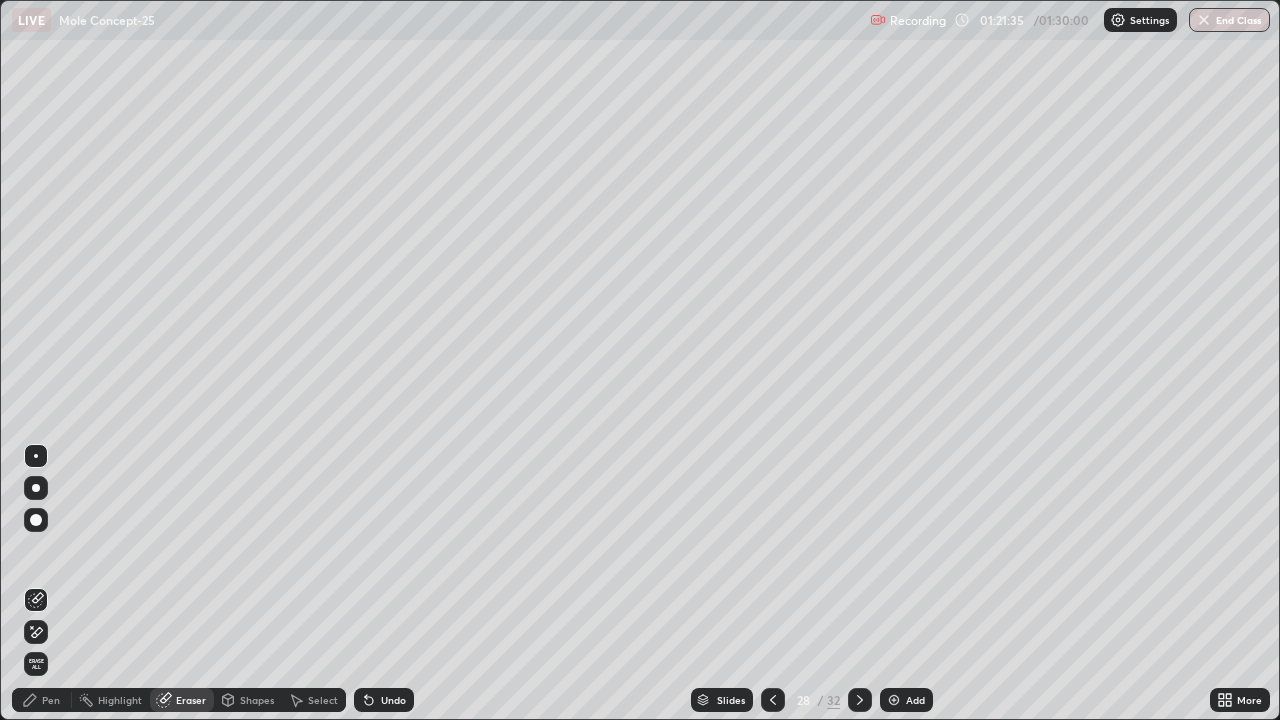 click on "Pen" at bounding box center (51, 700) 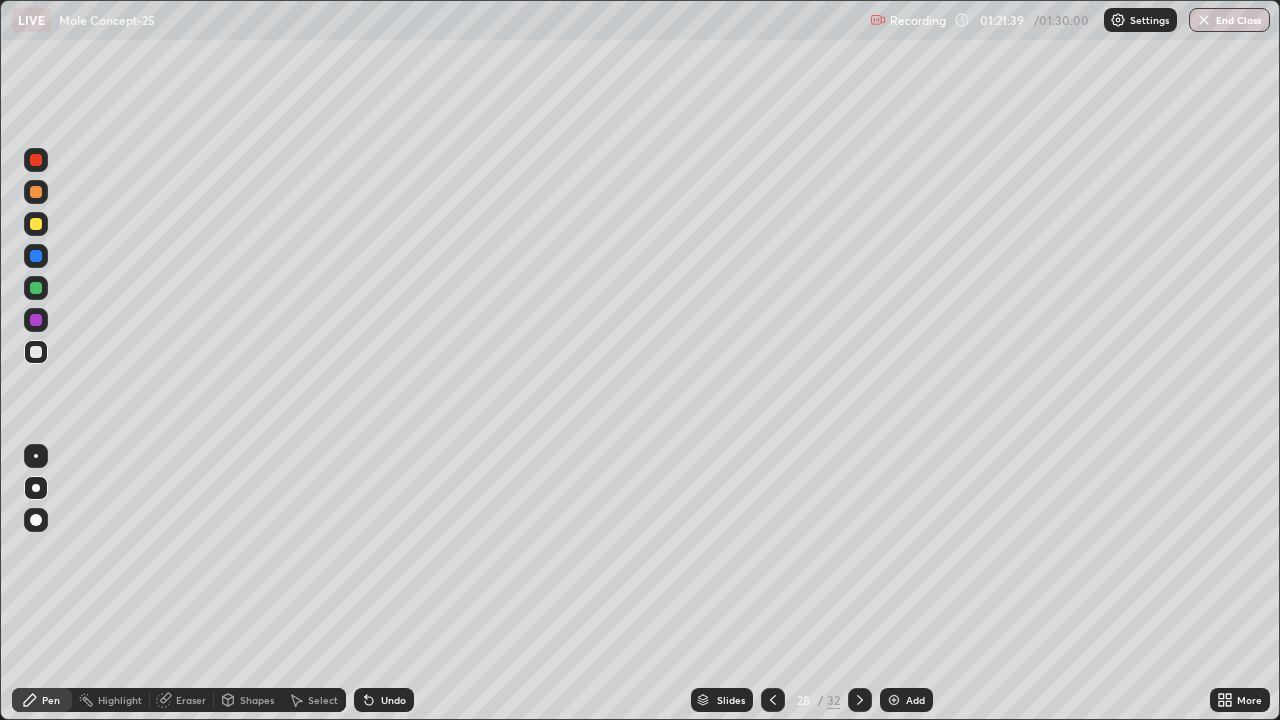 click on "Eraser" at bounding box center (191, 700) 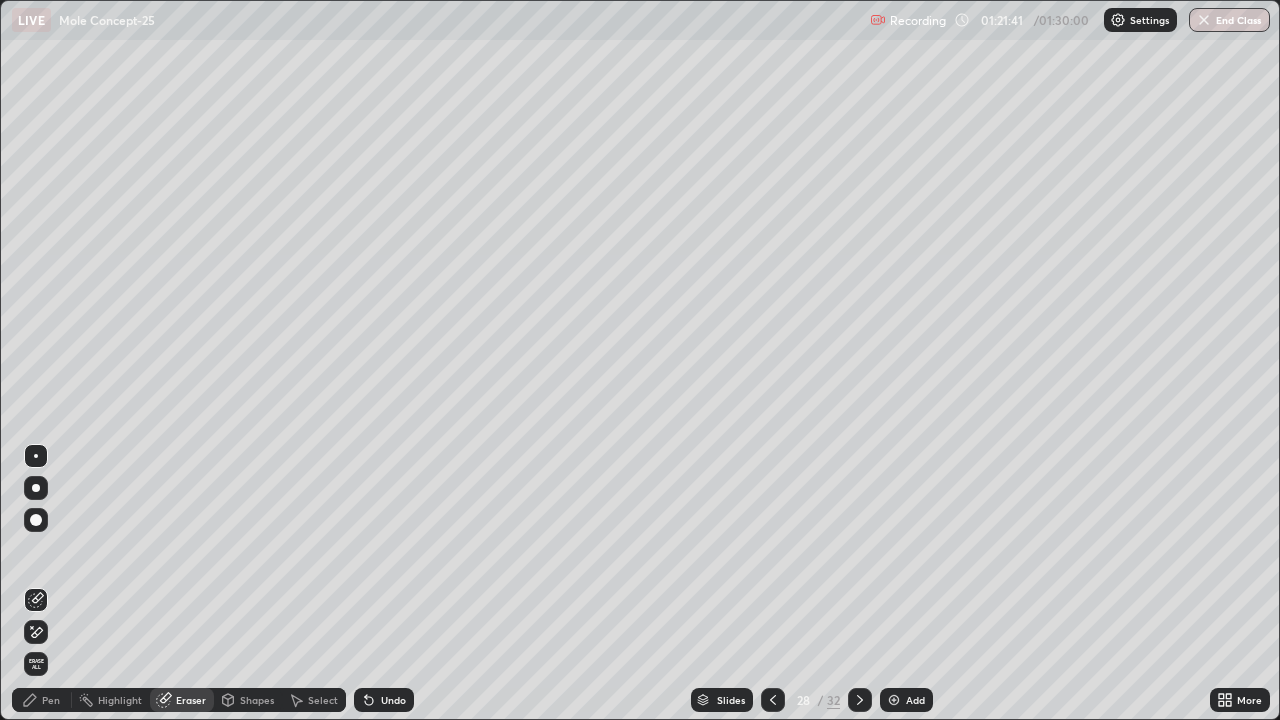 click on "Pen" at bounding box center [51, 700] 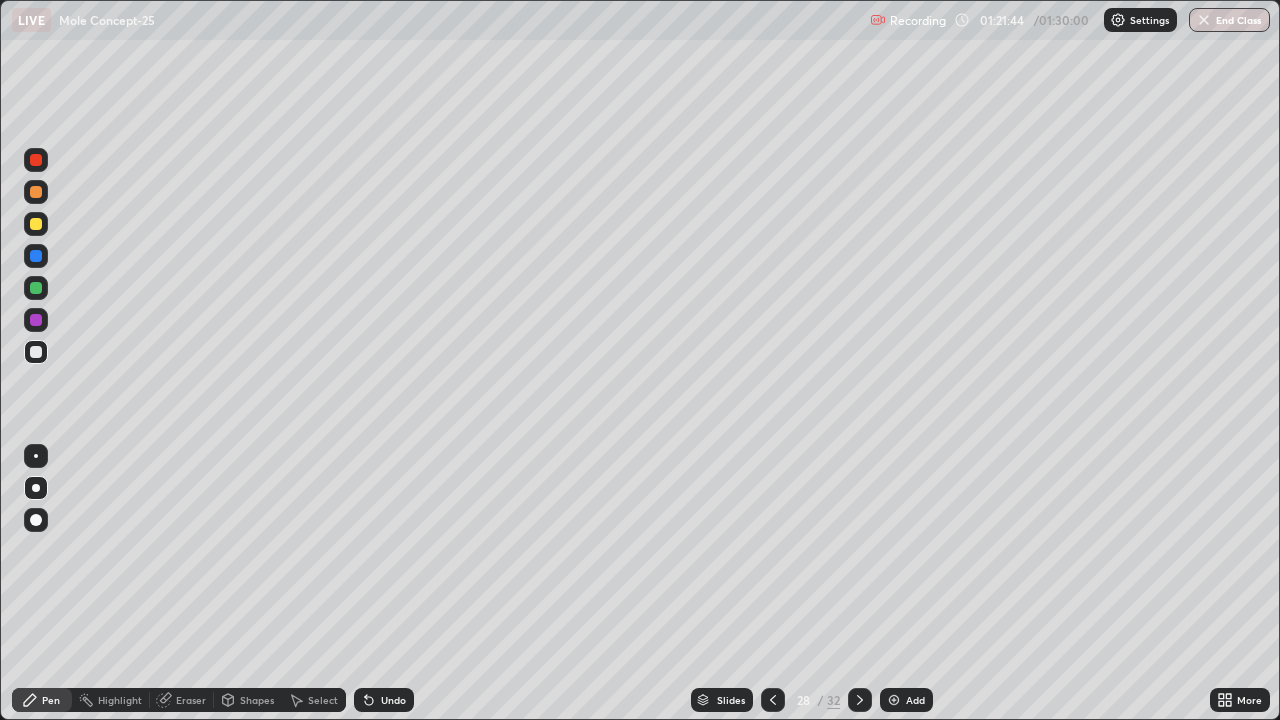 click on "Eraser" at bounding box center (191, 700) 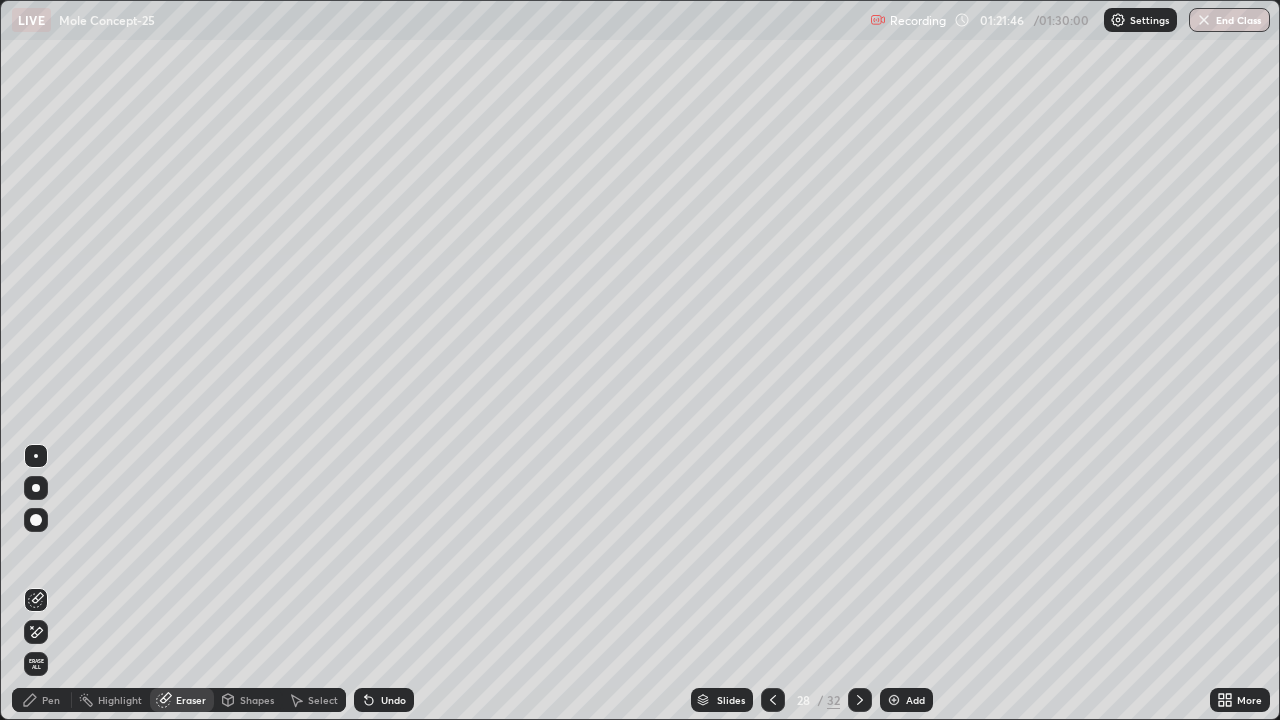 click on "Pen" at bounding box center (42, 700) 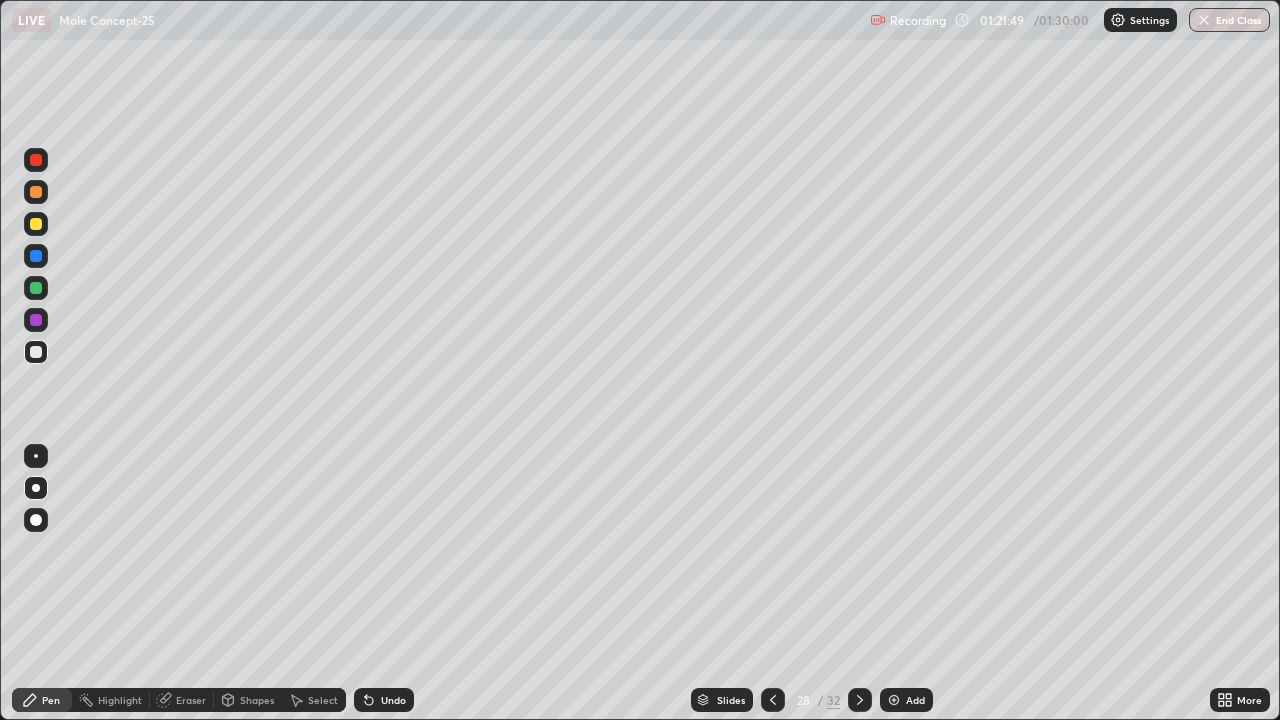 click on "Eraser" at bounding box center [191, 700] 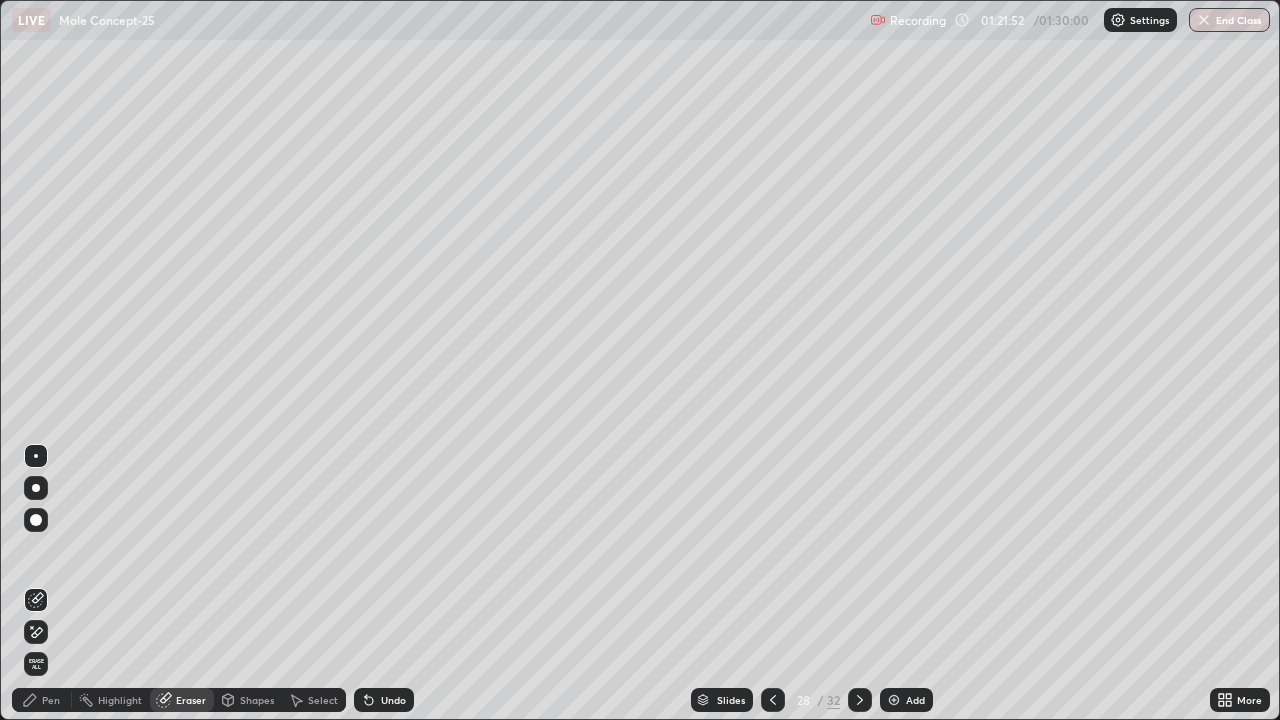 click on "Pen" at bounding box center [51, 700] 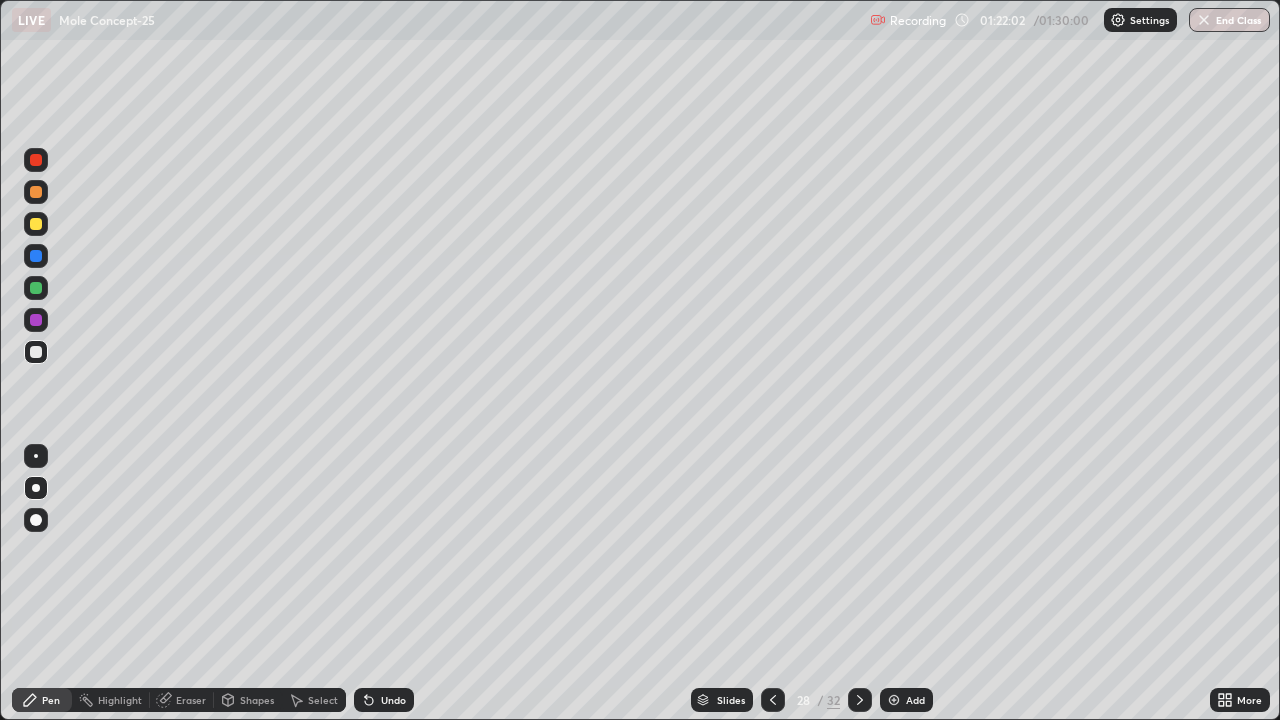 click on "Eraser" at bounding box center (191, 700) 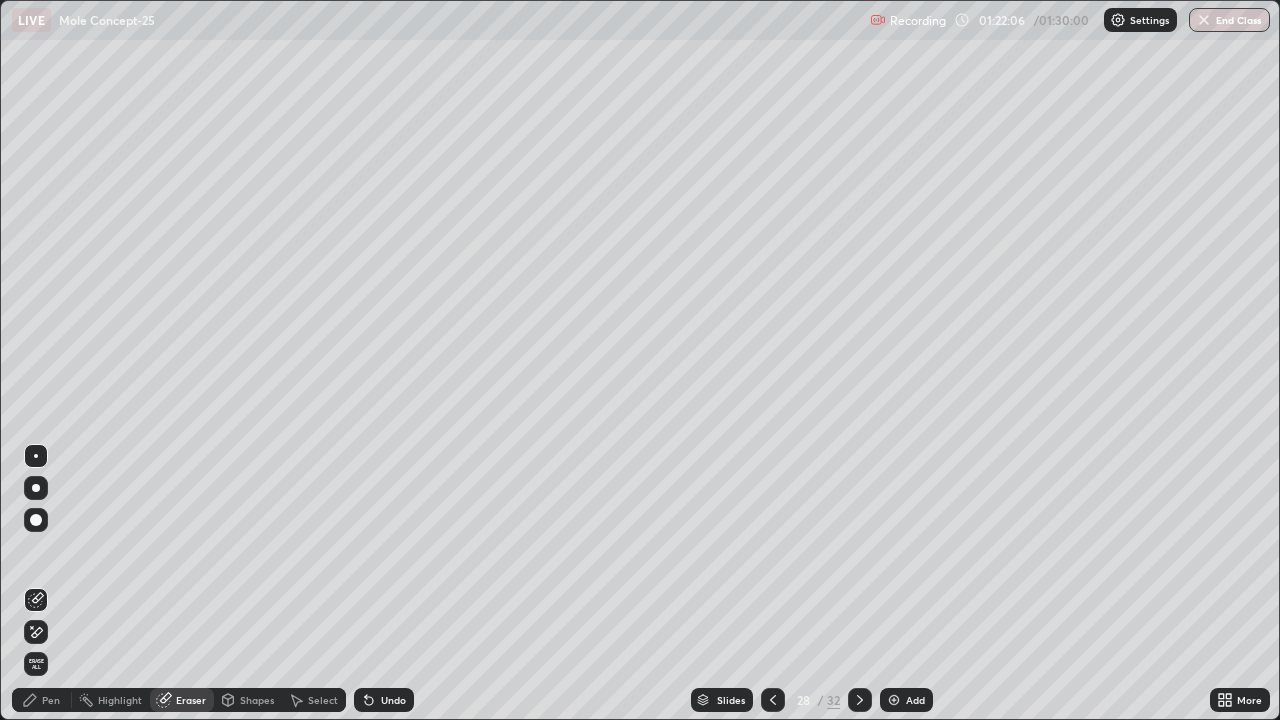 click on "Pen" at bounding box center [51, 700] 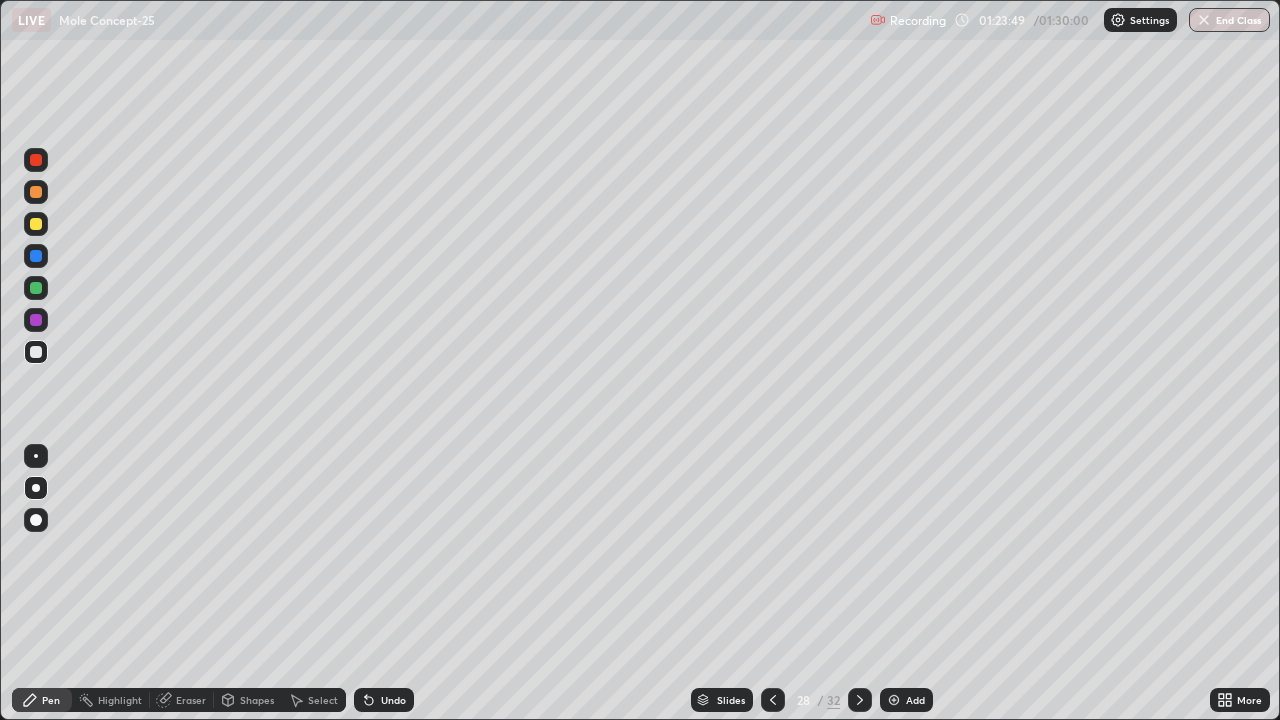 click 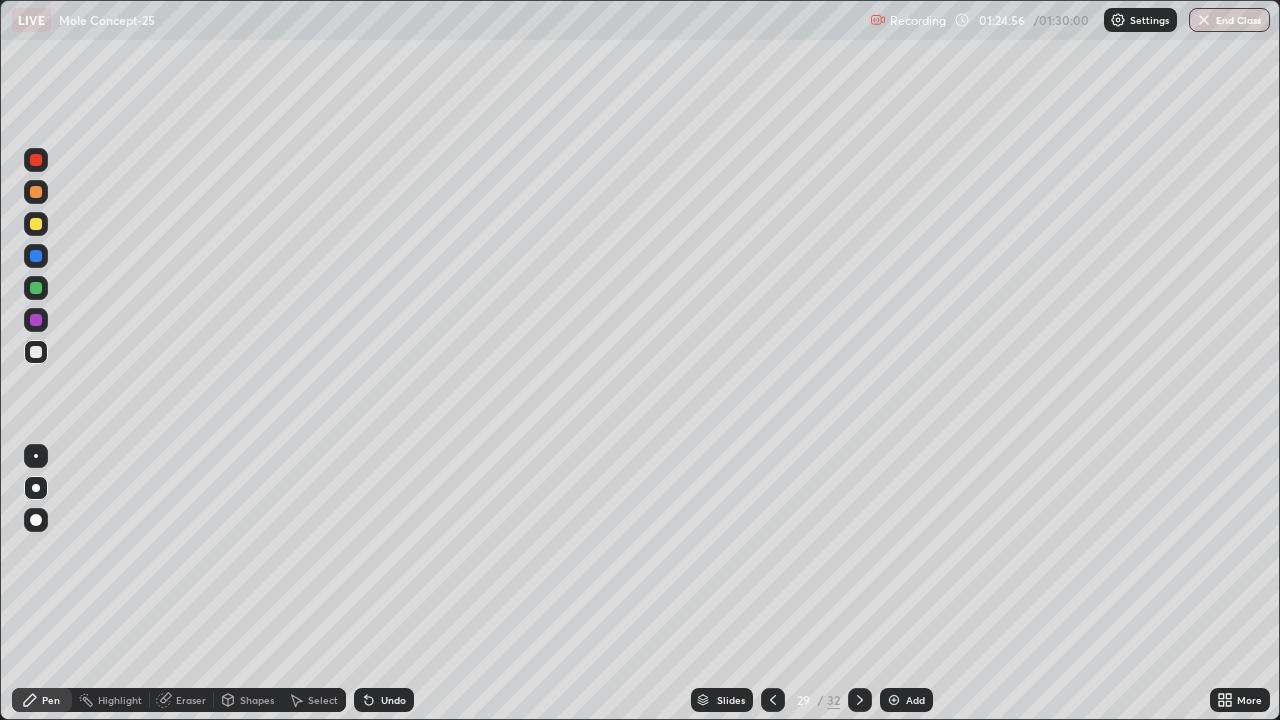 click on "Eraser" at bounding box center [182, 700] 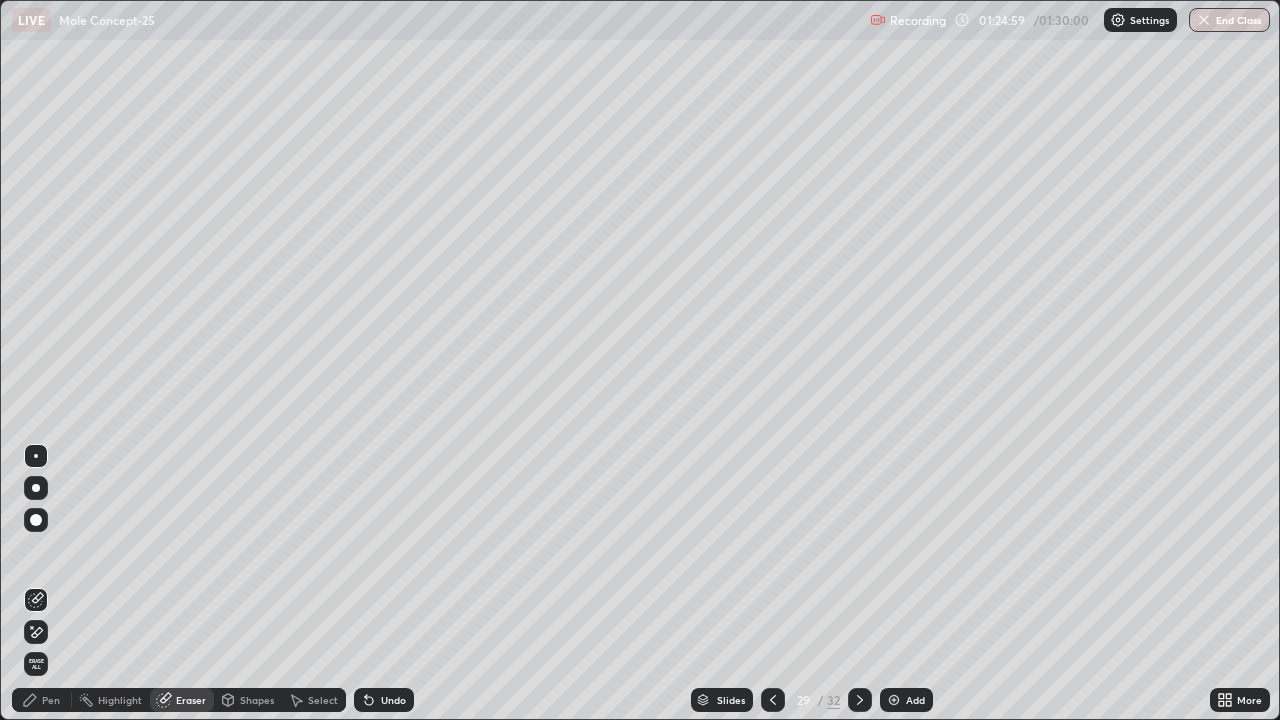 click on "Pen" at bounding box center (42, 700) 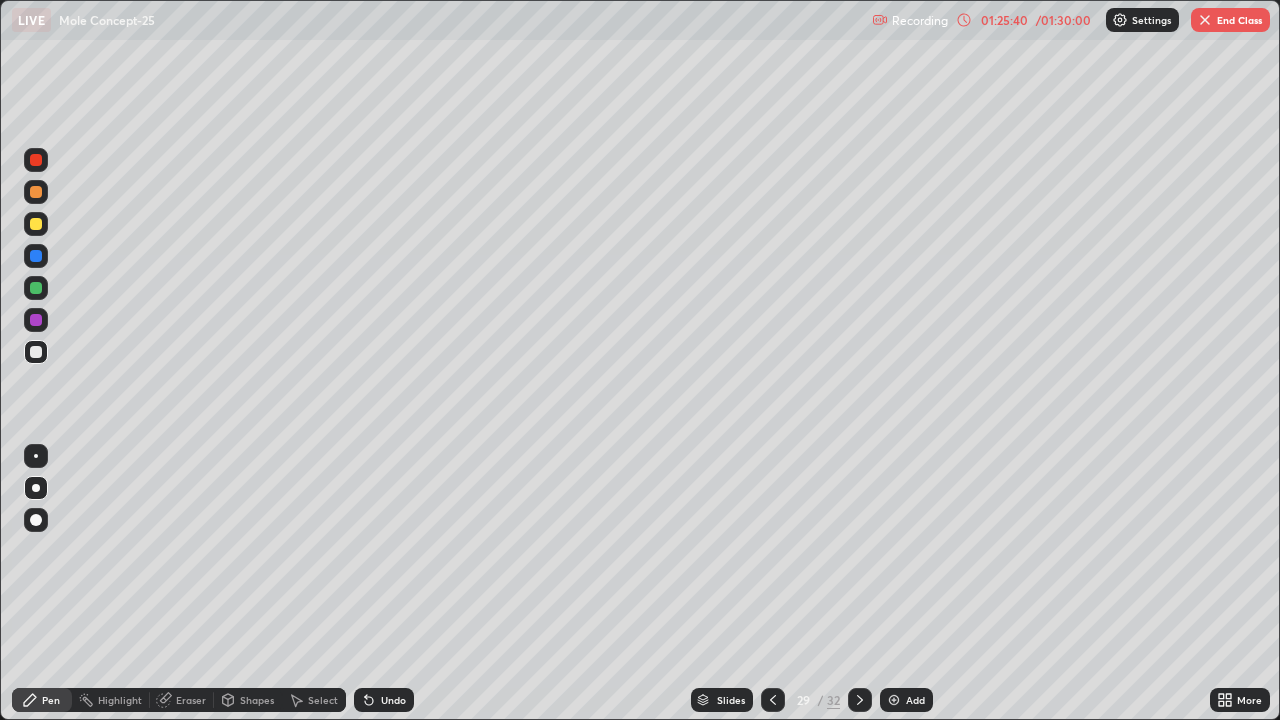 click on "Eraser" at bounding box center [191, 700] 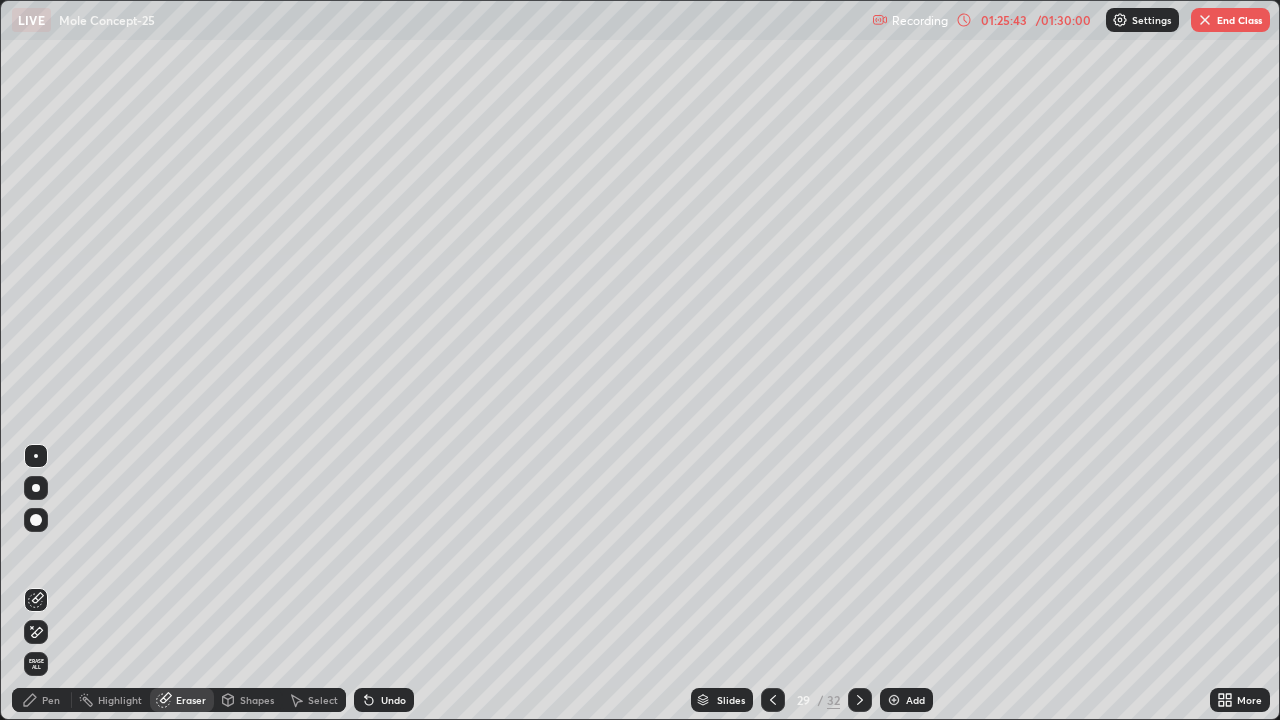 click on "Pen" at bounding box center (42, 700) 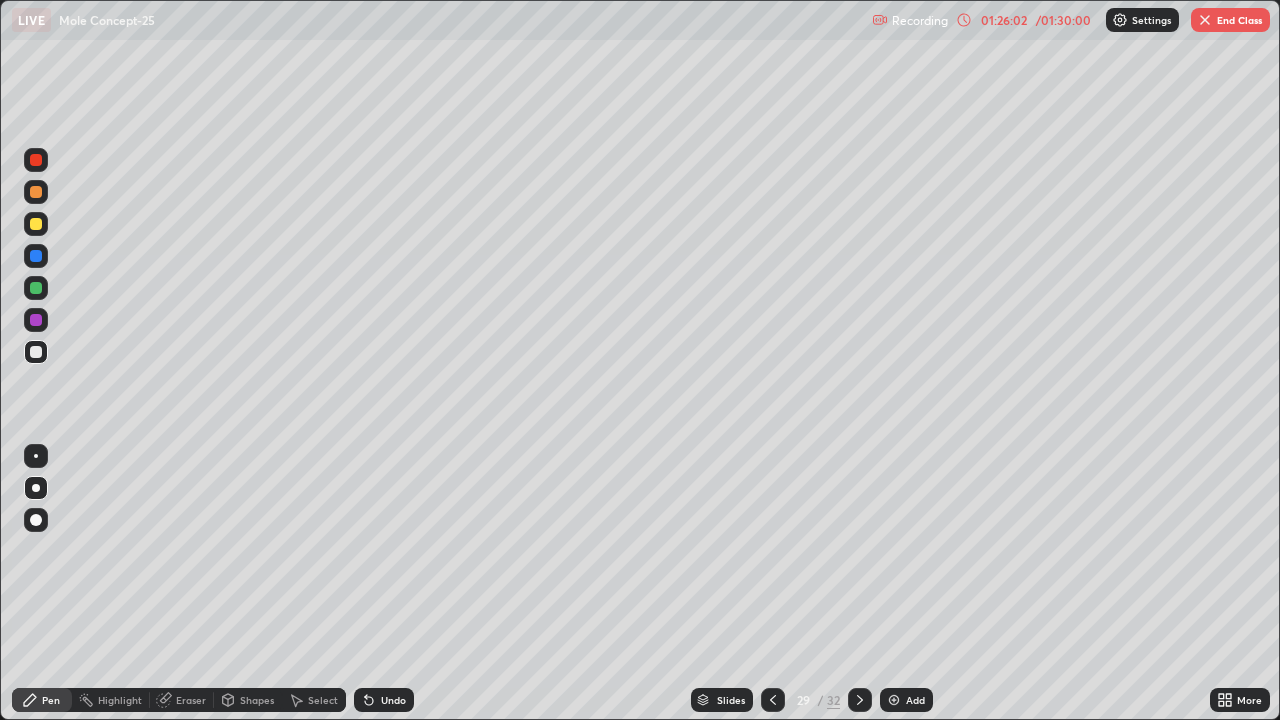 click on "Eraser" at bounding box center (191, 700) 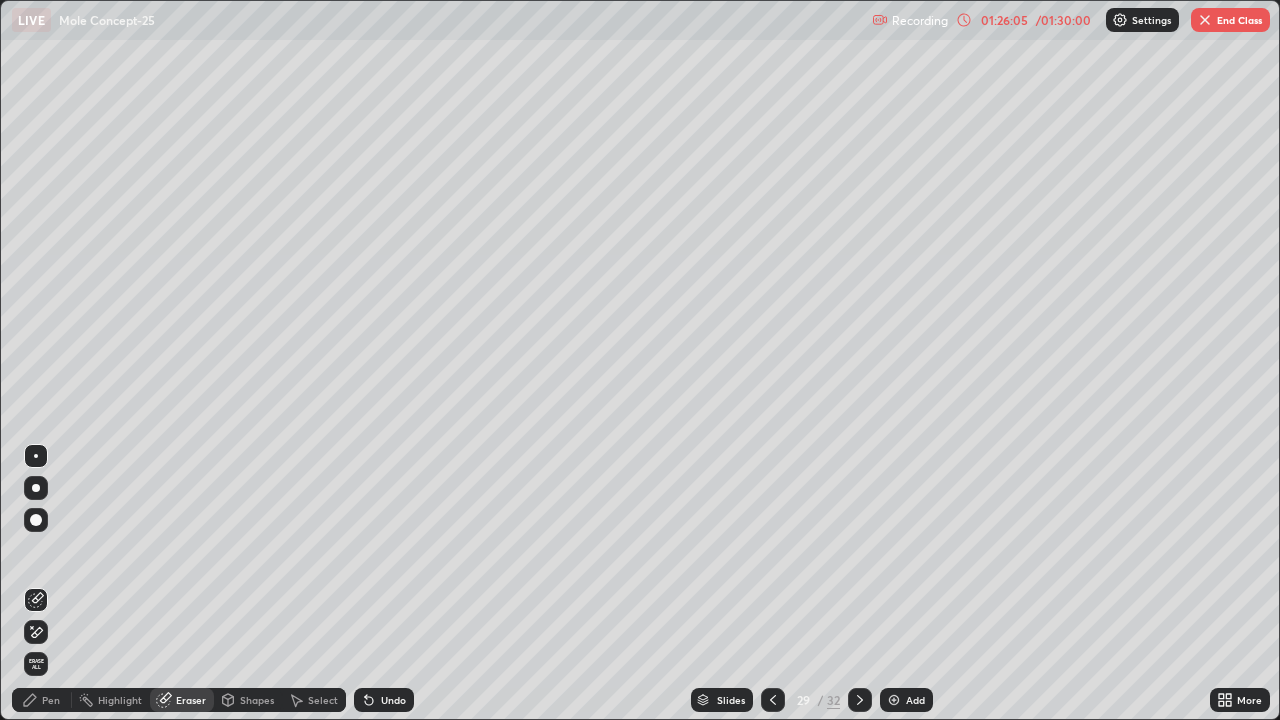 click on "Pen" at bounding box center (42, 700) 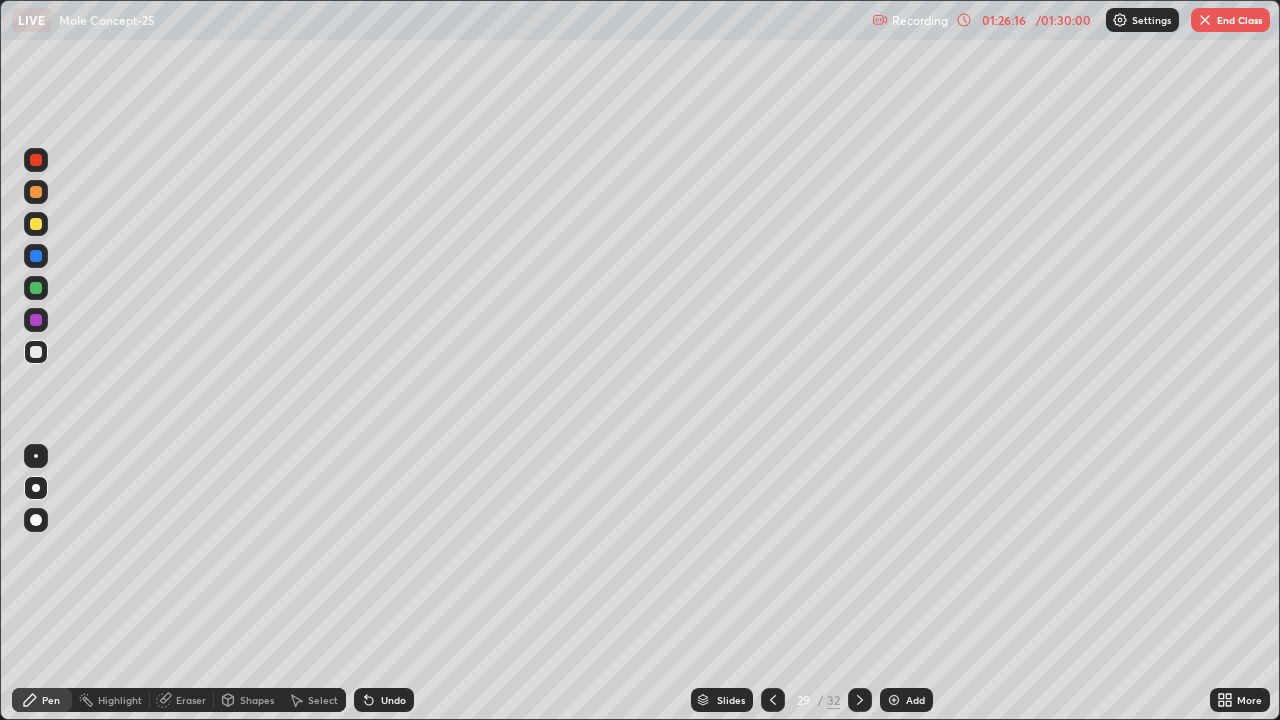 click on "Eraser" at bounding box center [191, 700] 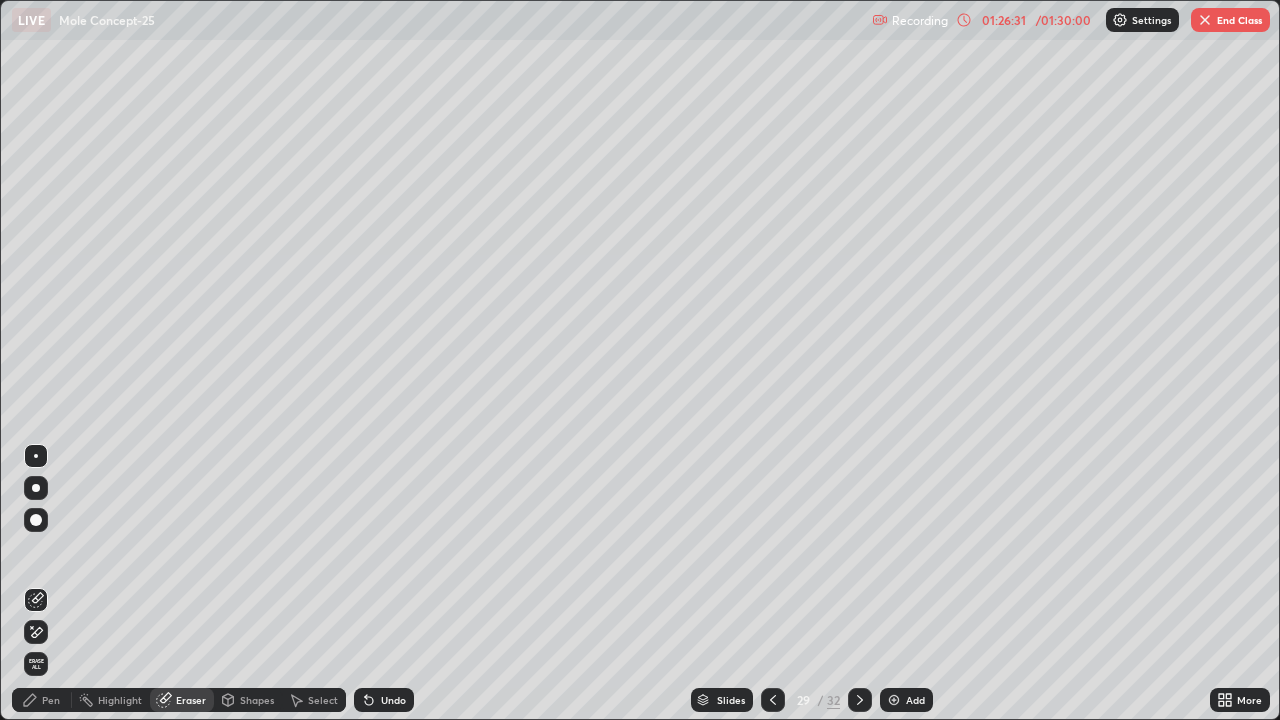 click on "Pen" at bounding box center [51, 700] 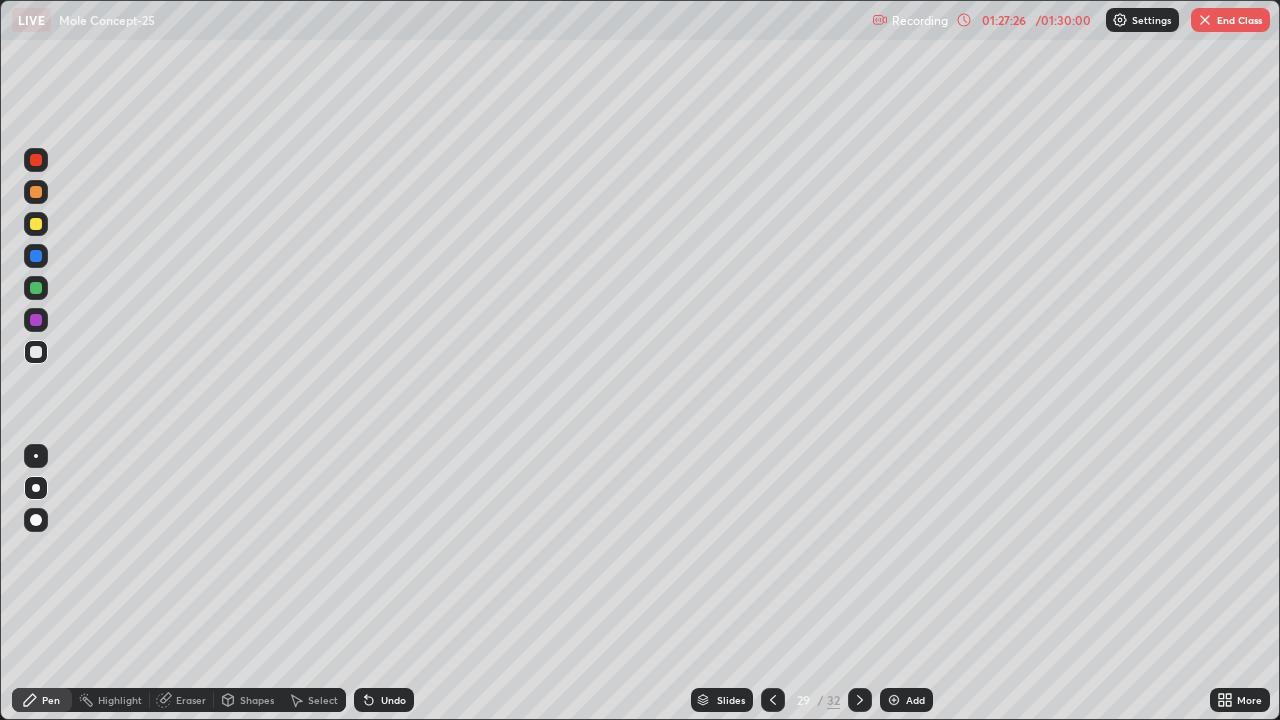 click 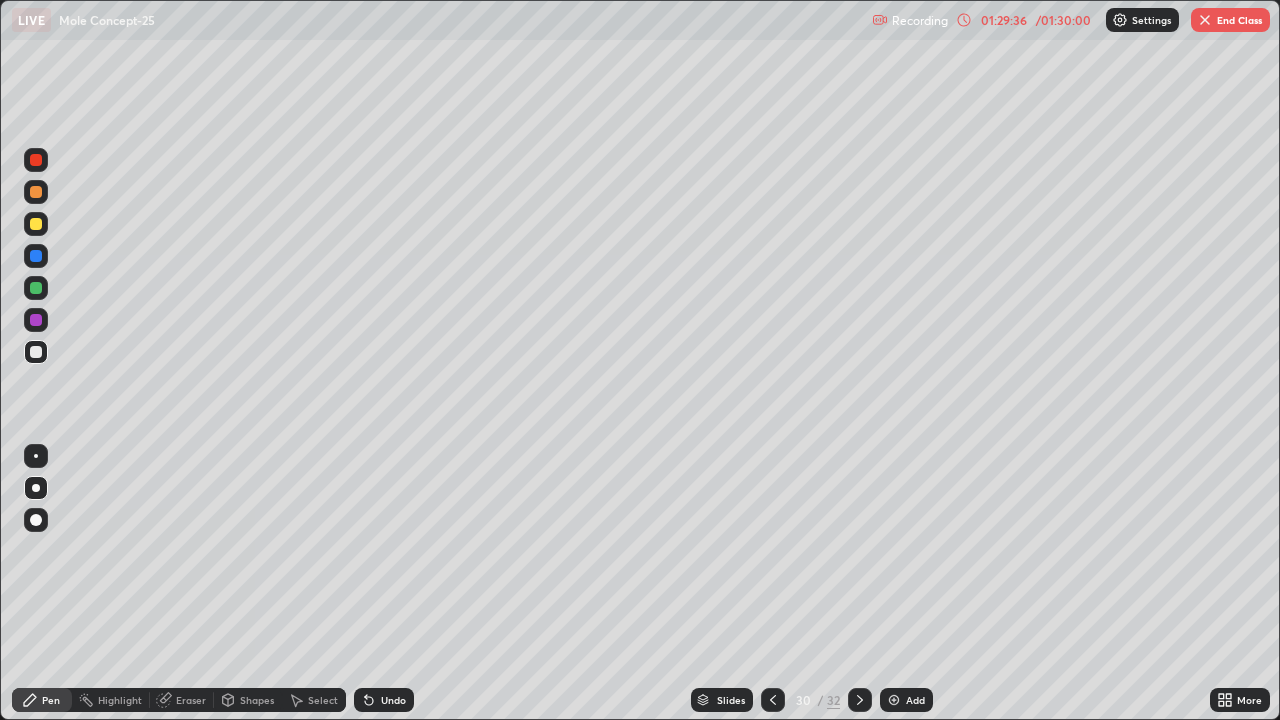 scroll, scrollTop: 99280, scrollLeft: 98720, axis: both 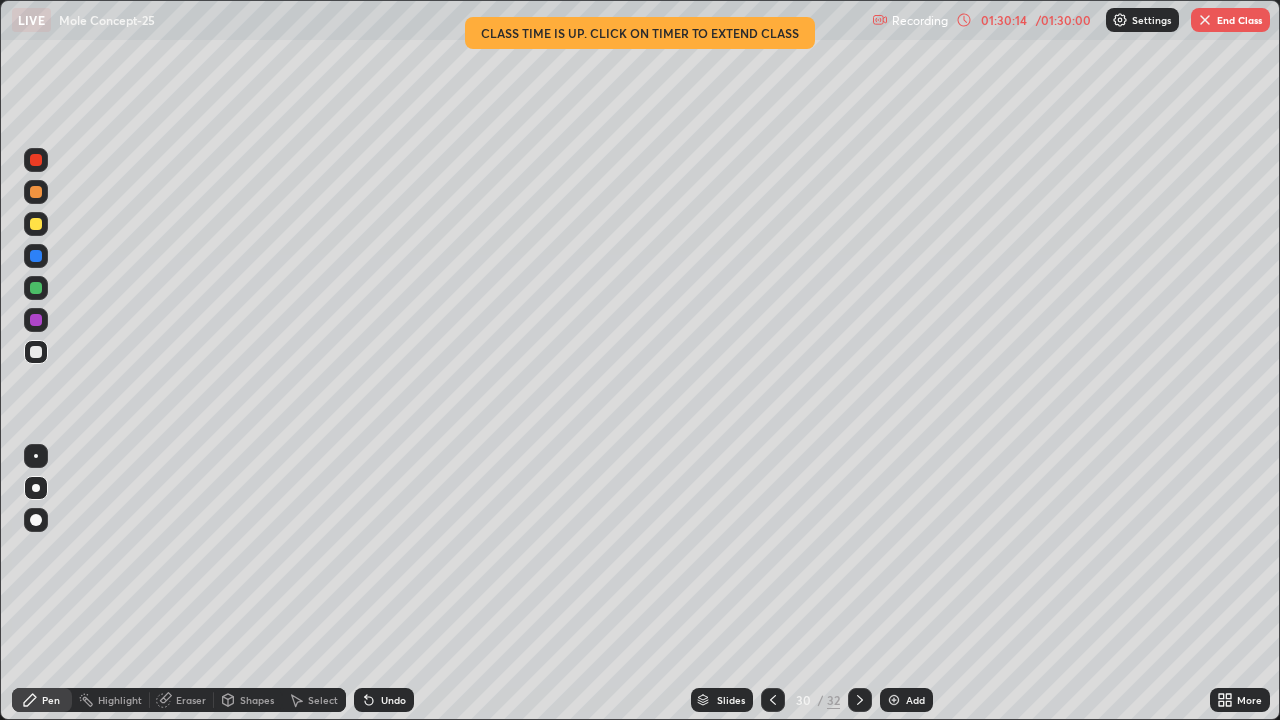 click on "End Class" at bounding box center [1230, 20] 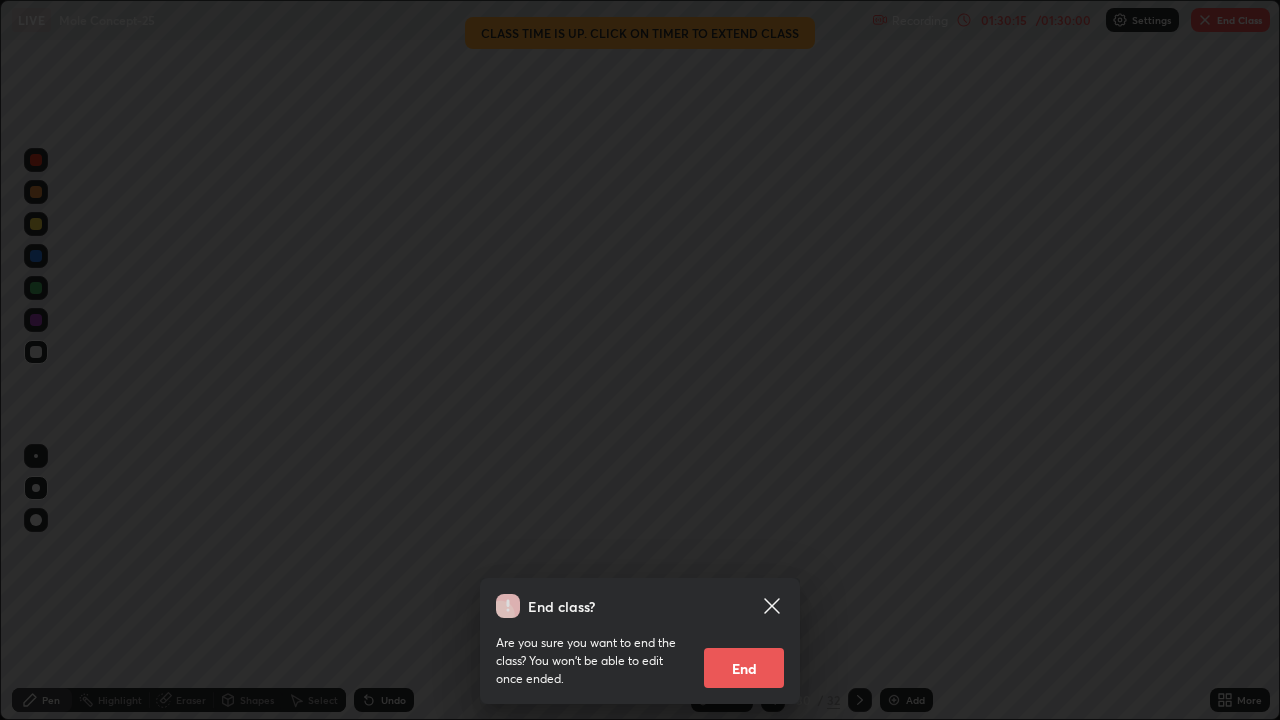click on "End" at bounding box center (744, 668) 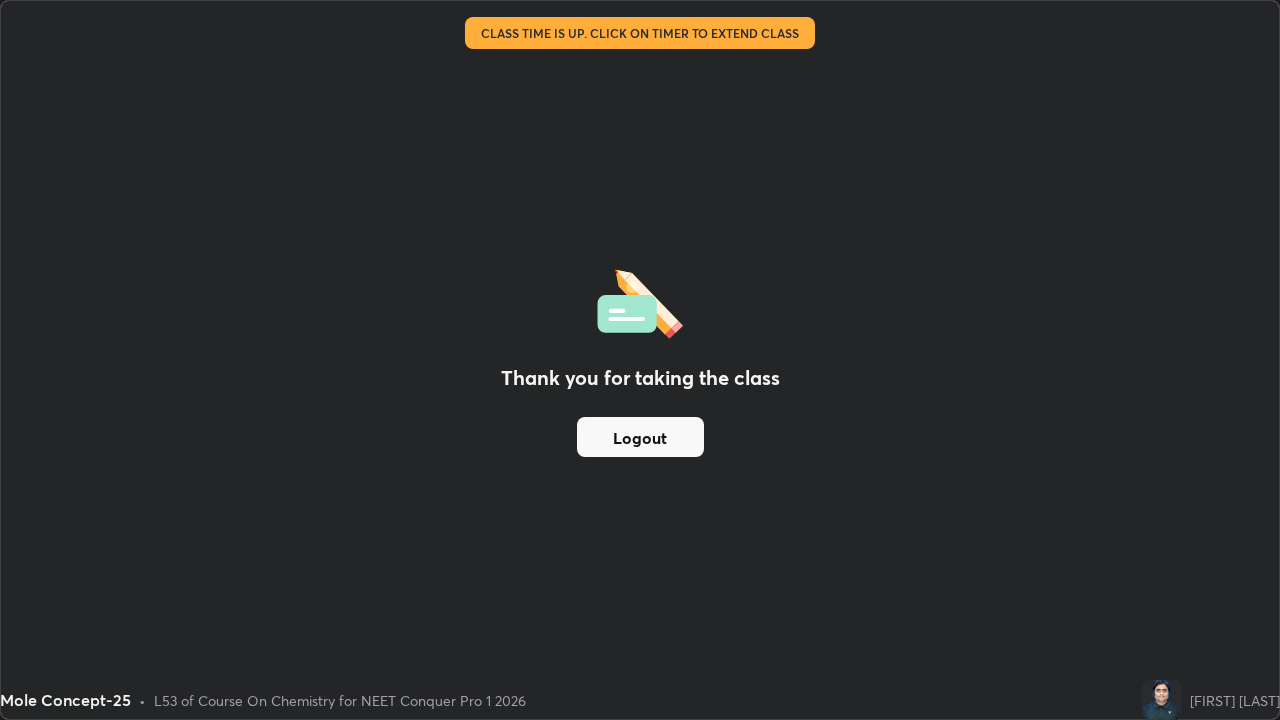 click on "Logout" at bounding box center [640, 437] 